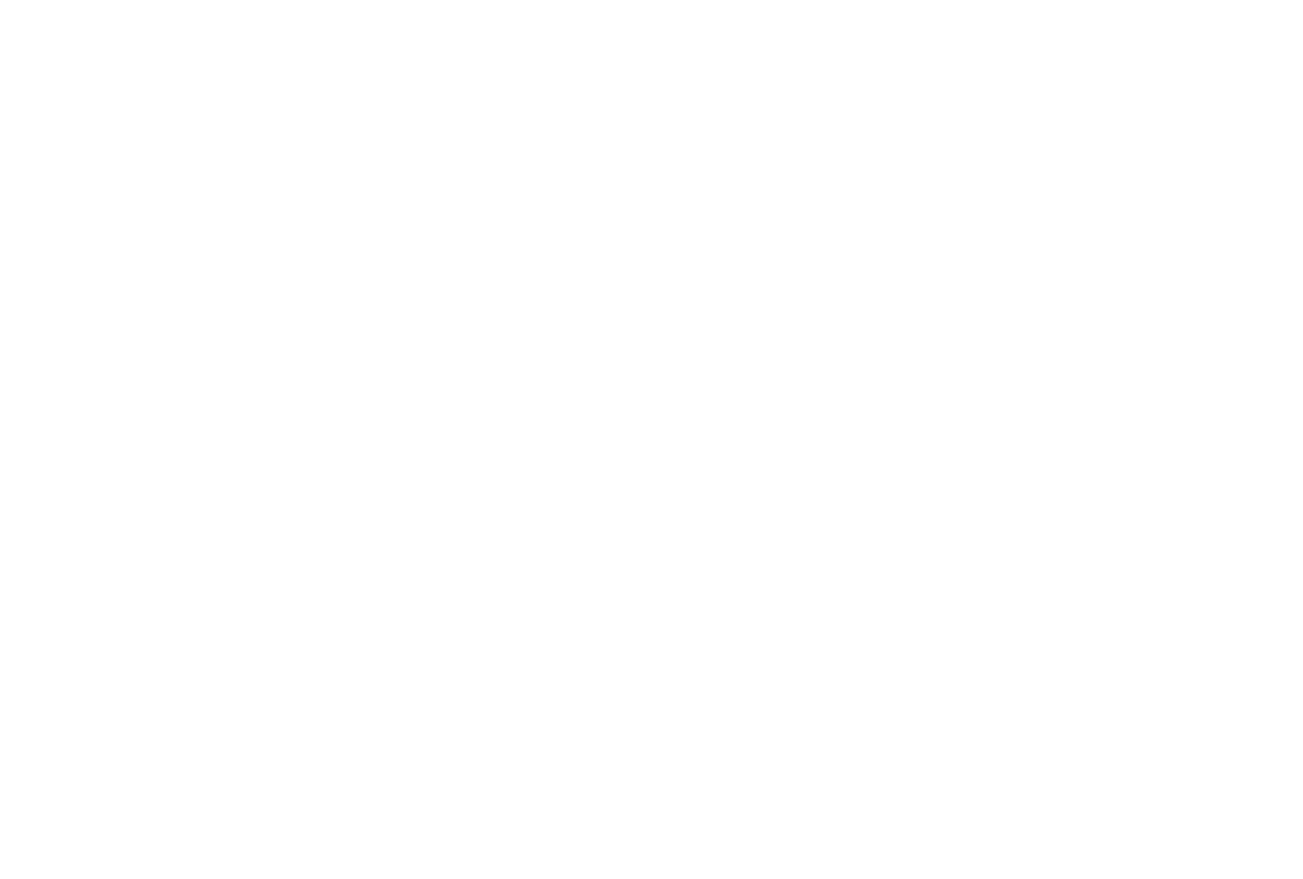 scroll, scrollTop: 0, scrollLeft: 0, axis: both 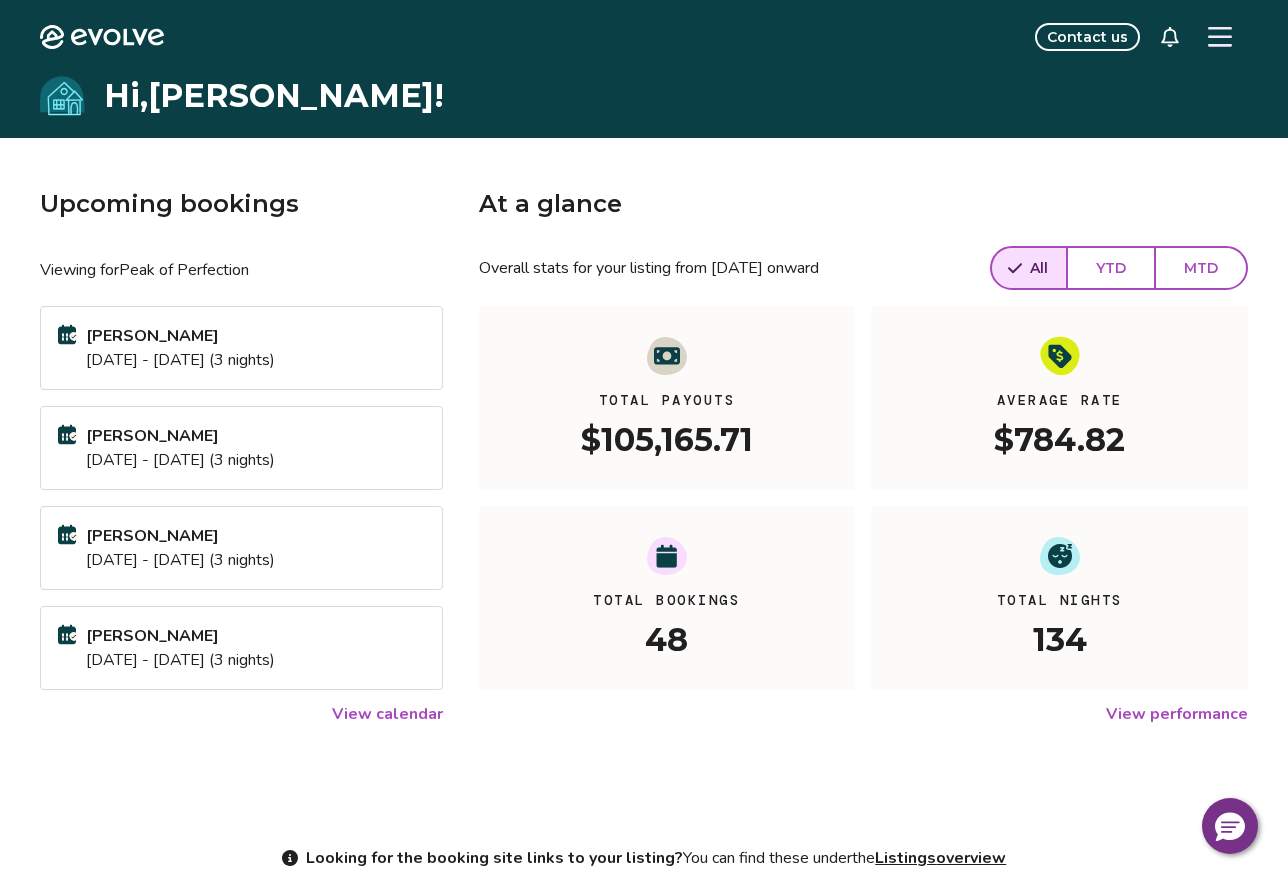 click on "View calendar" at bounding box center (387, 714) 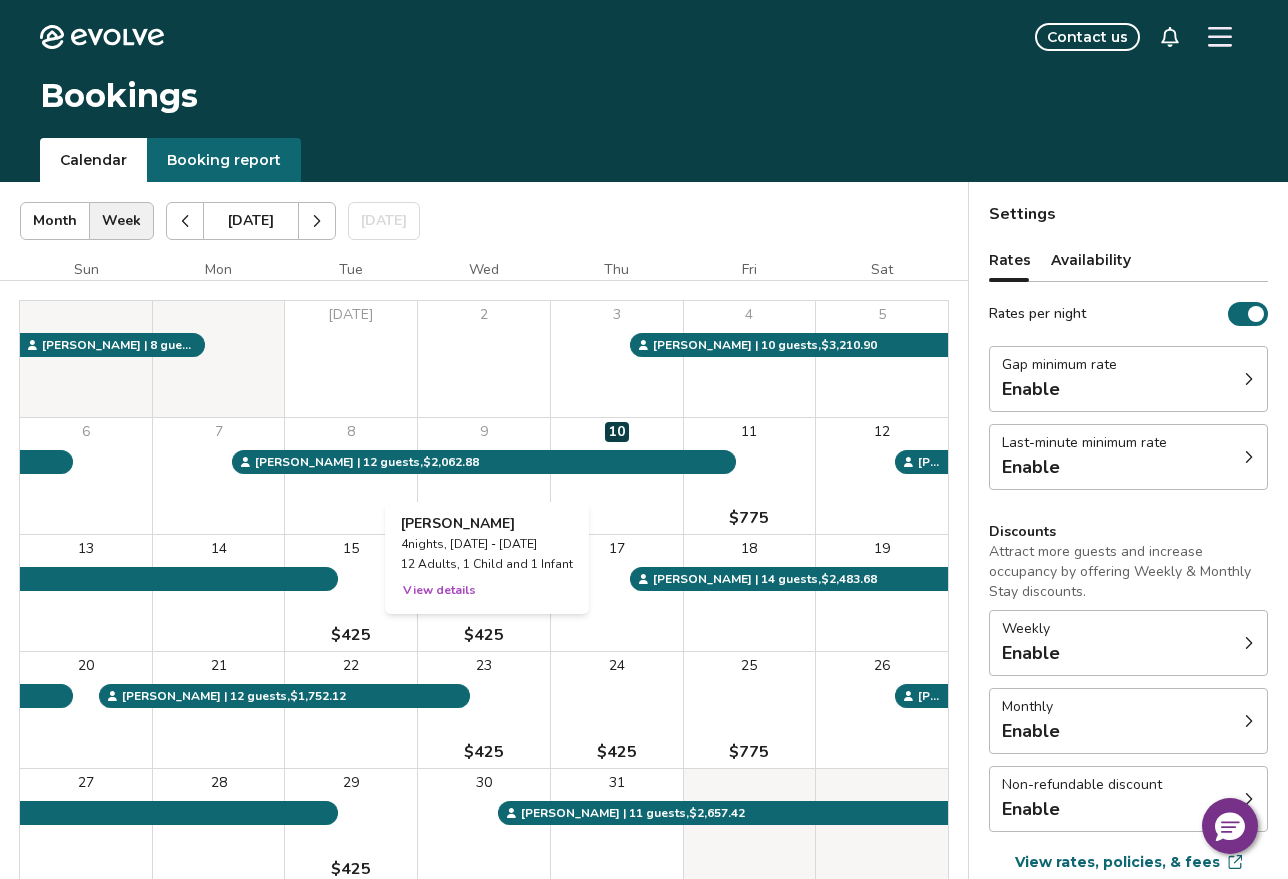 click on "9" at bounding box center [484, 476] 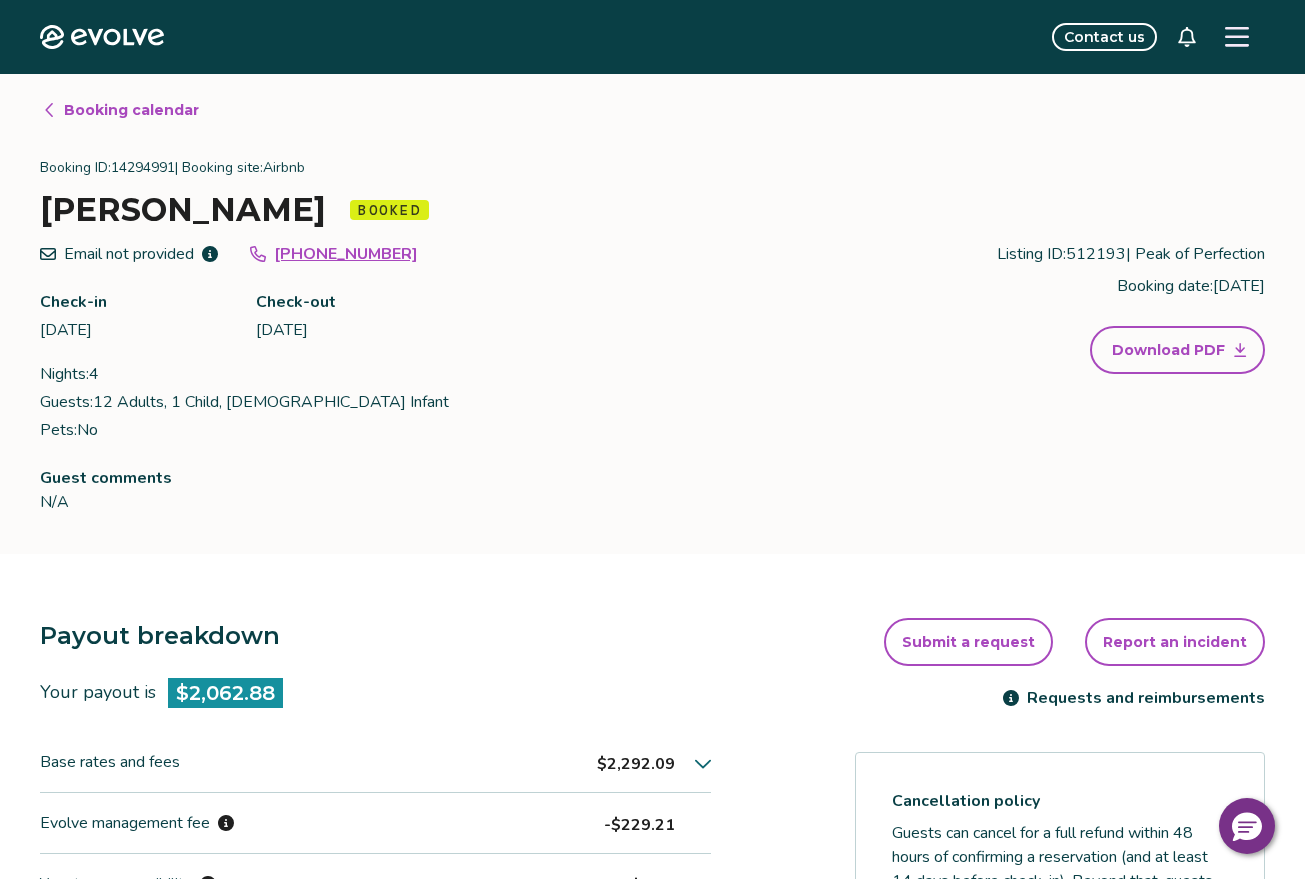 click on "Booking calendar" at bounding box center [131, 110] 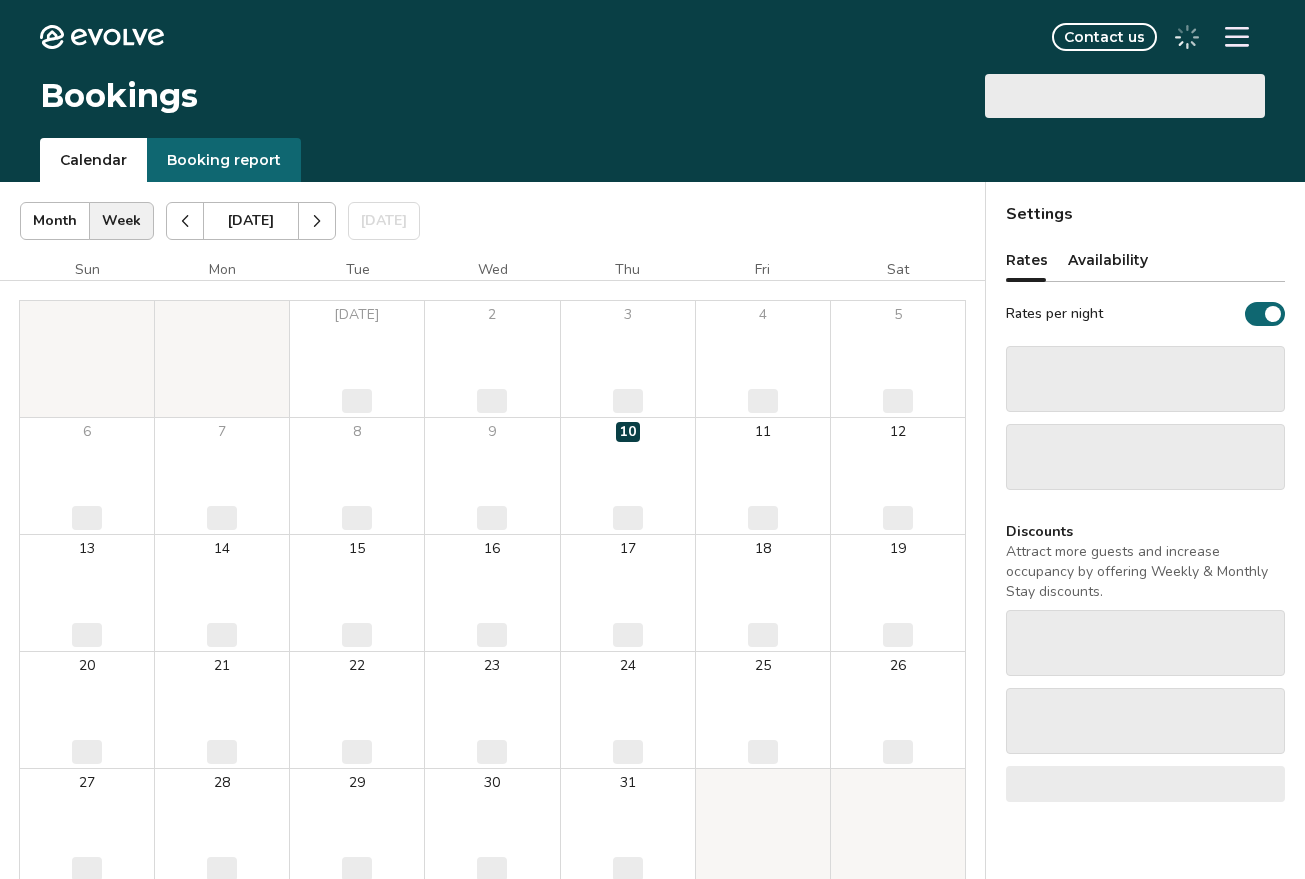 scroll, scrollTop: 0, scrollLeft: 0, axis: both 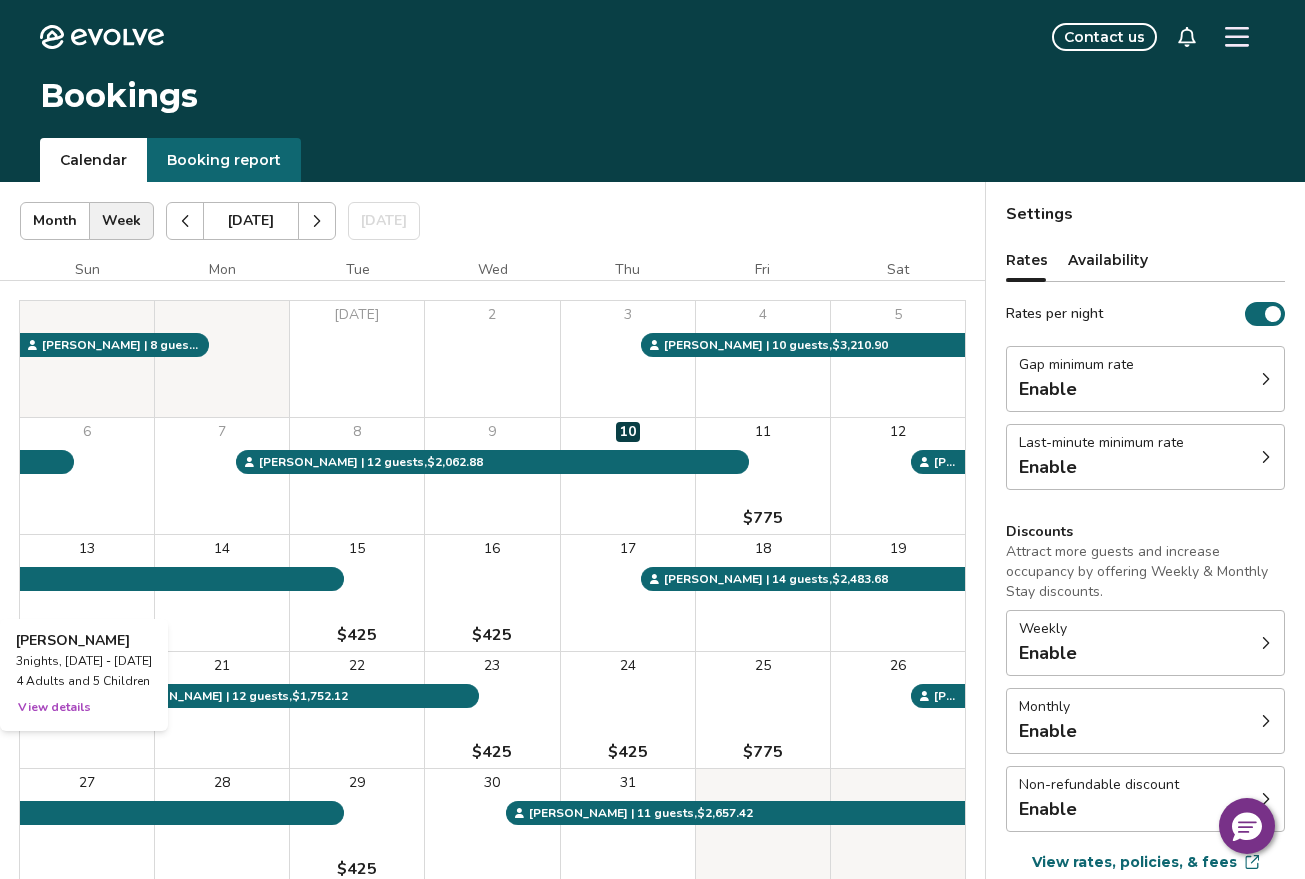 click on "13" at bounding box center [87, 593] 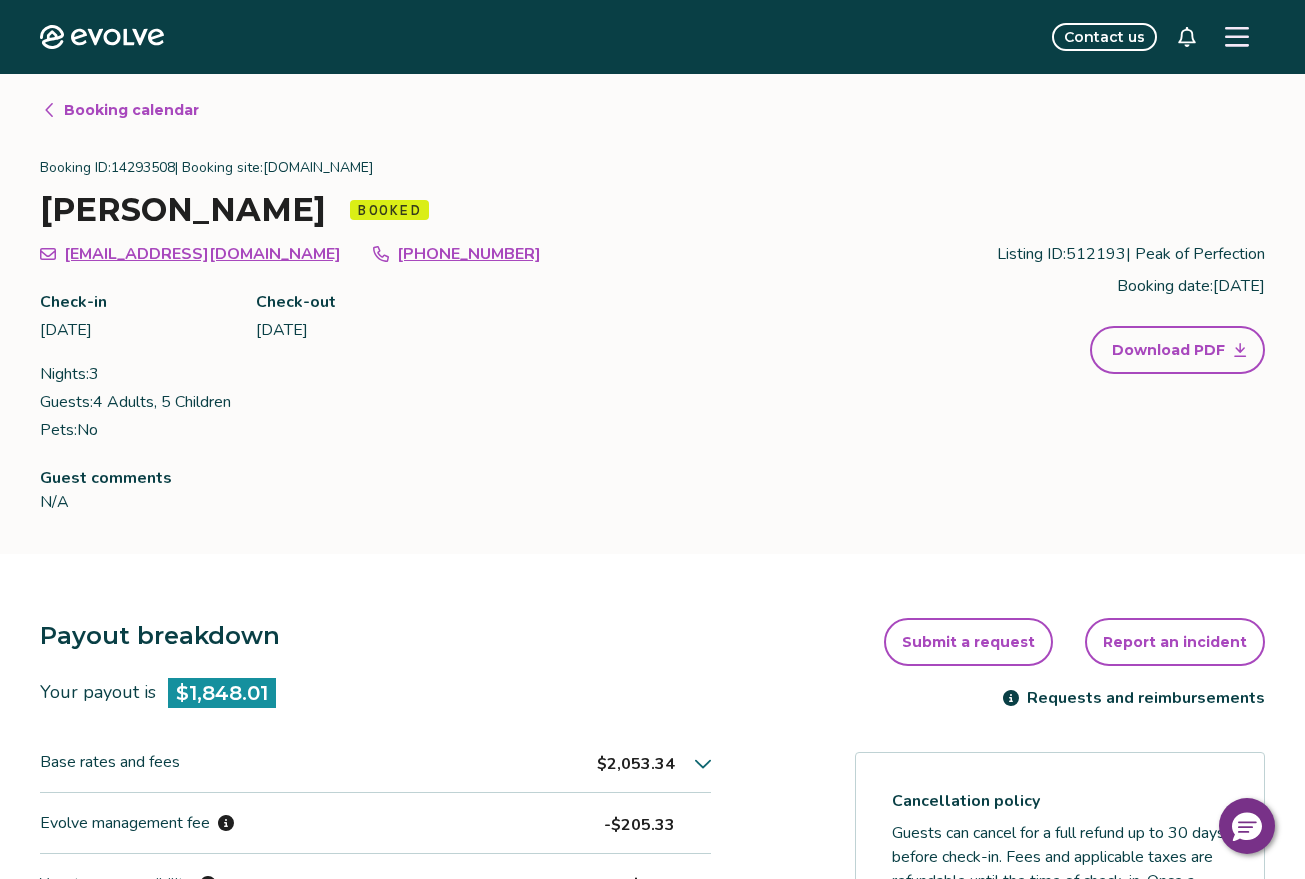 click on "Booking calendar" at bounding box center [131, 110] 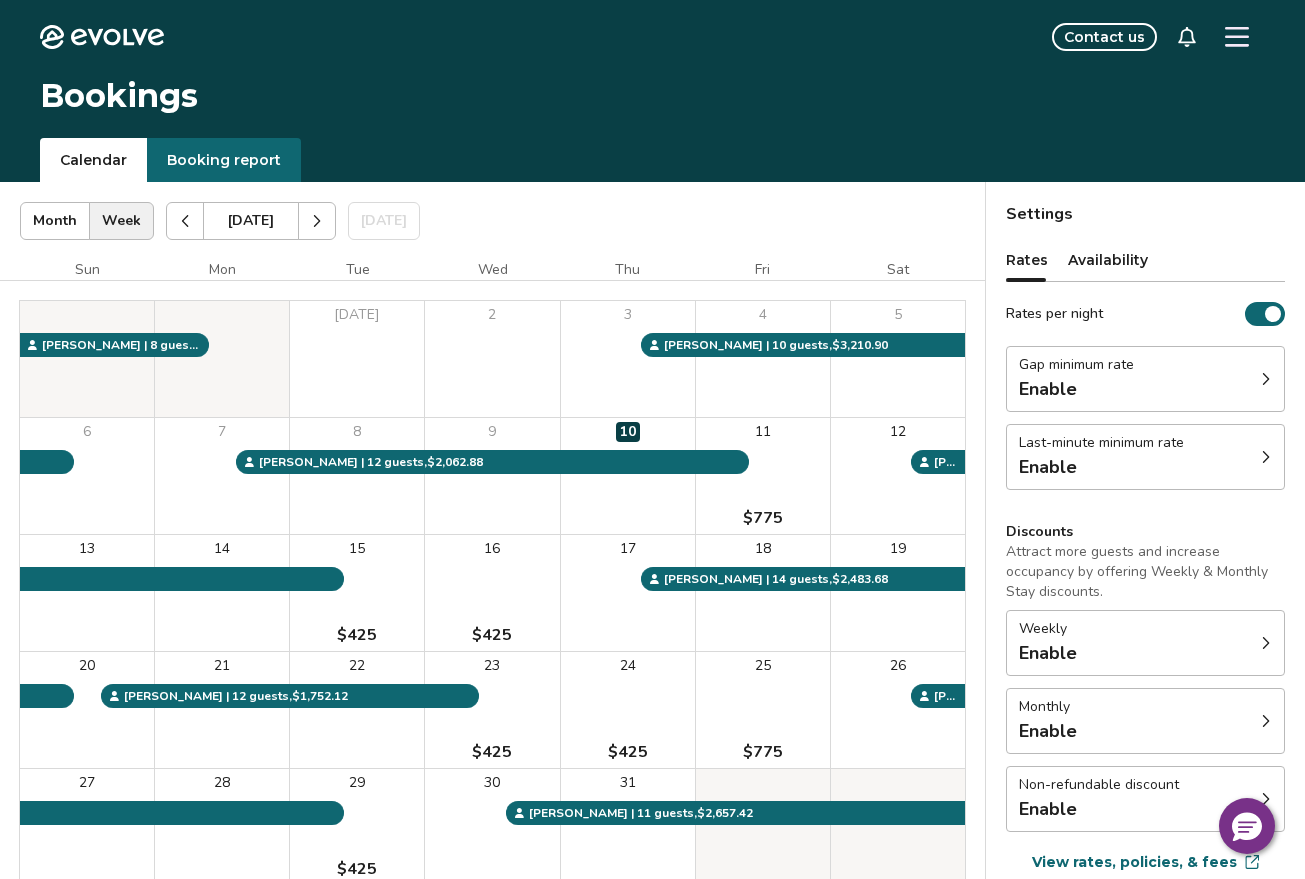click 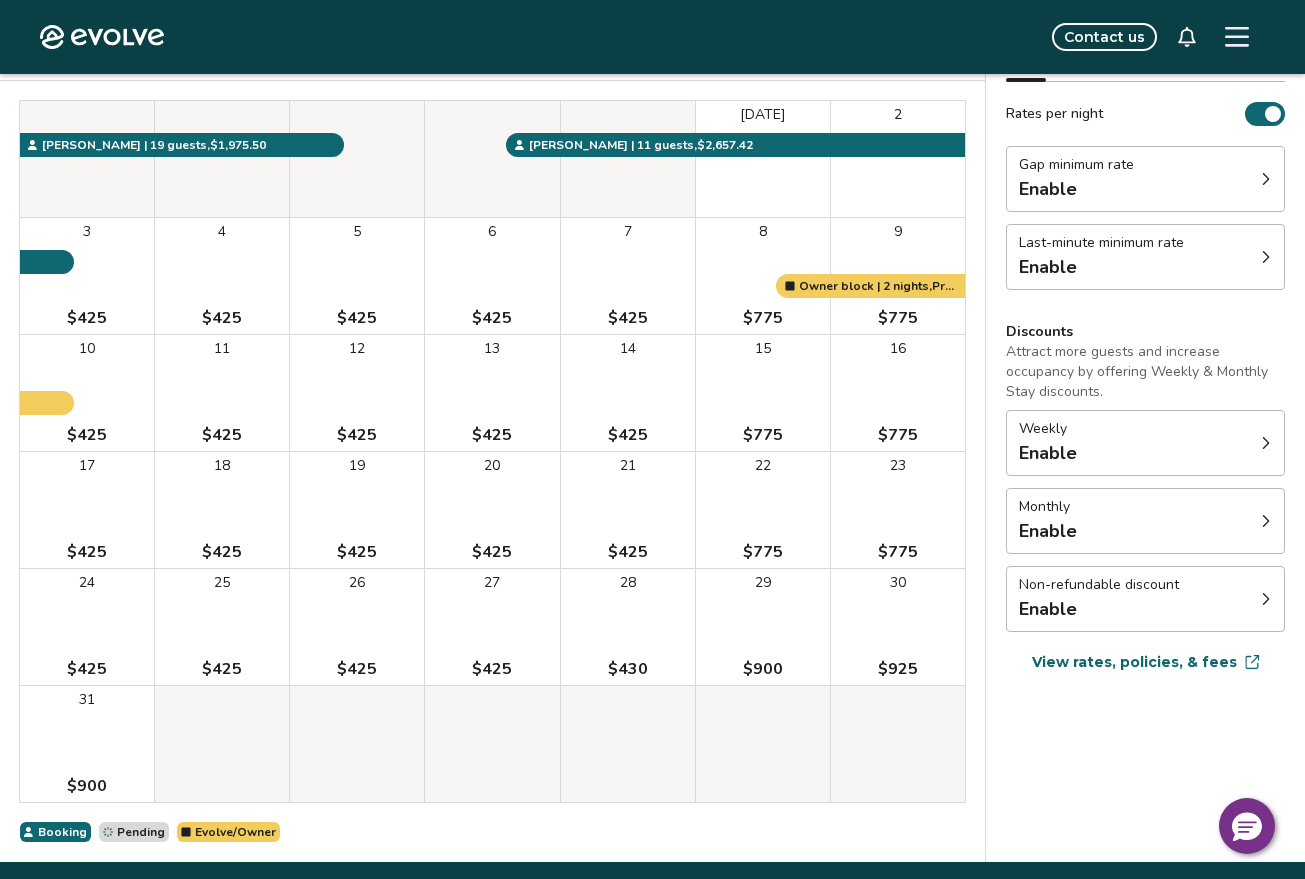 scroll, scrollTop: 100, scrollLeft: 0, axis: vertical 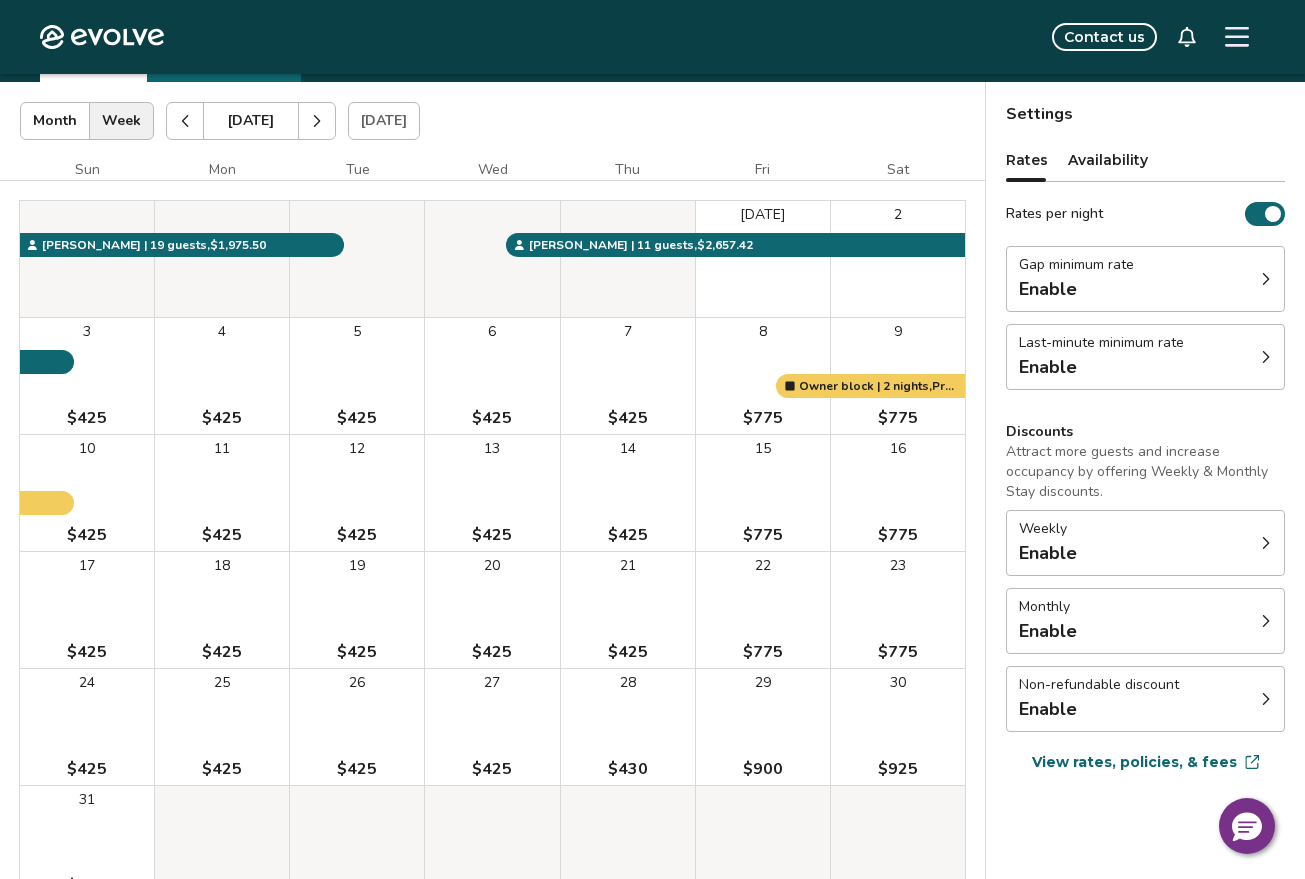 click at bounding box center (317, 121) 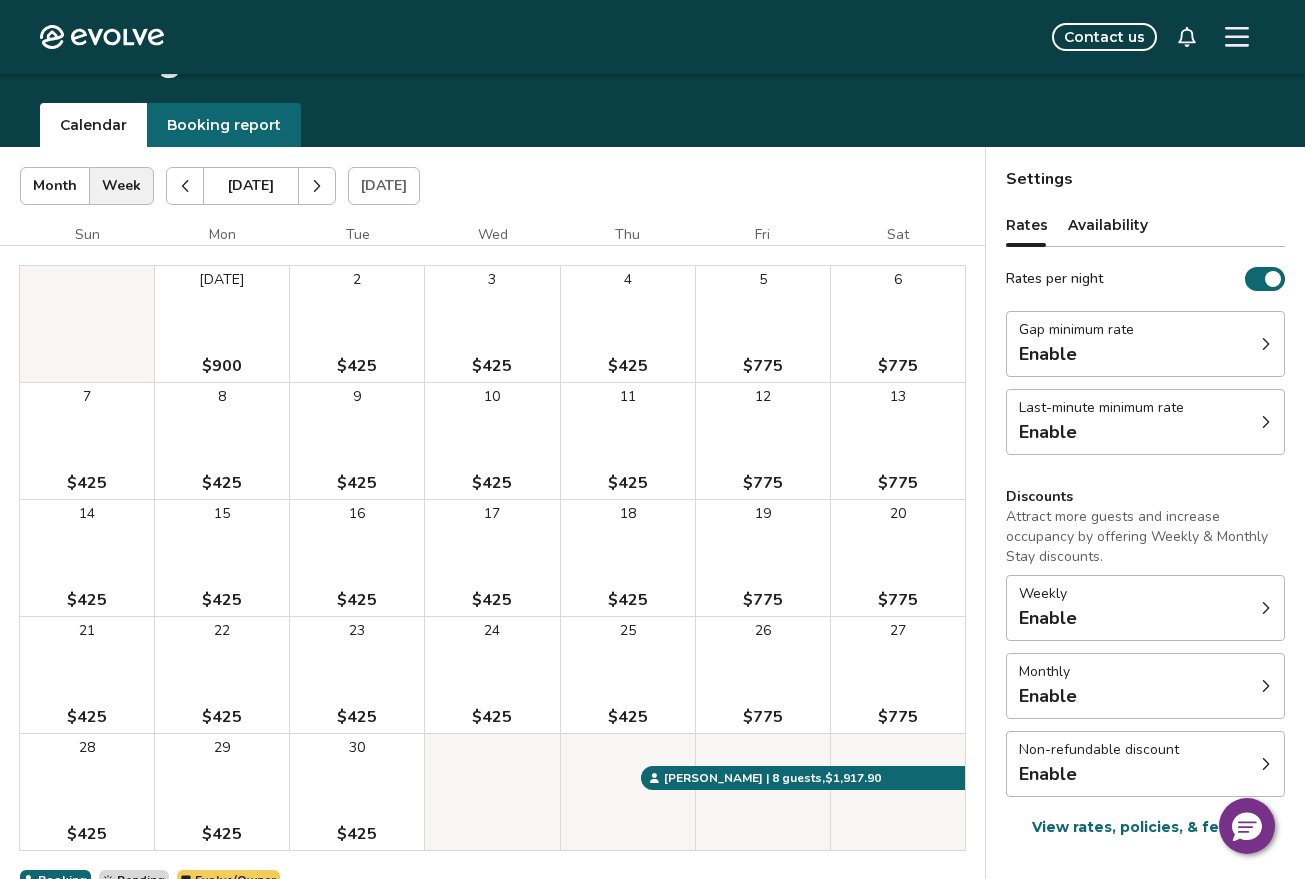 scroll, scrollTop: 0, scrollLeft: 0, axis: both 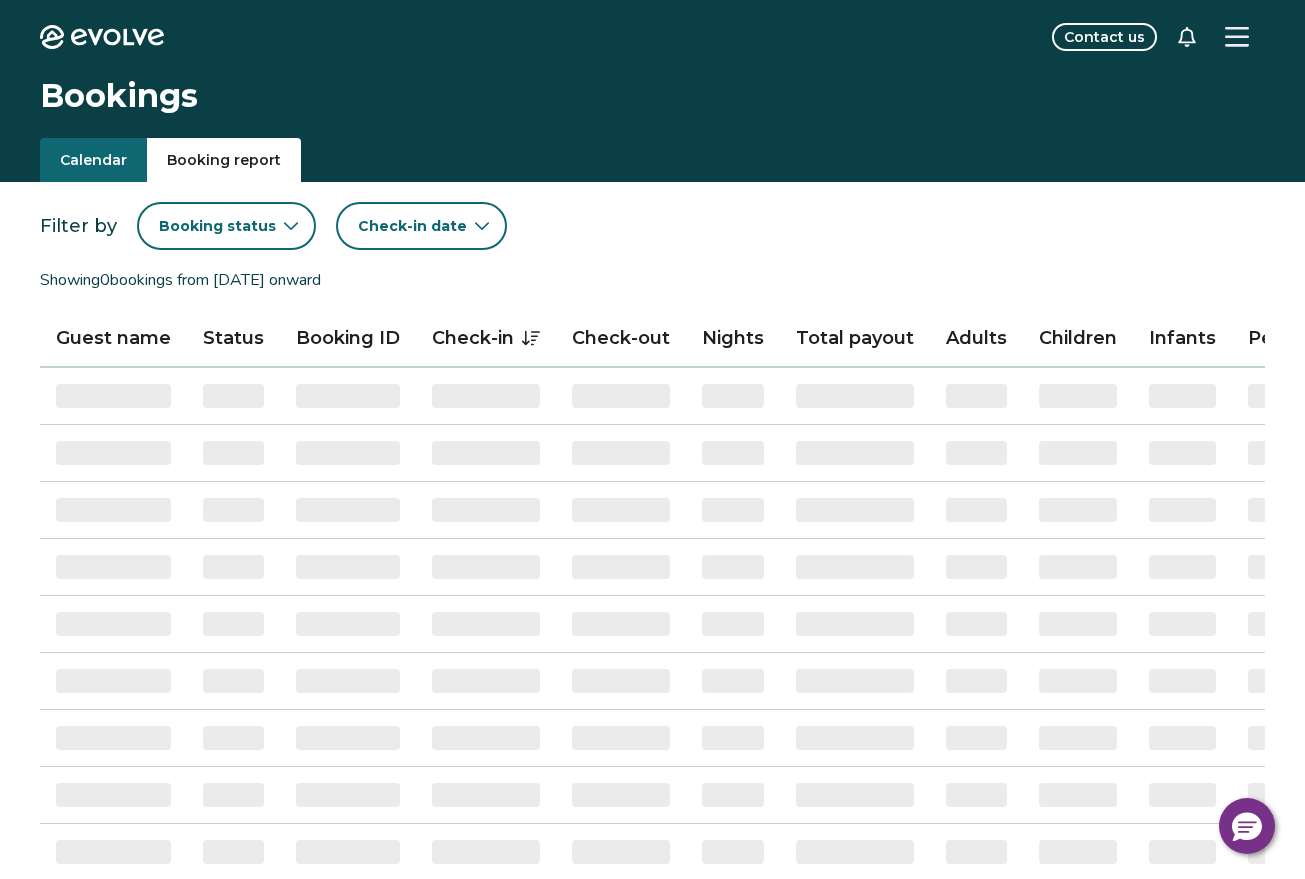 click on "Booking report" at bounding box center (224, 160) 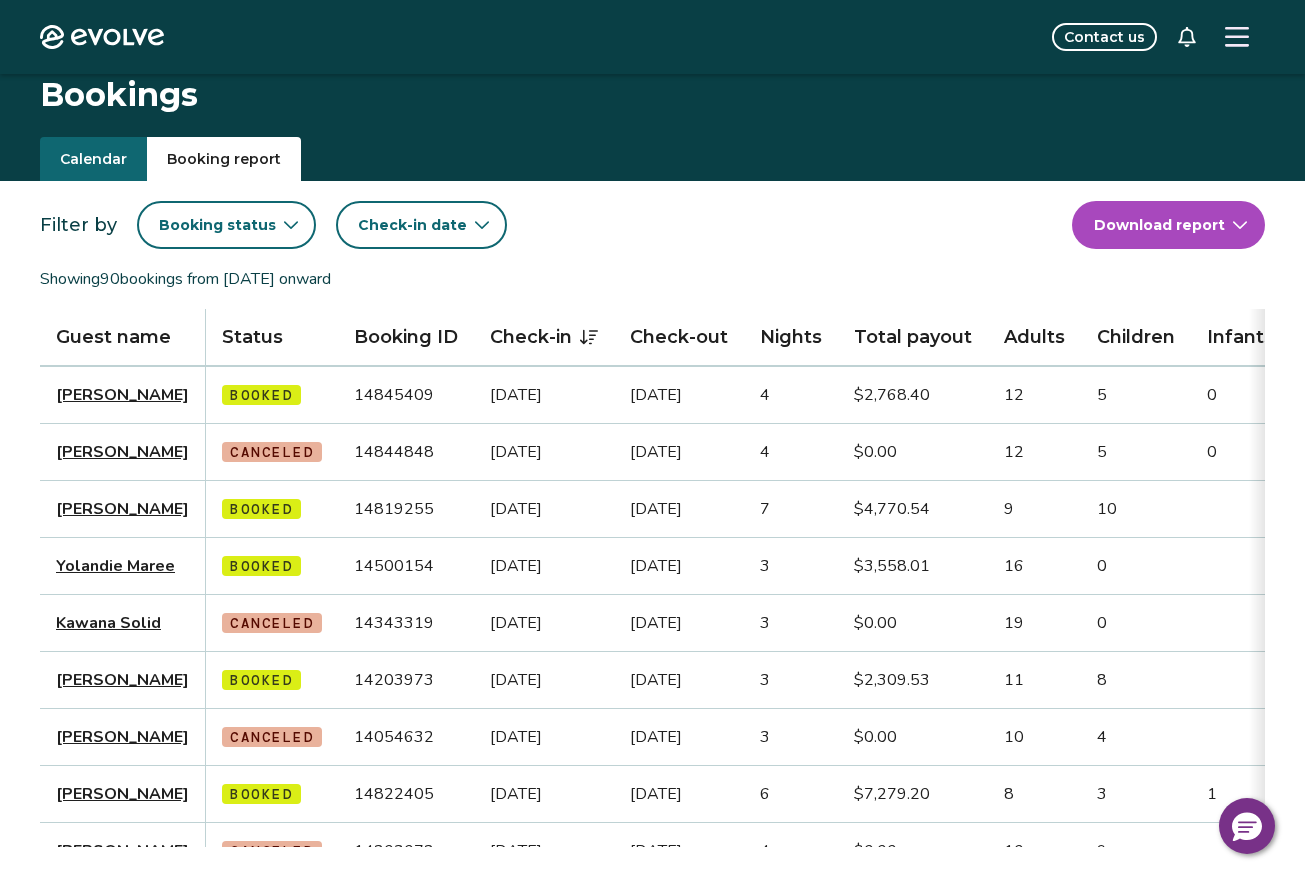 scroll, scrollTop: 0, scrollLeft: 0, axis: both 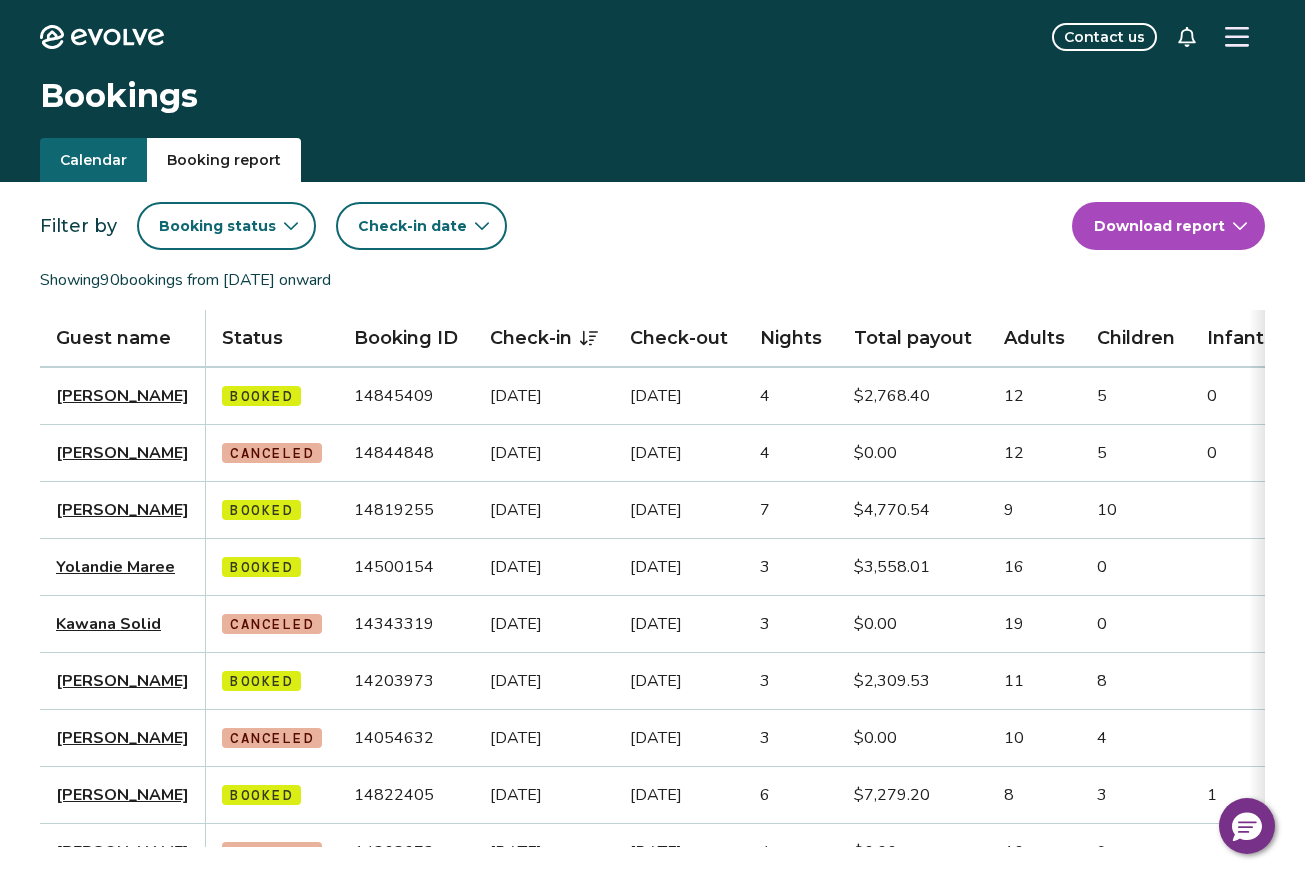 click on "Calendar" at bounding box center [93, 160] 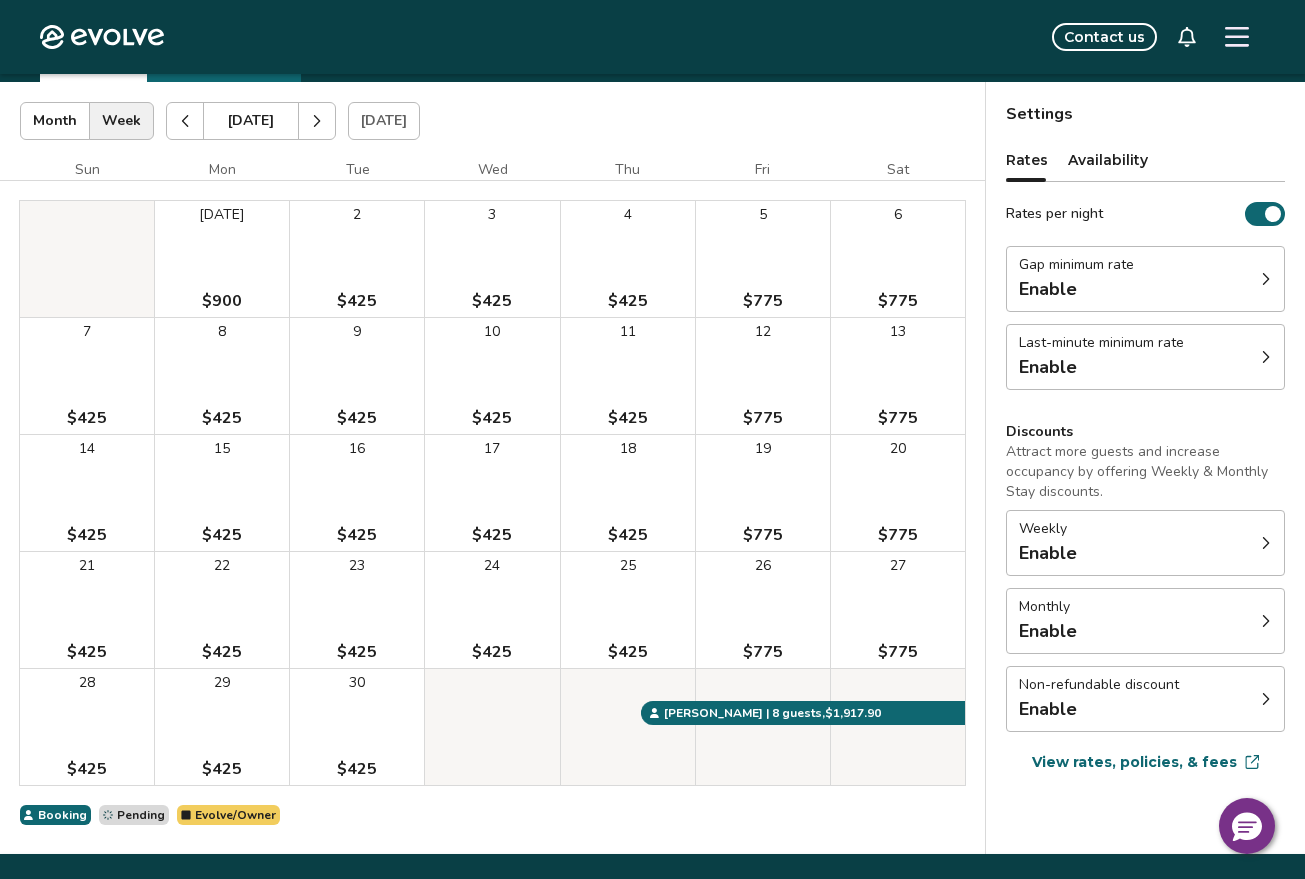 scroll, scrollTop: 155, scrollLeft: 0, axis: vertical 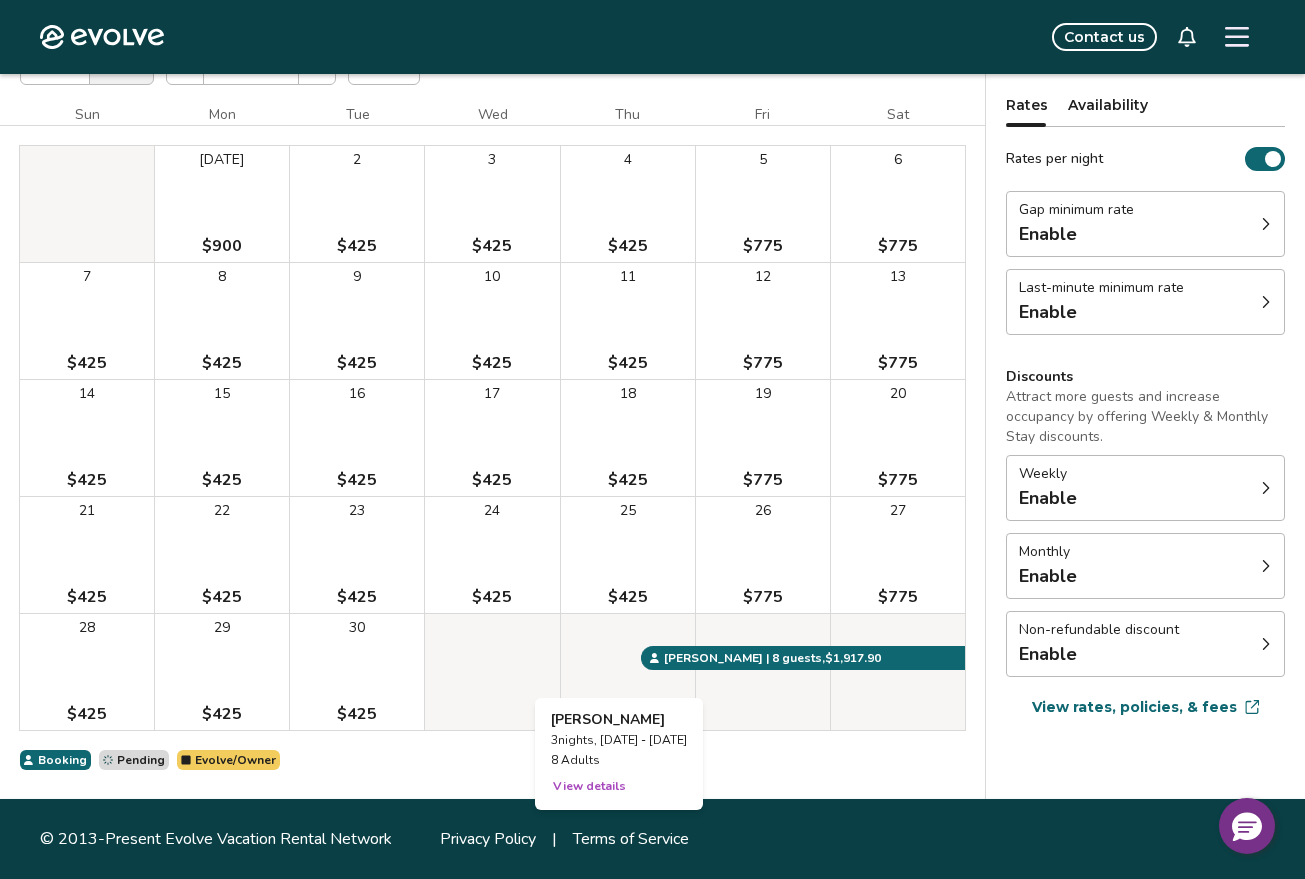 click at bounding box center [628, 672] 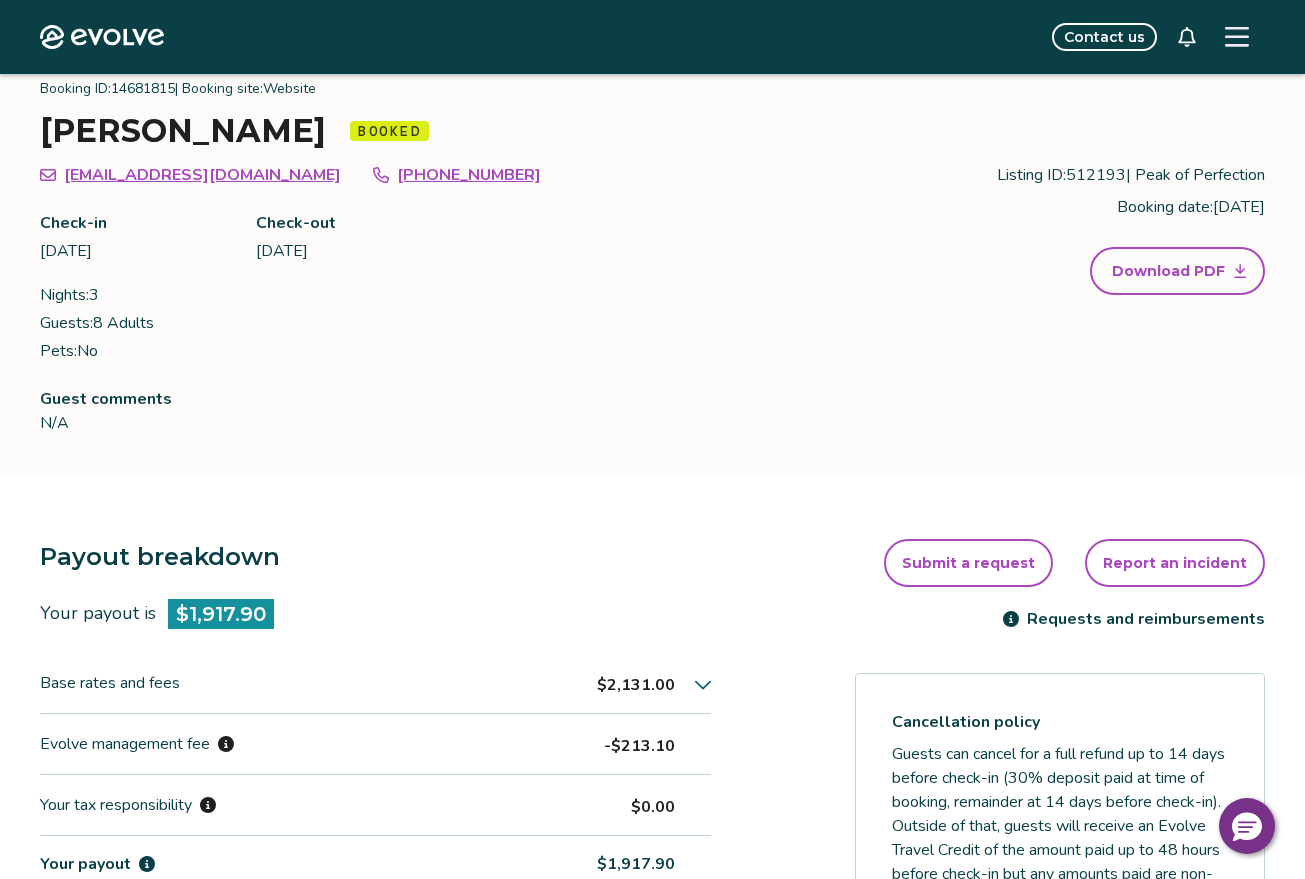 scroll, scrollTop: 0, scrollLeft: 0, axis: both 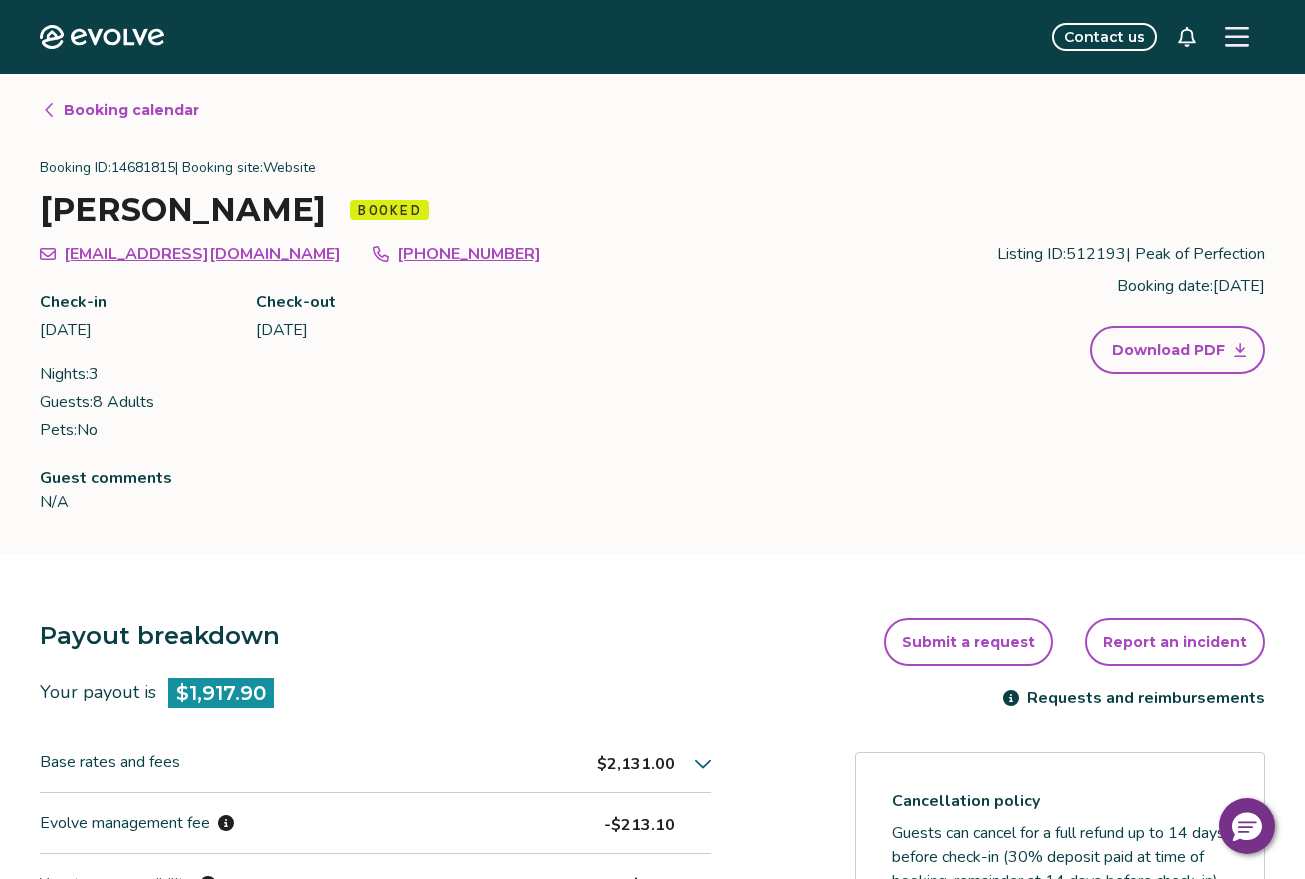 click on "Booking calendar" at bounding box center [131, 110] 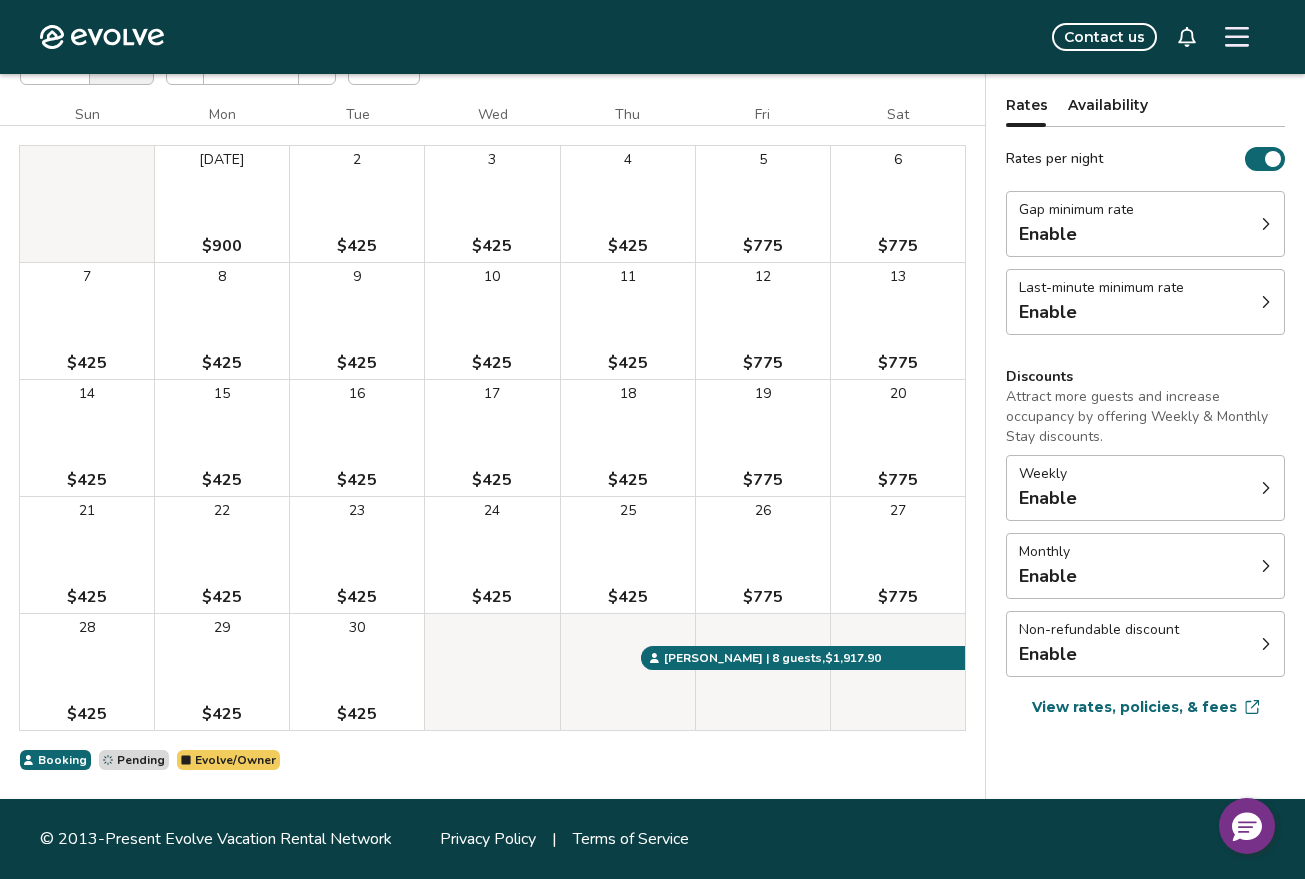 scroll, scrollTop: 0, scrollLeft: 0, axis: both 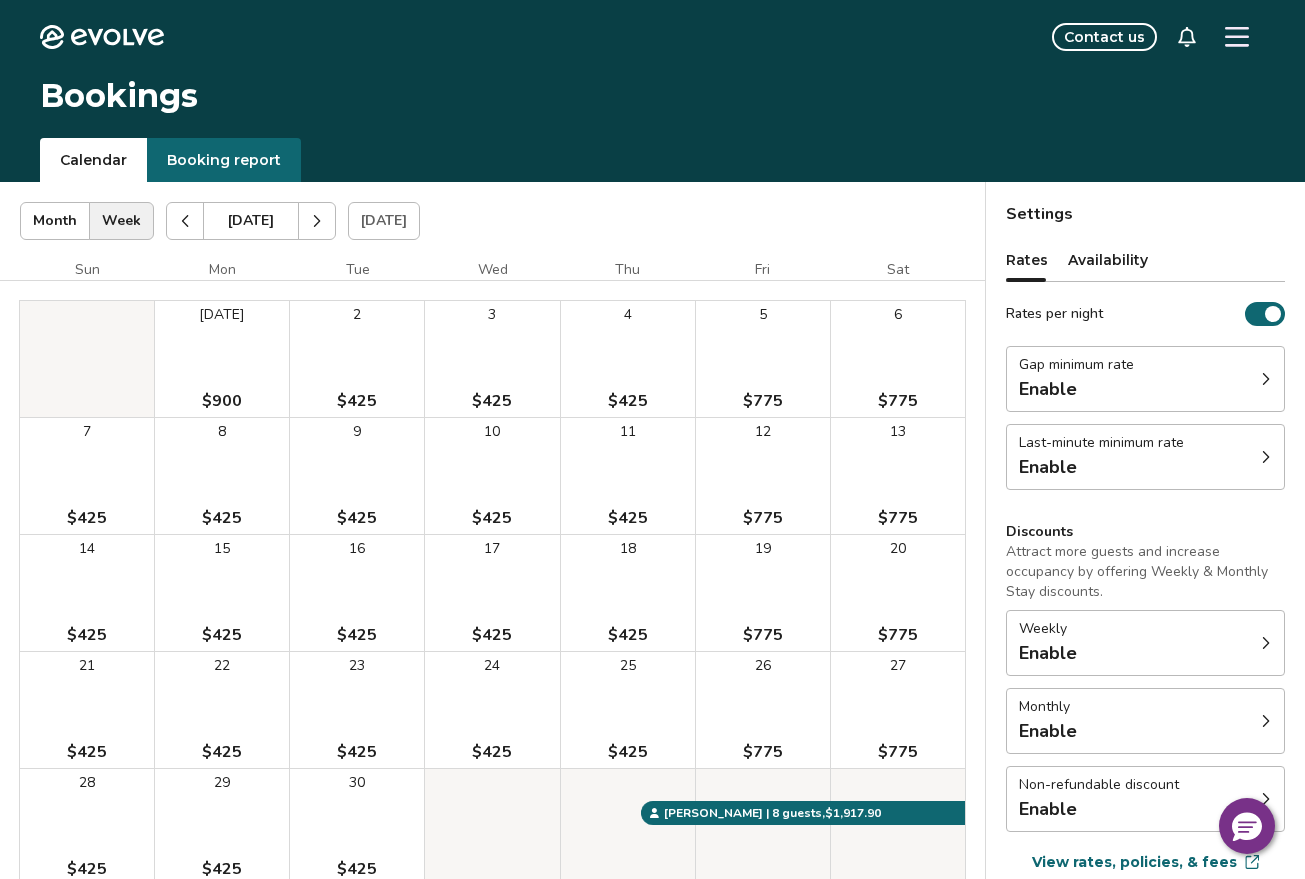 click 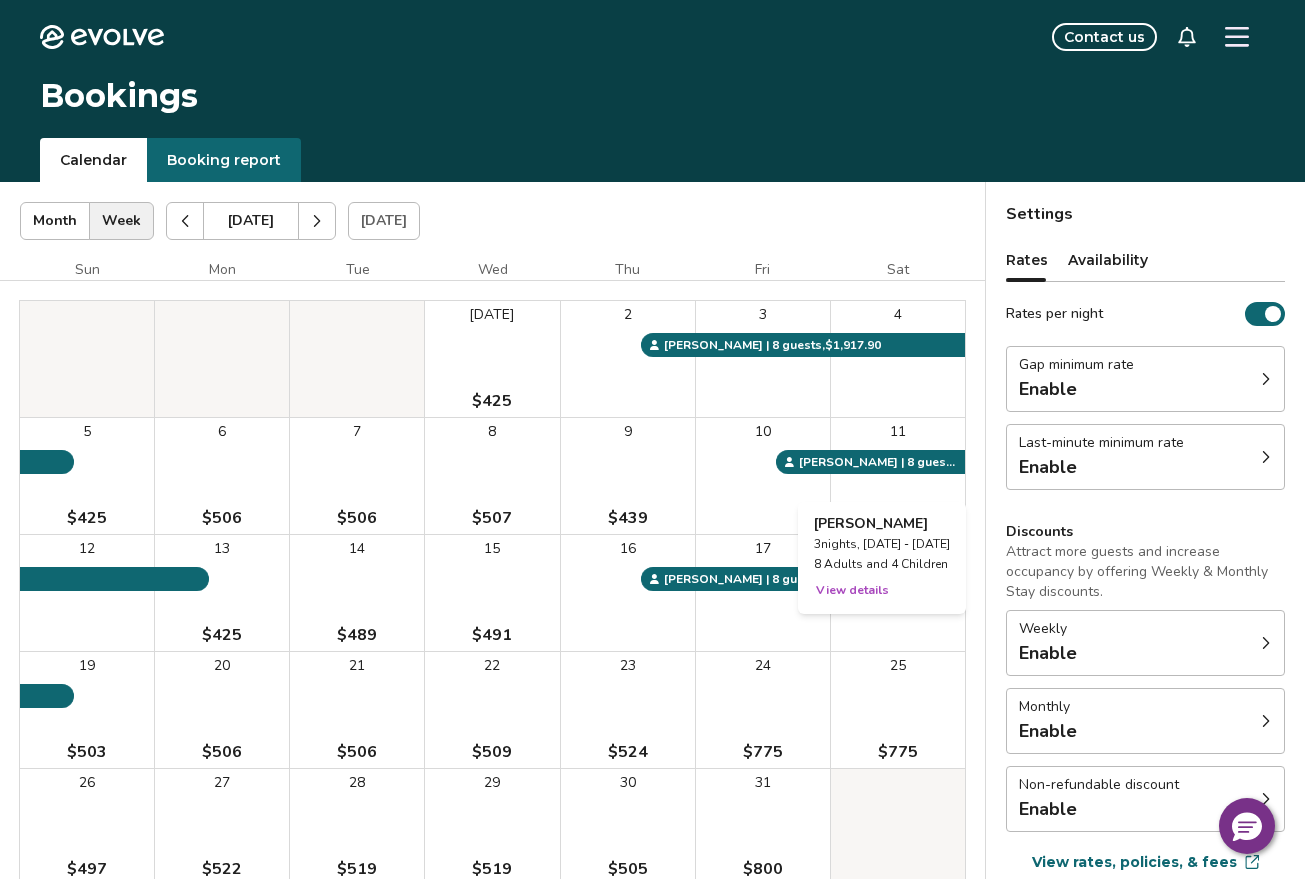 click on "11" at bounding box center [898, 476] 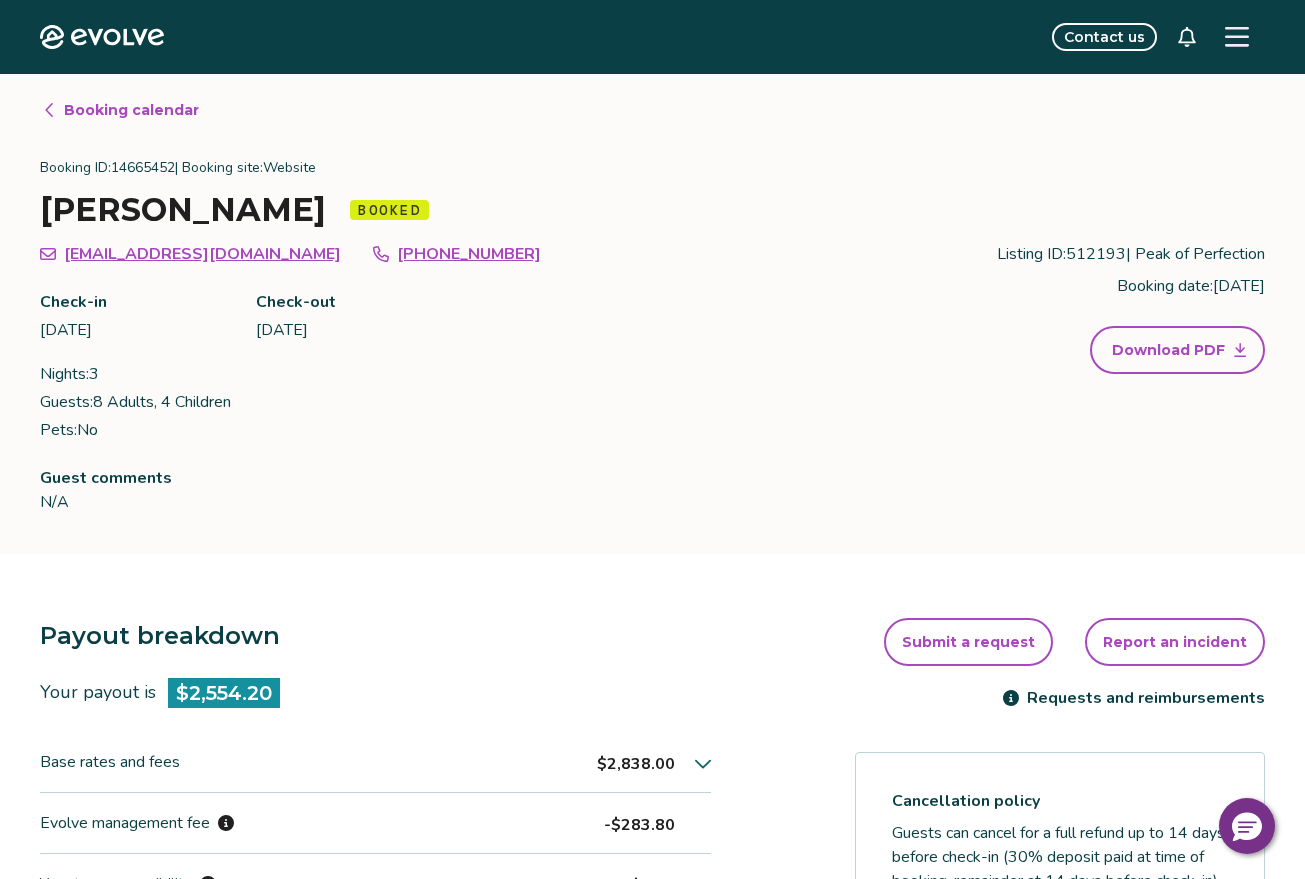 click on "Booking calendar" at bounding box center (131, 110) 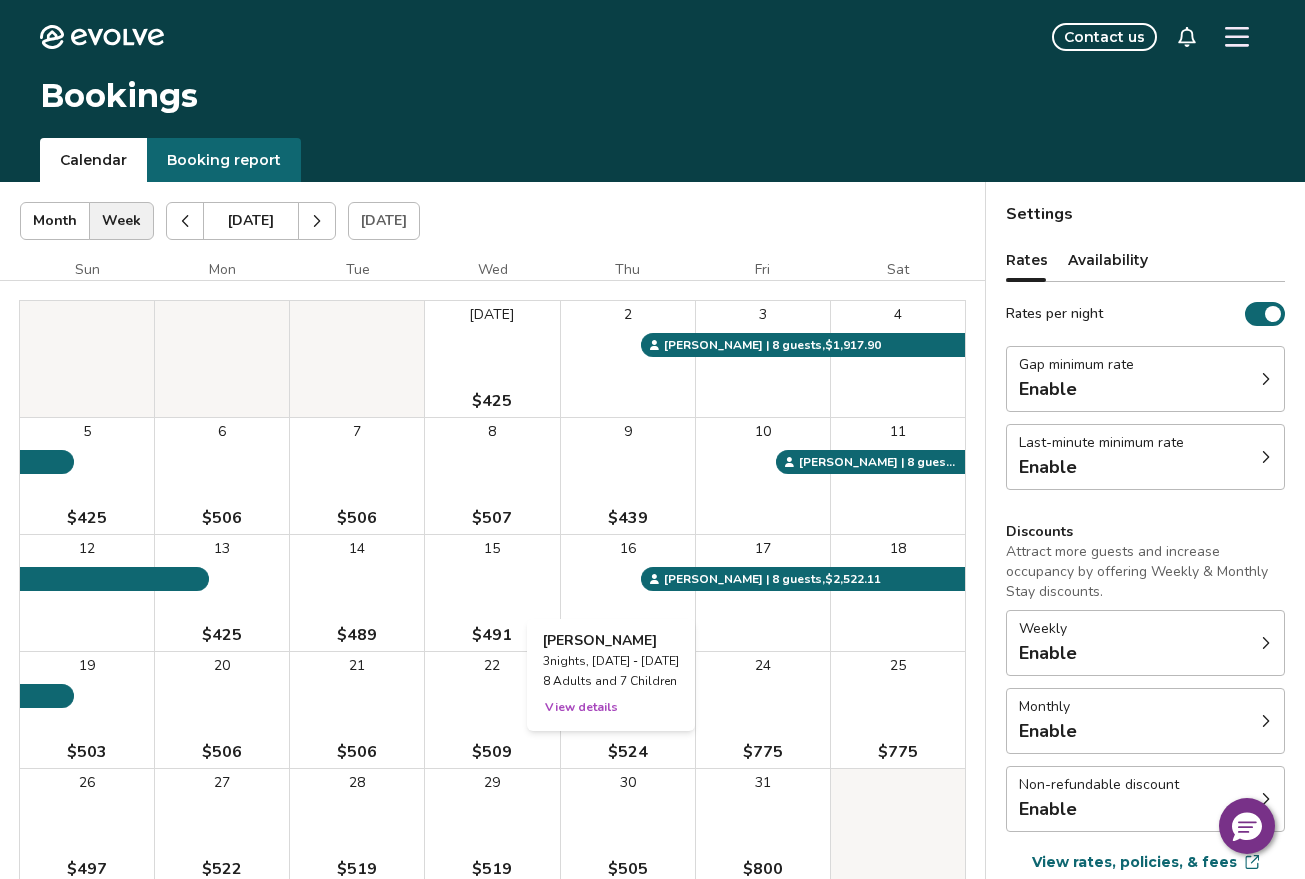 click on "16" at bounding box center (628, 593) 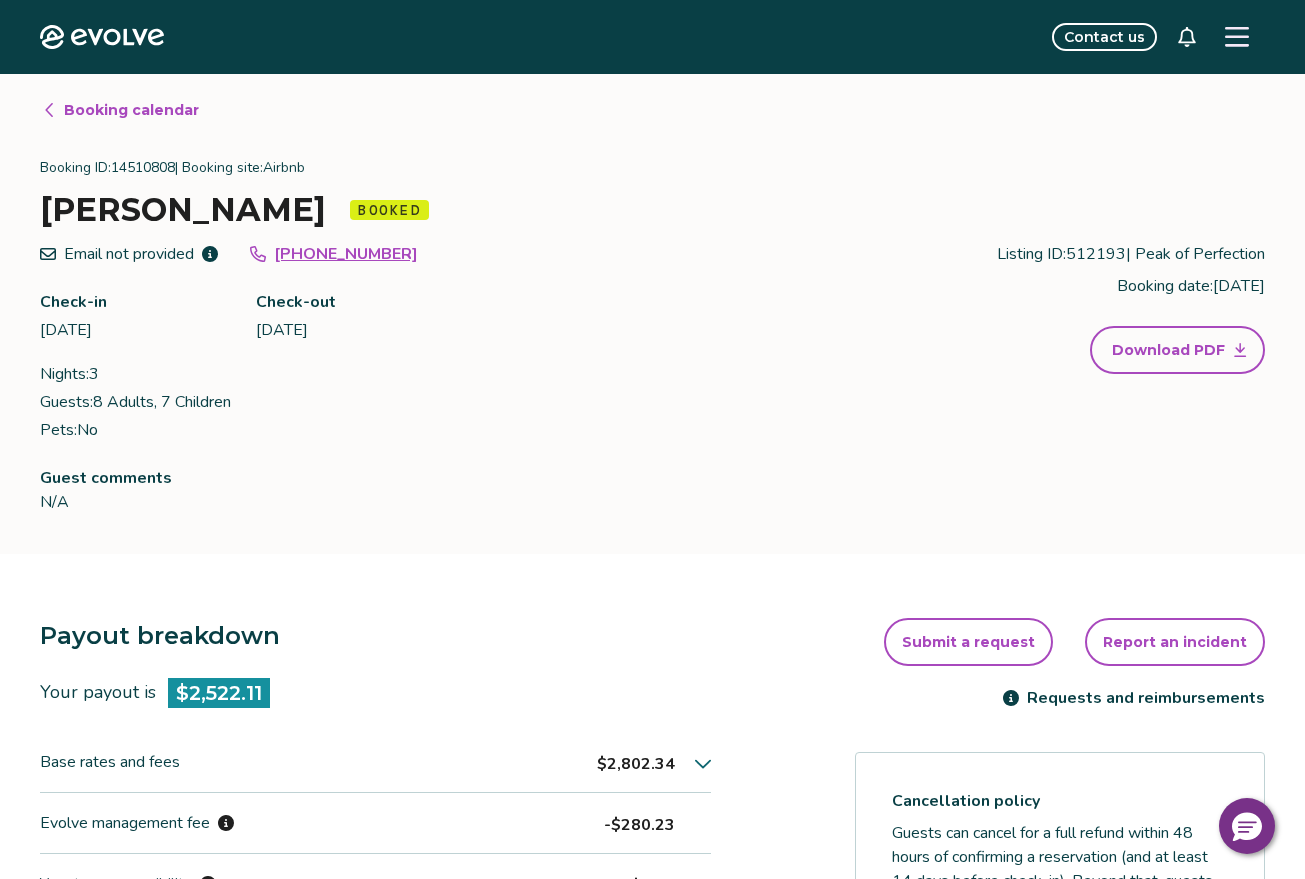 click on "Booking calendar" at bounding box center [131, 110] 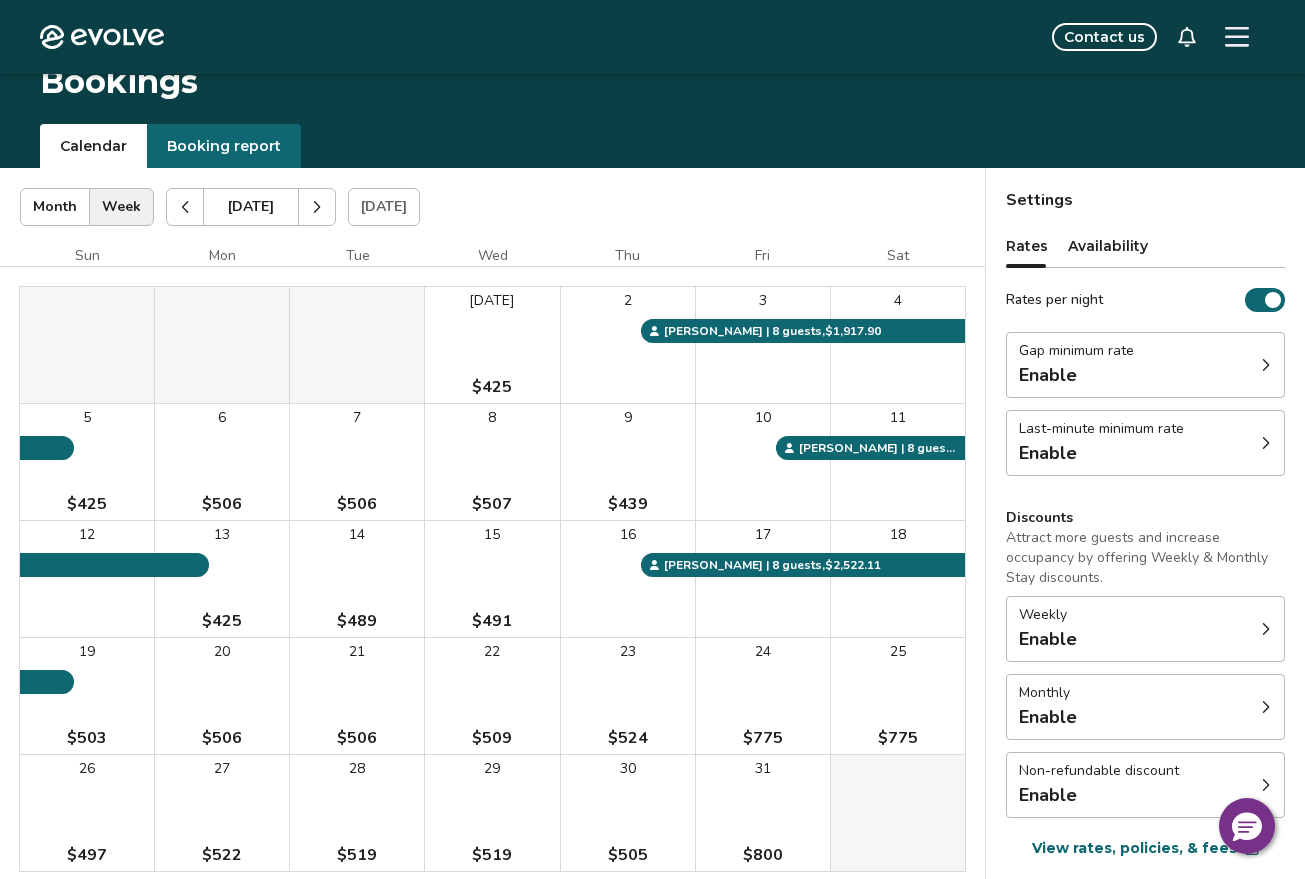 scroll, scrollTop: 0, scrollLeft: 0, axis: both 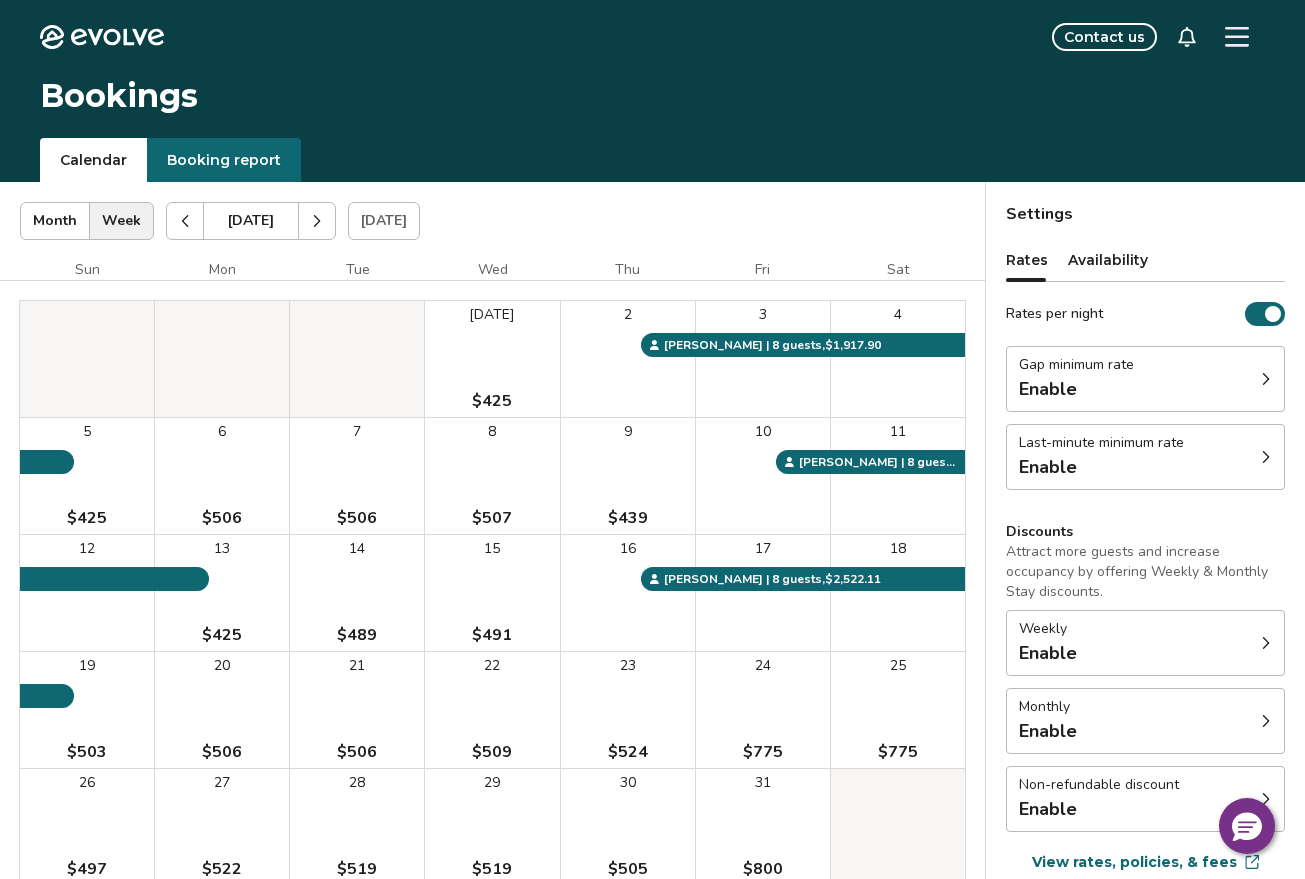 click at bounding box center (317, 221) 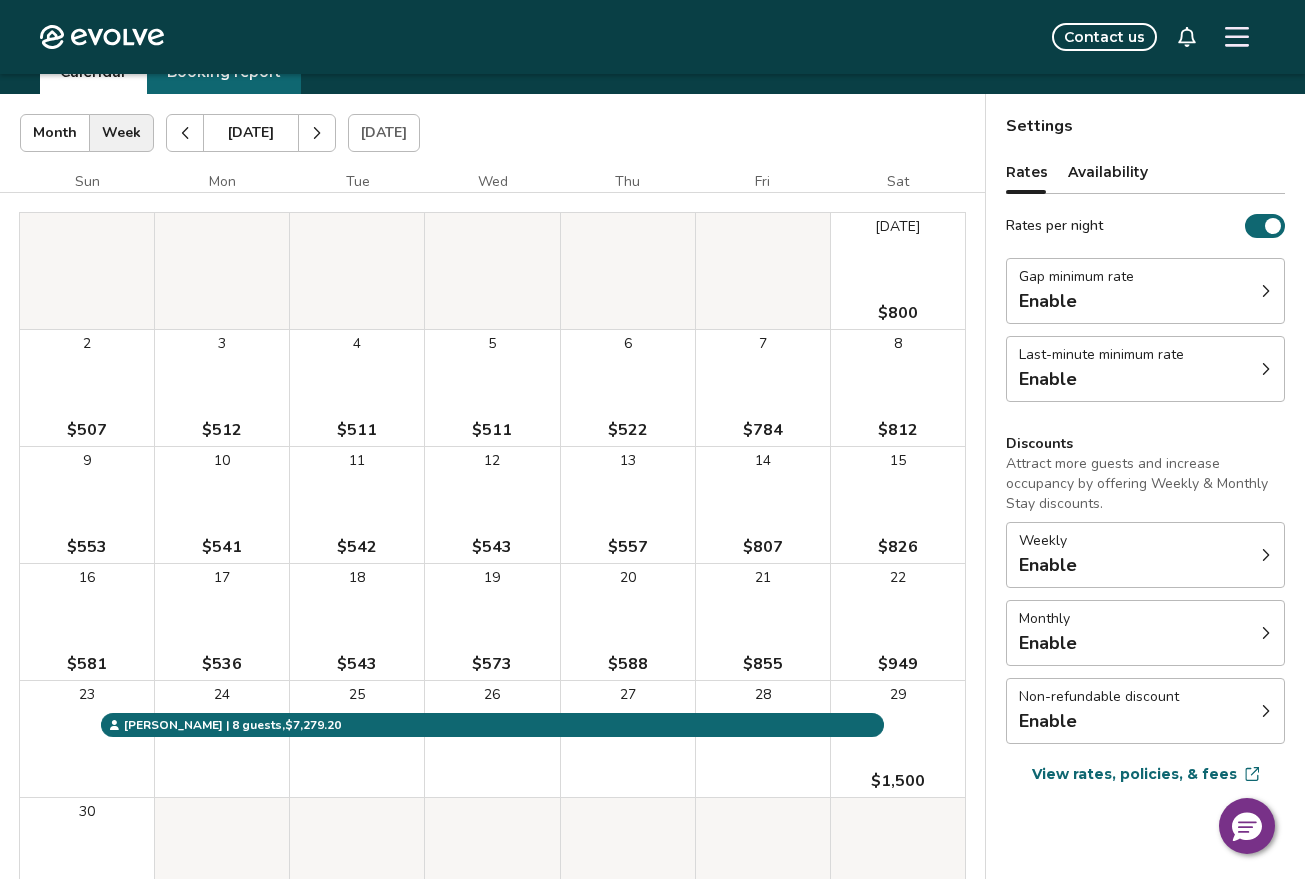 scroll, scrollTop: 0, scrollLeft: 0, axis: both 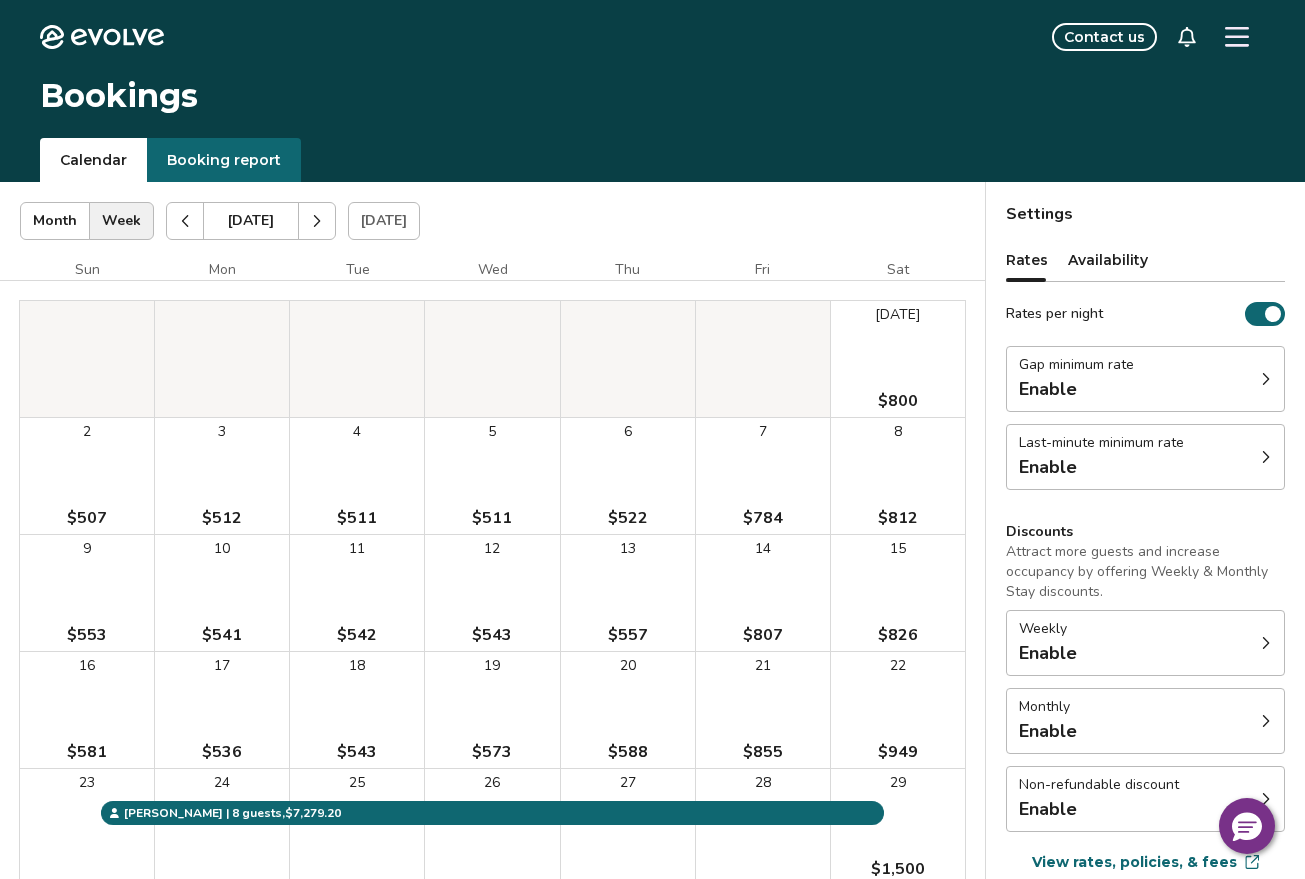 click on "Booking report" at bounding box center (224, 160) 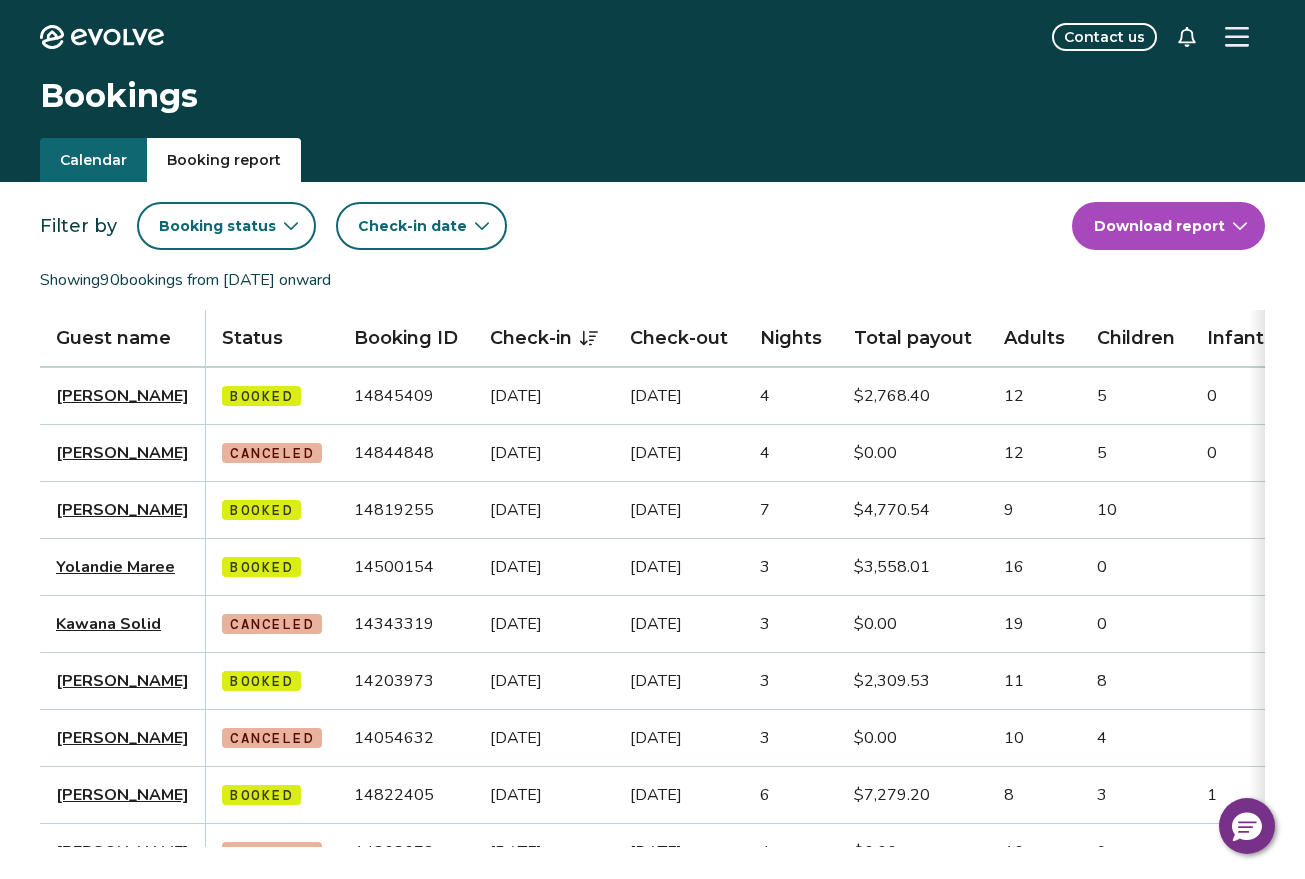 click on "Calendar" at bounding box center (93, 160) 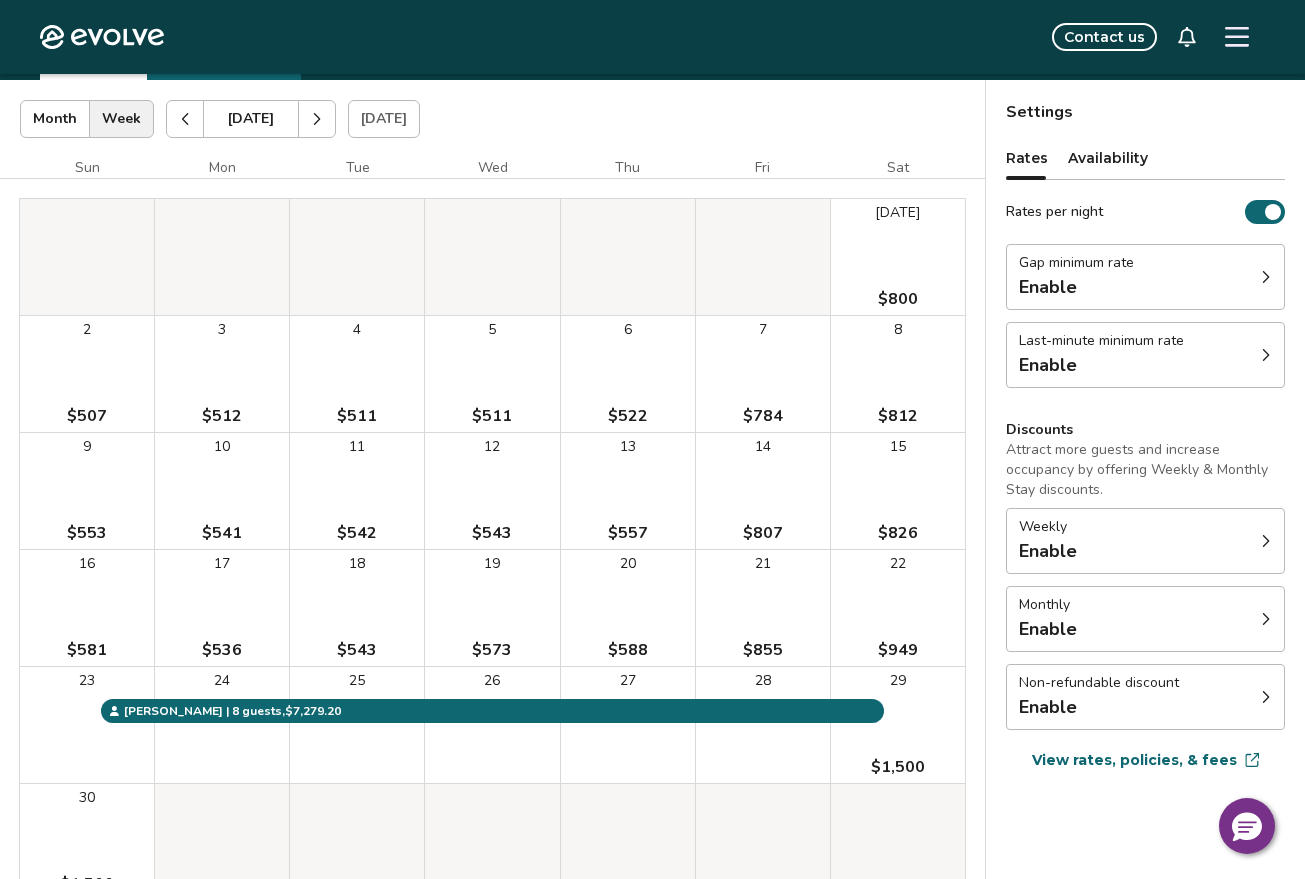 scroll, scrollTop: 263, scrollLeft: 0, axis: vertical 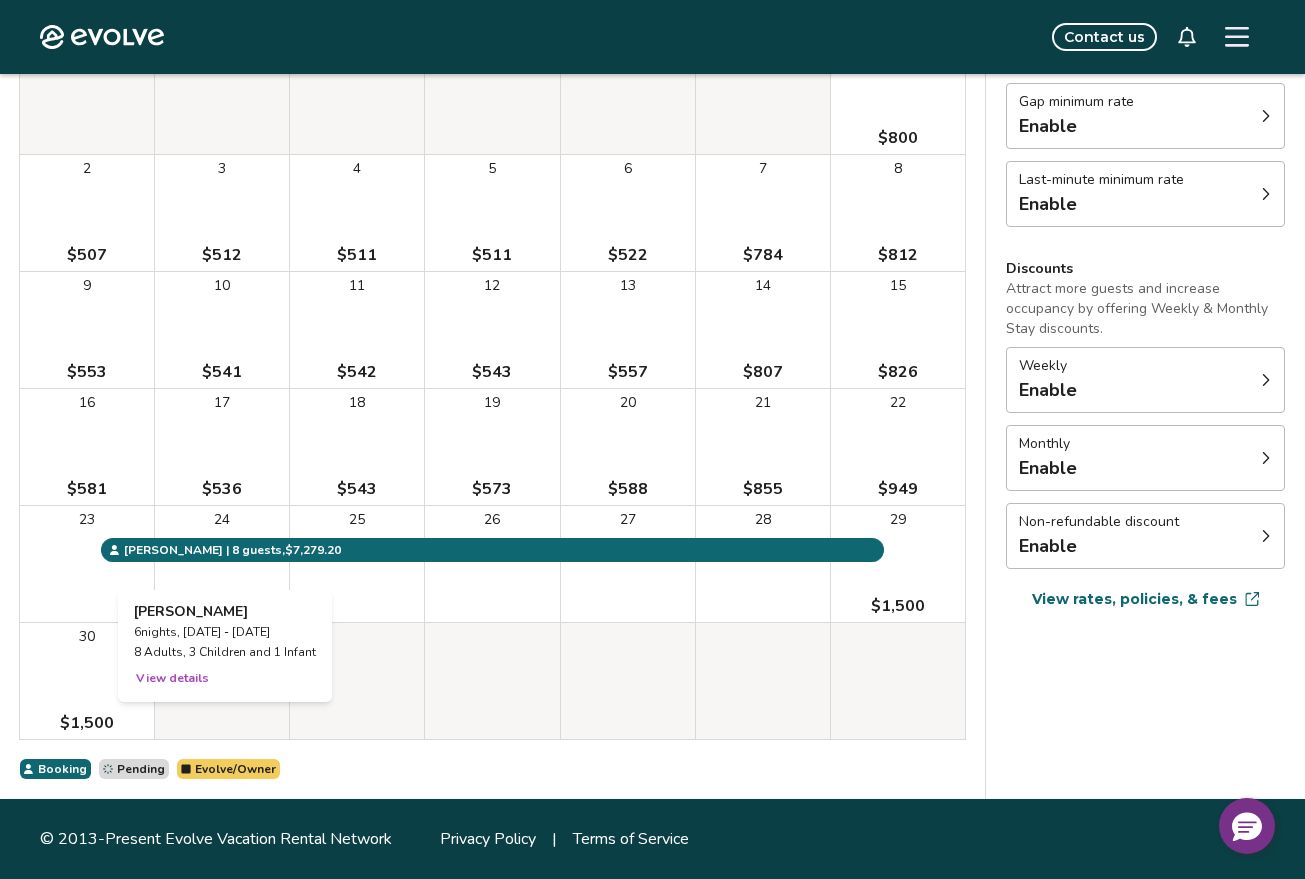 click on "24" at bounding box center [222, 564] 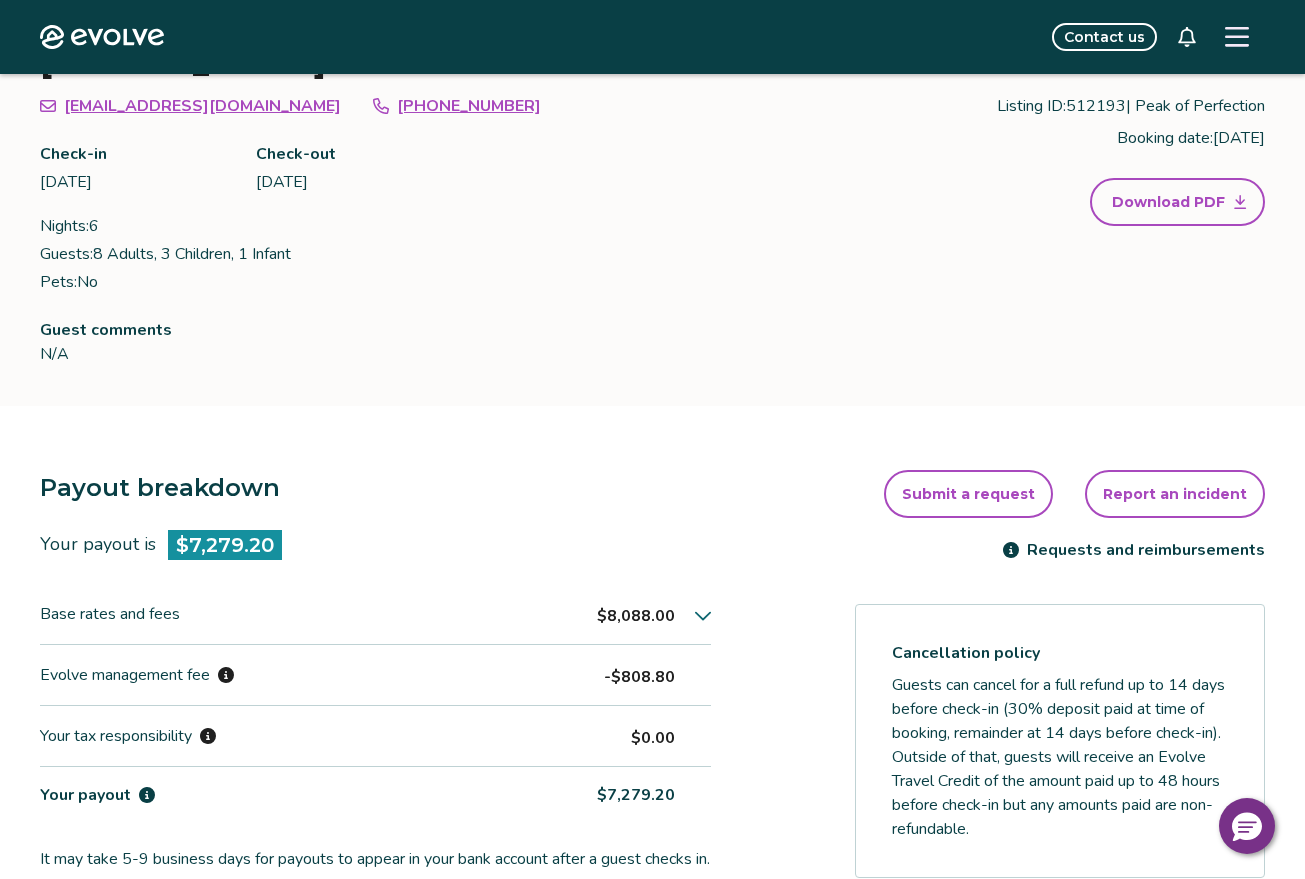 scroll, scrollTop: 0, scrollLeft: 0, axis: both 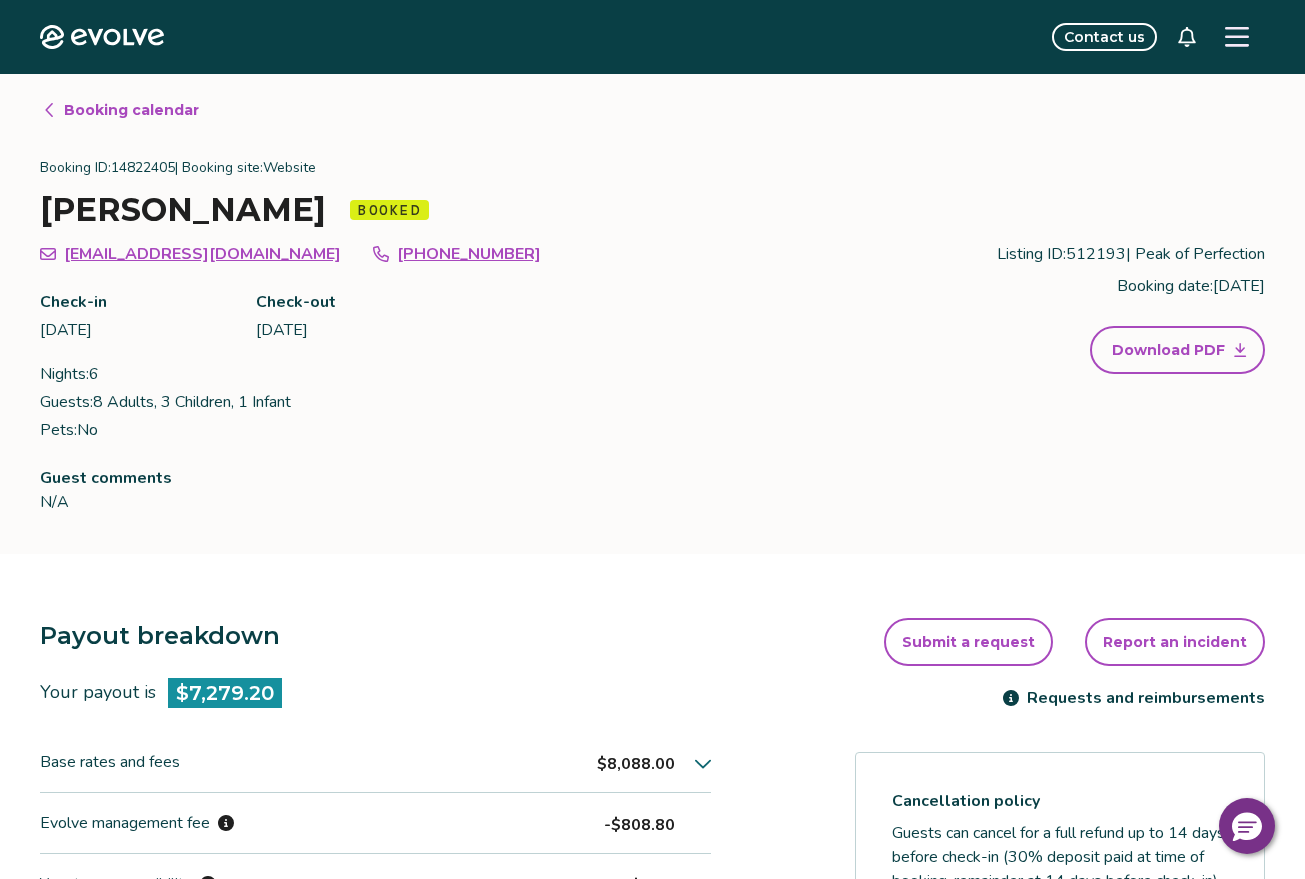 click on "Booking calendar" at bounding box center [131, 110] 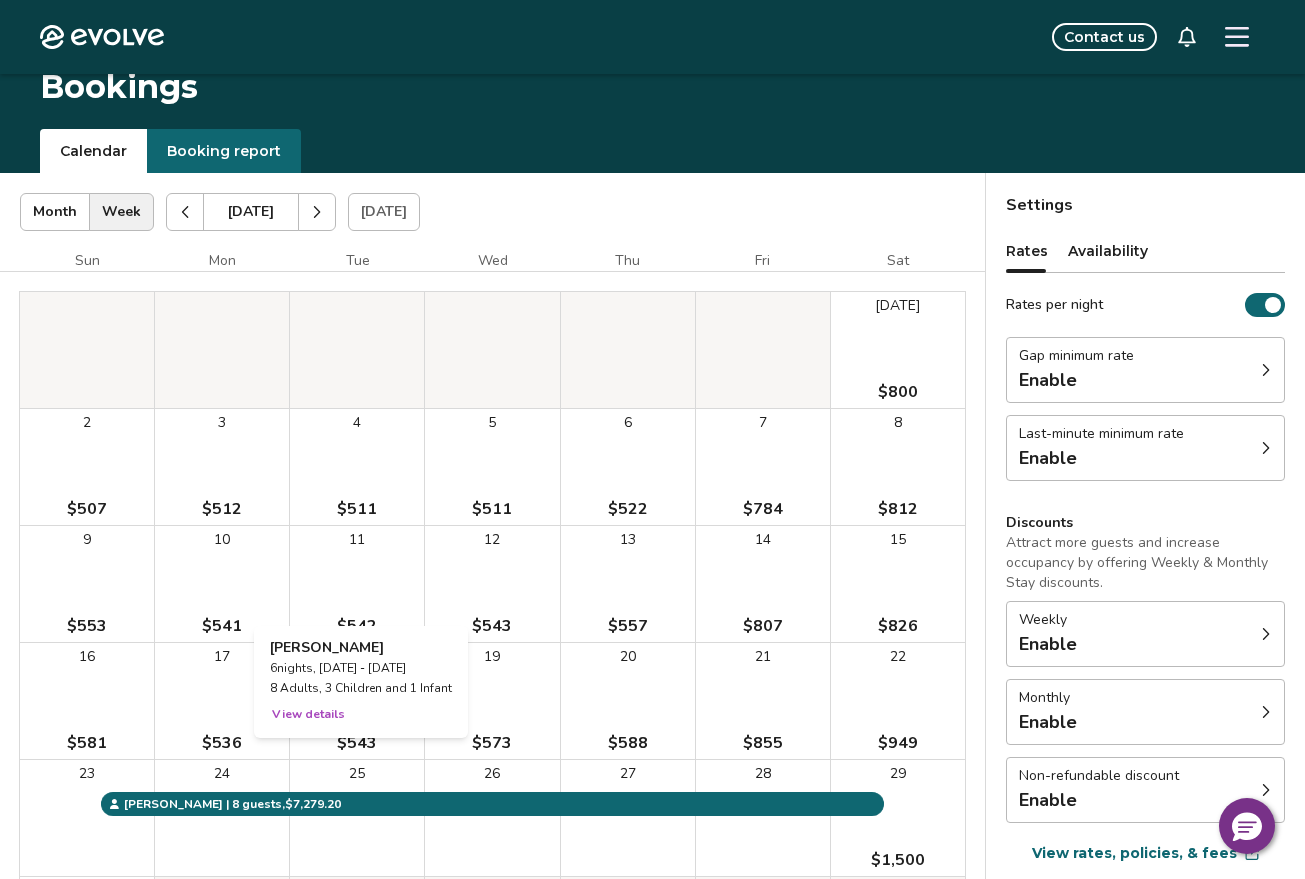 scroll, scrollTop: 0, scrollLeft: 0, axis: both 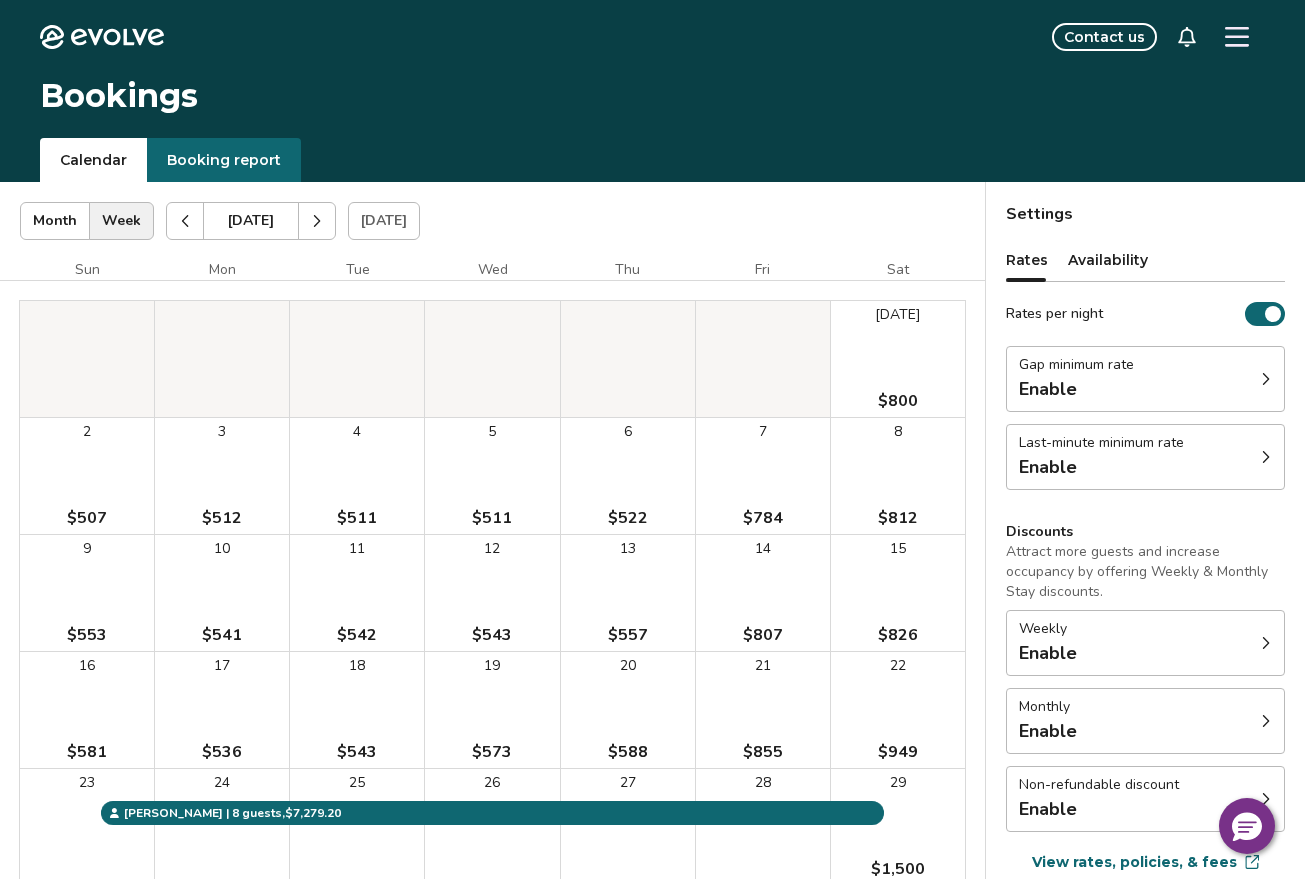 click 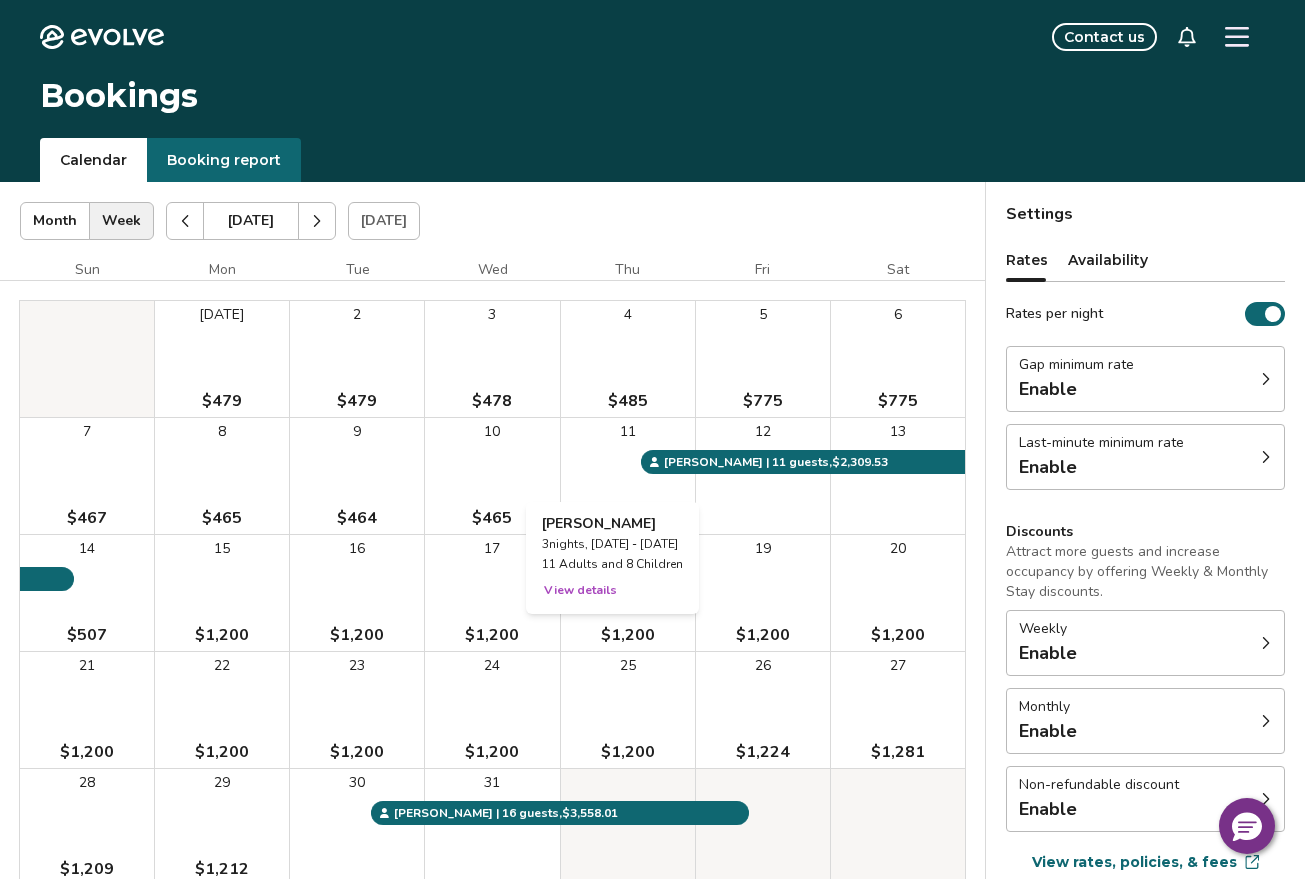 click on "11" at bounding box center [628, 476] 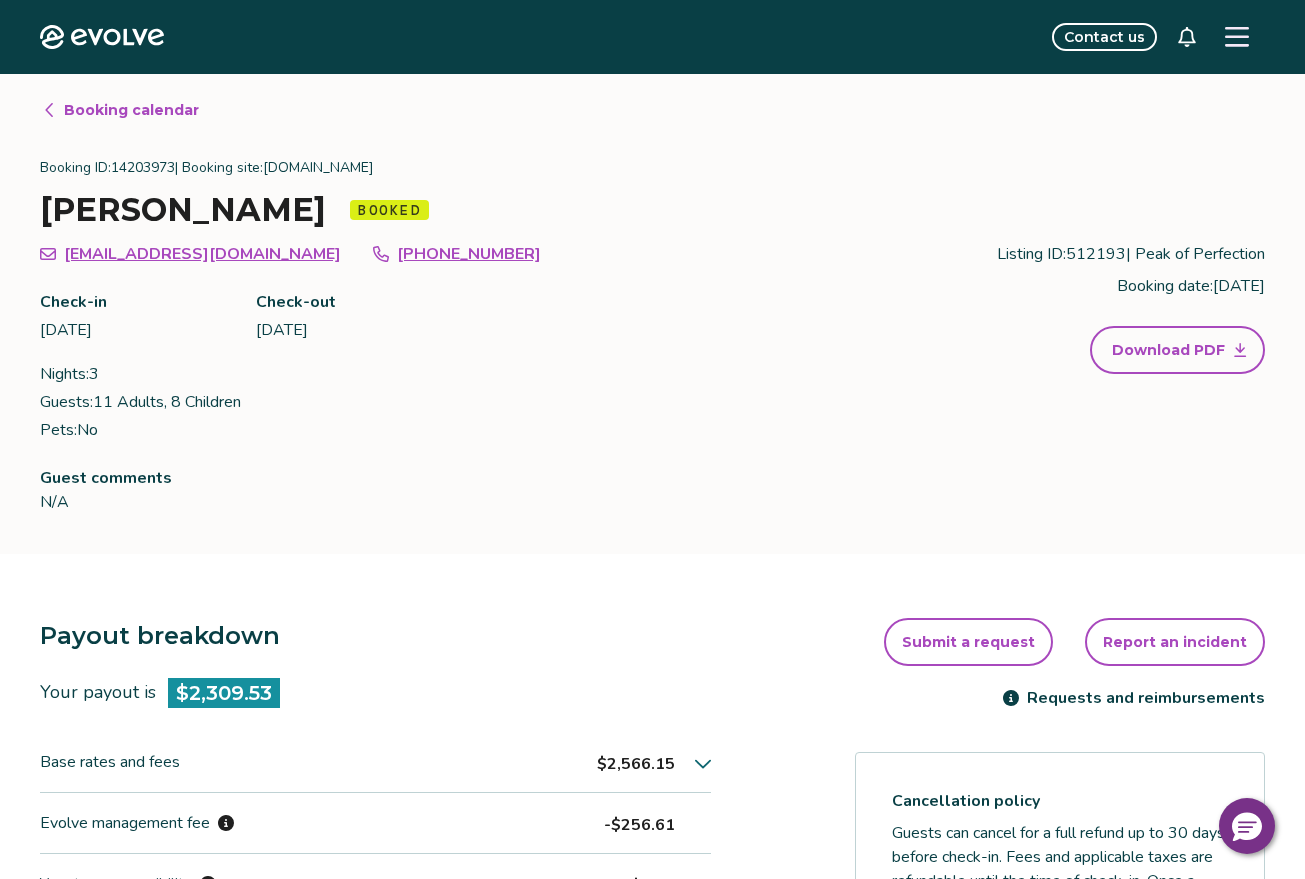 click on "Booking calendar" at bounding box center (131, 110) 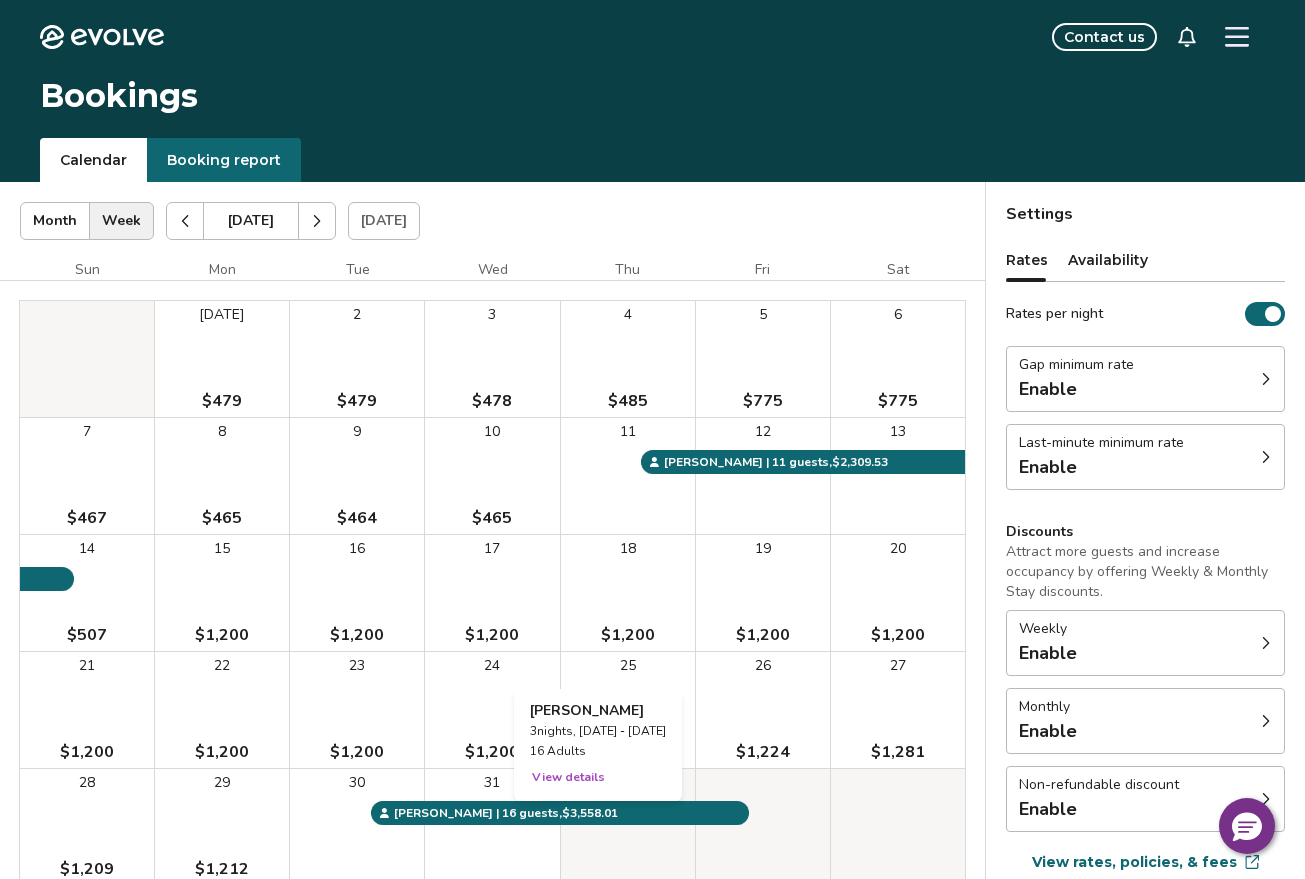 click at bounding box center (628, 827) 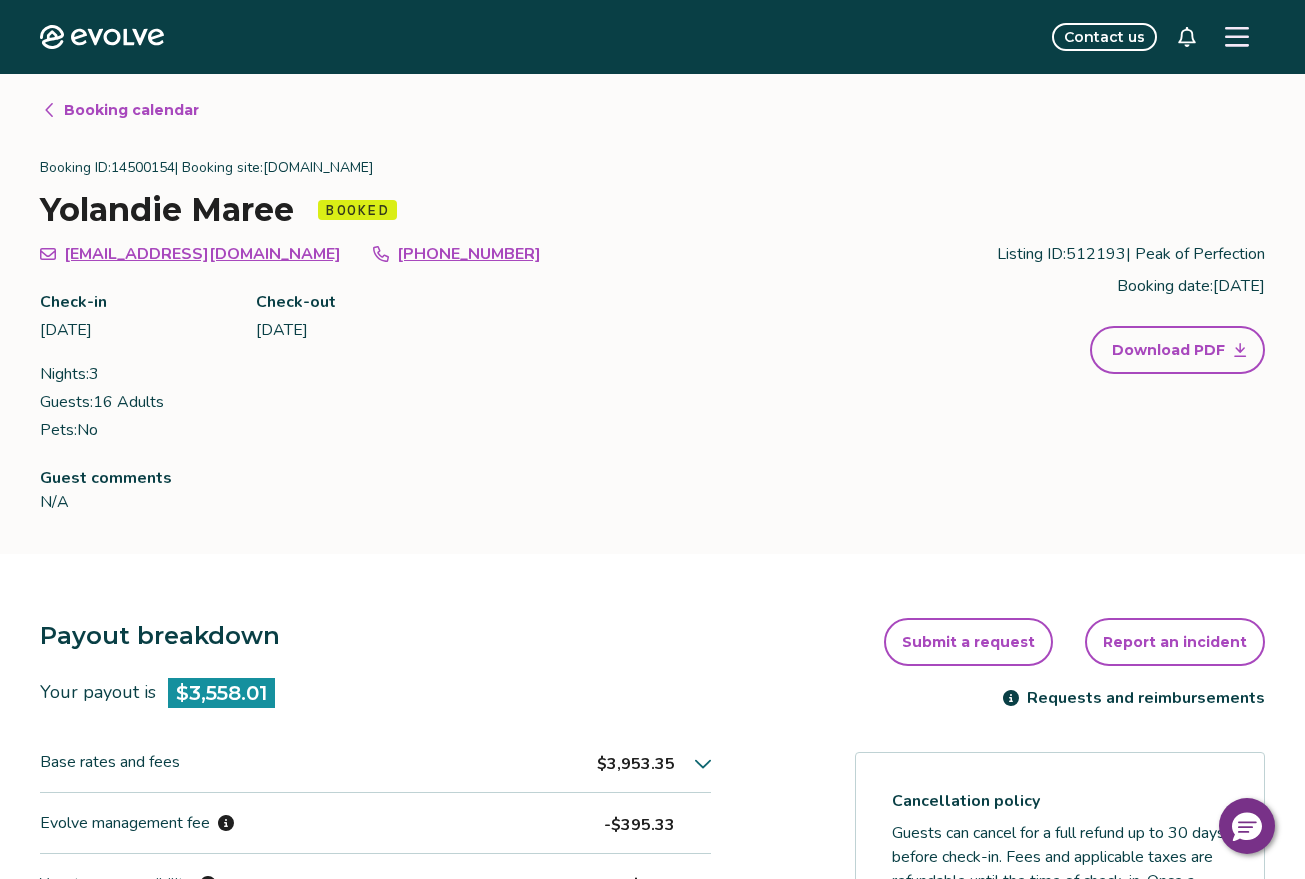 click on "Booking calendar" at bounding box center (131, 110) 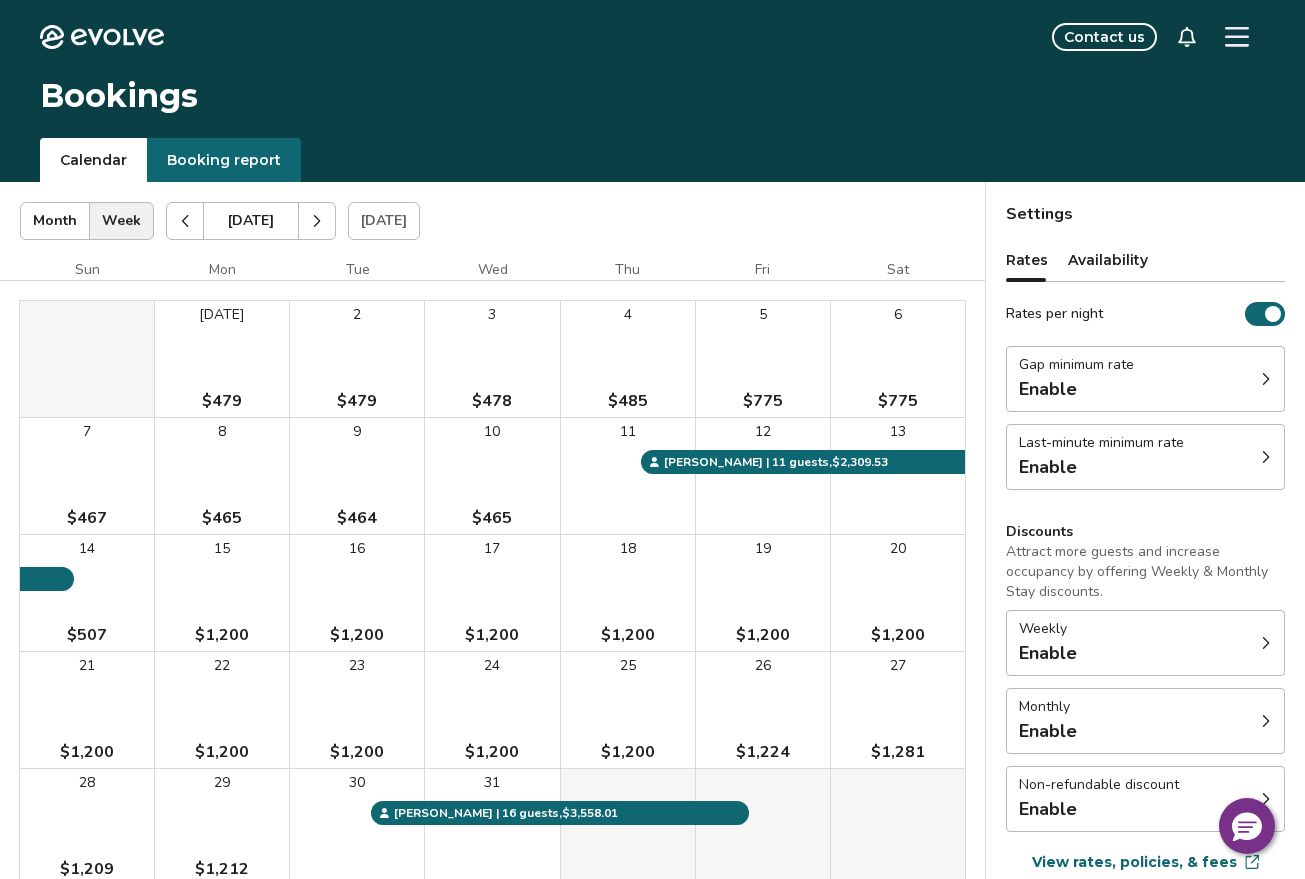 click 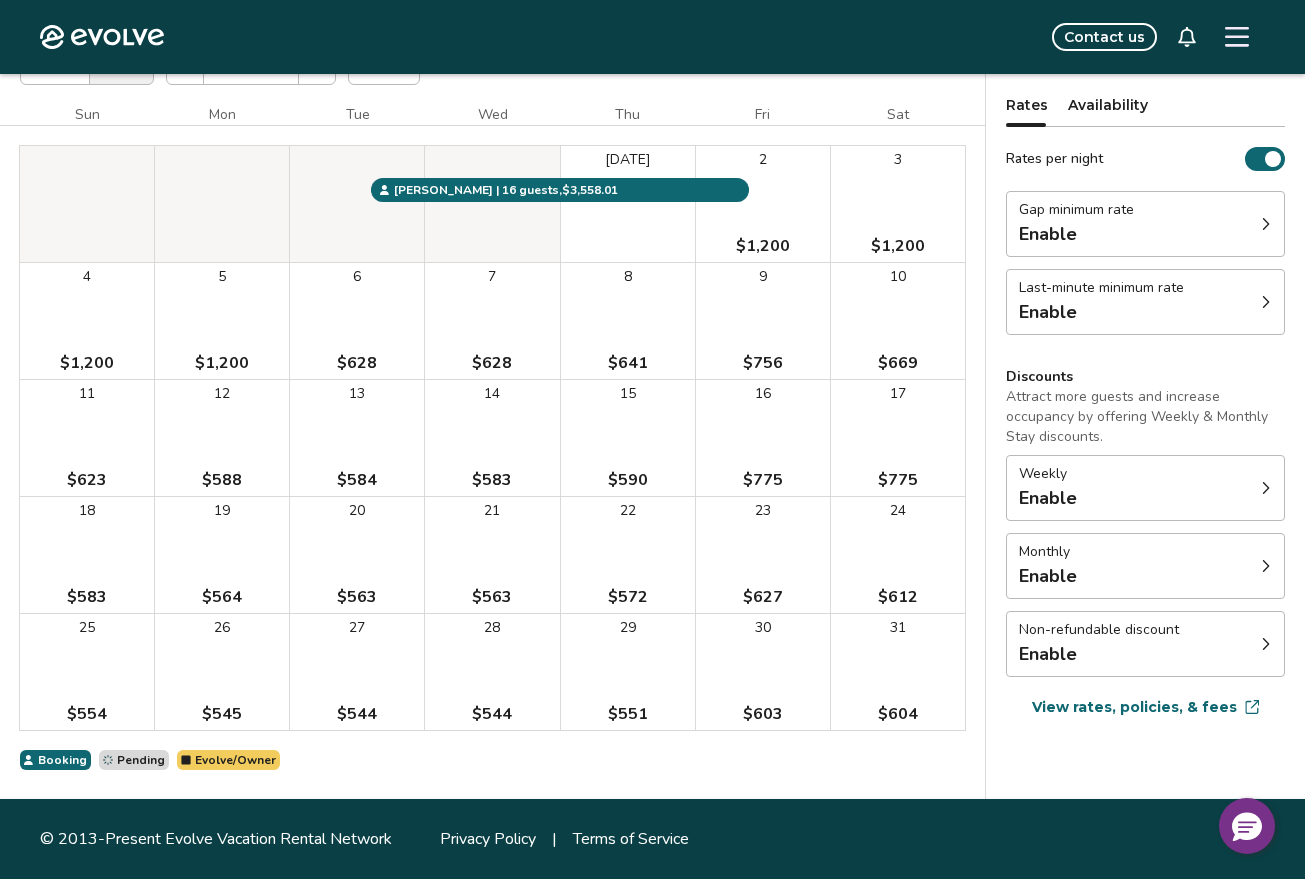 scroll, scrollTop: 55, scrollLeft: 0, axis: vertical 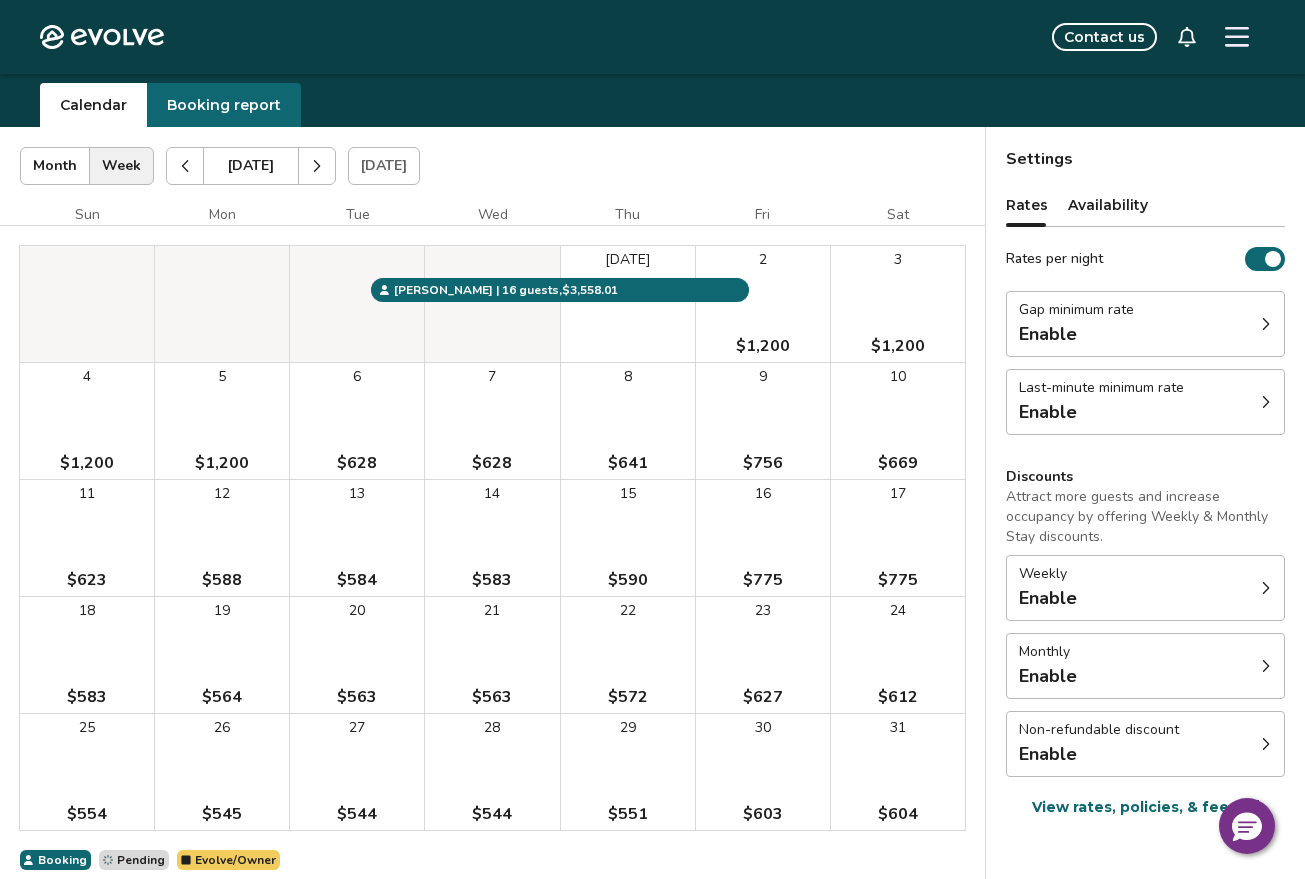 click 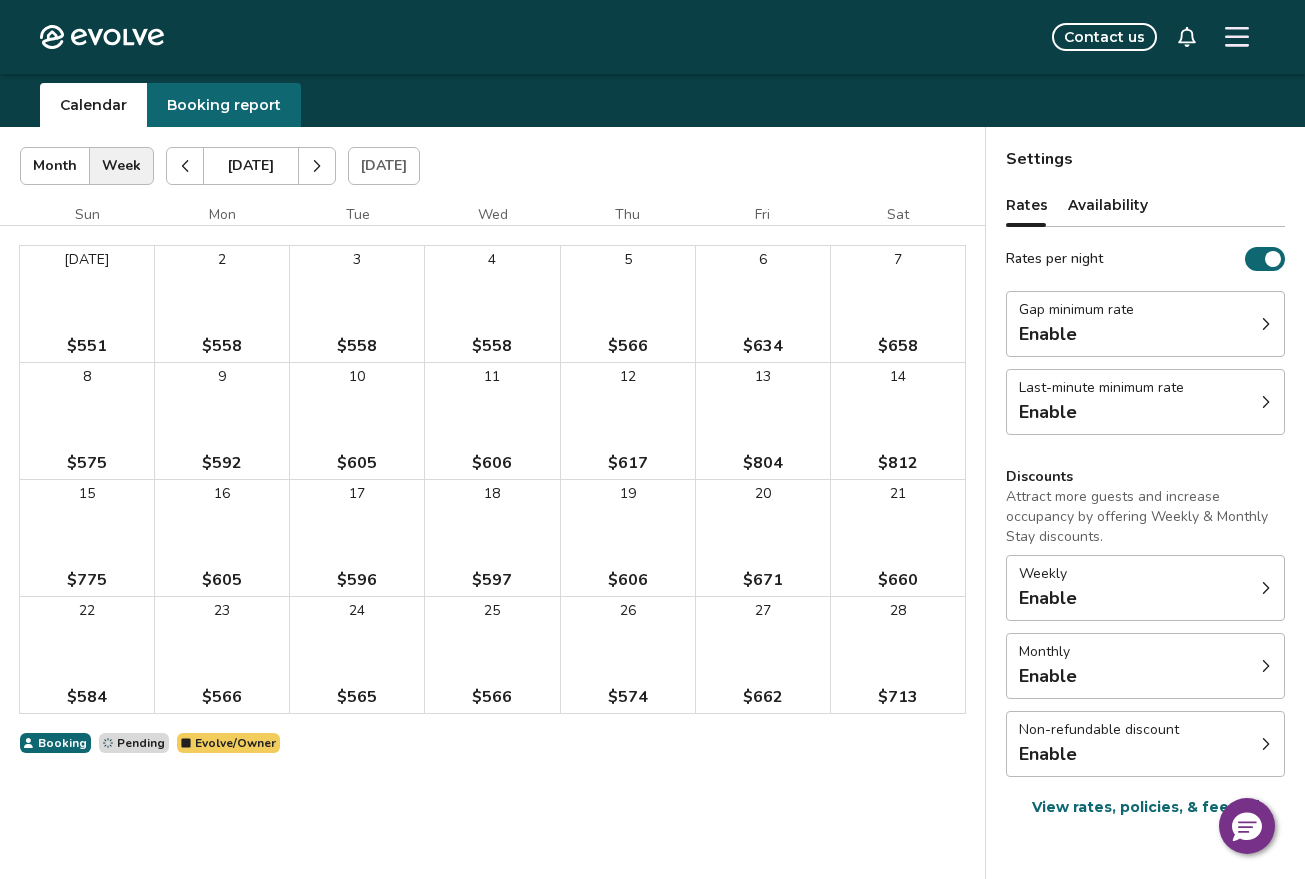 click 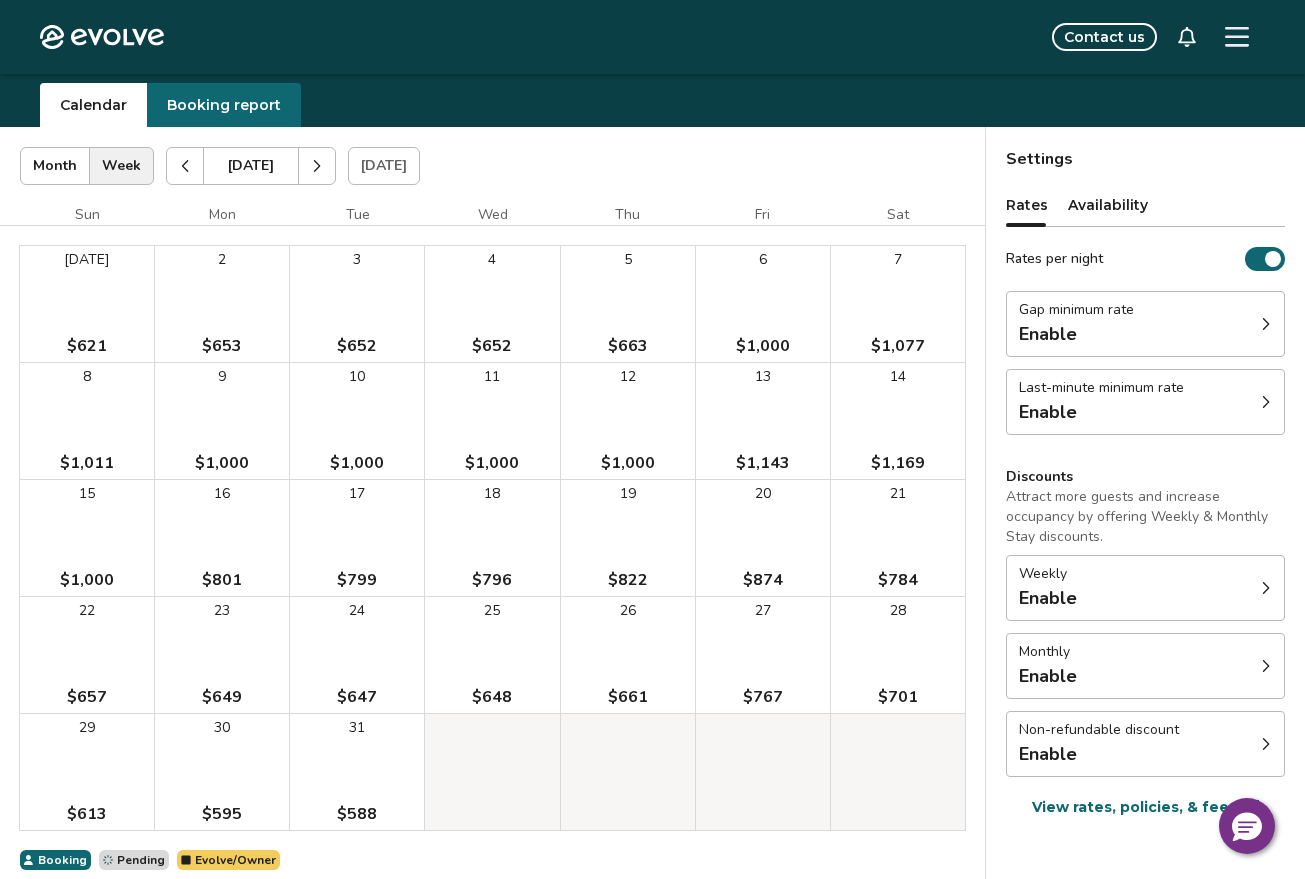 click 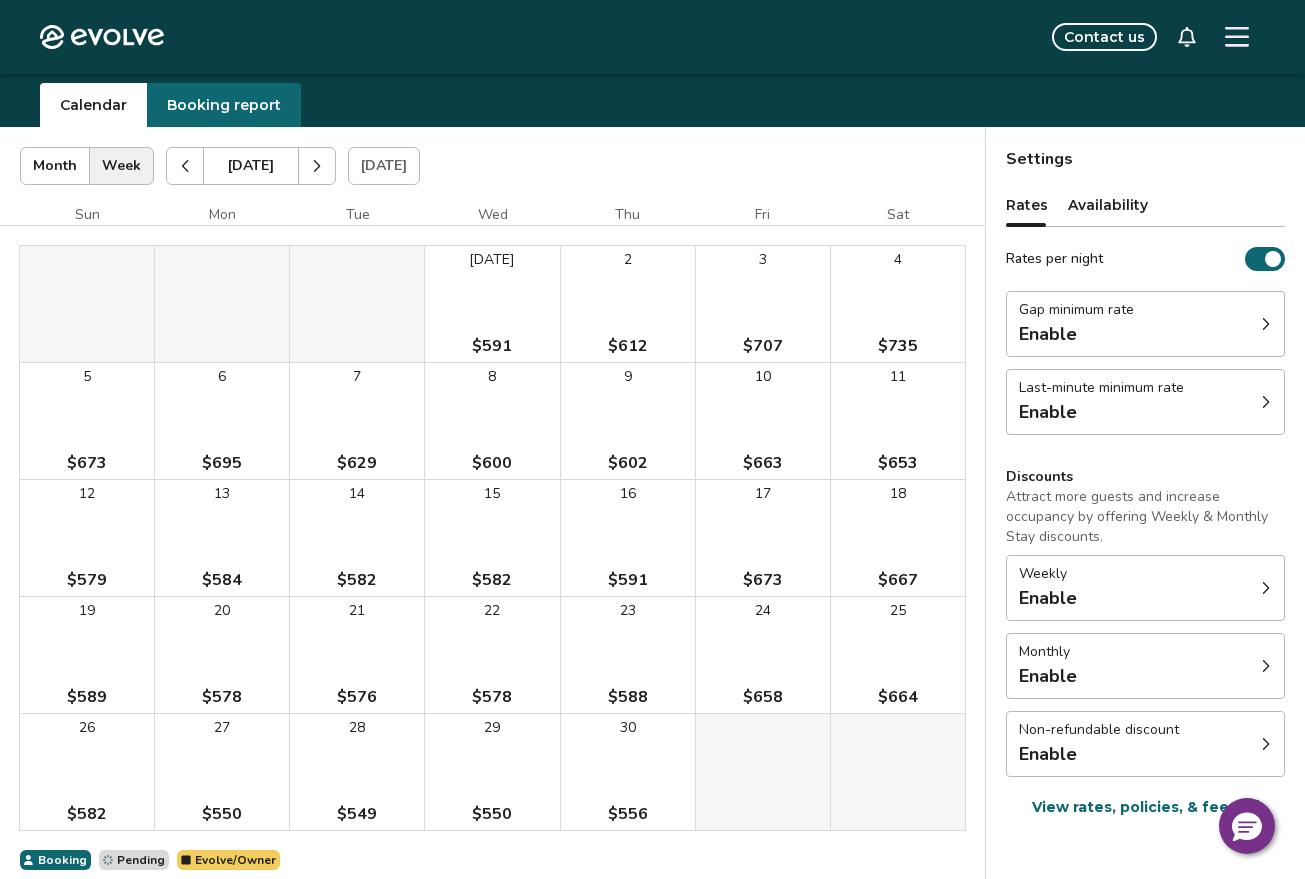 click 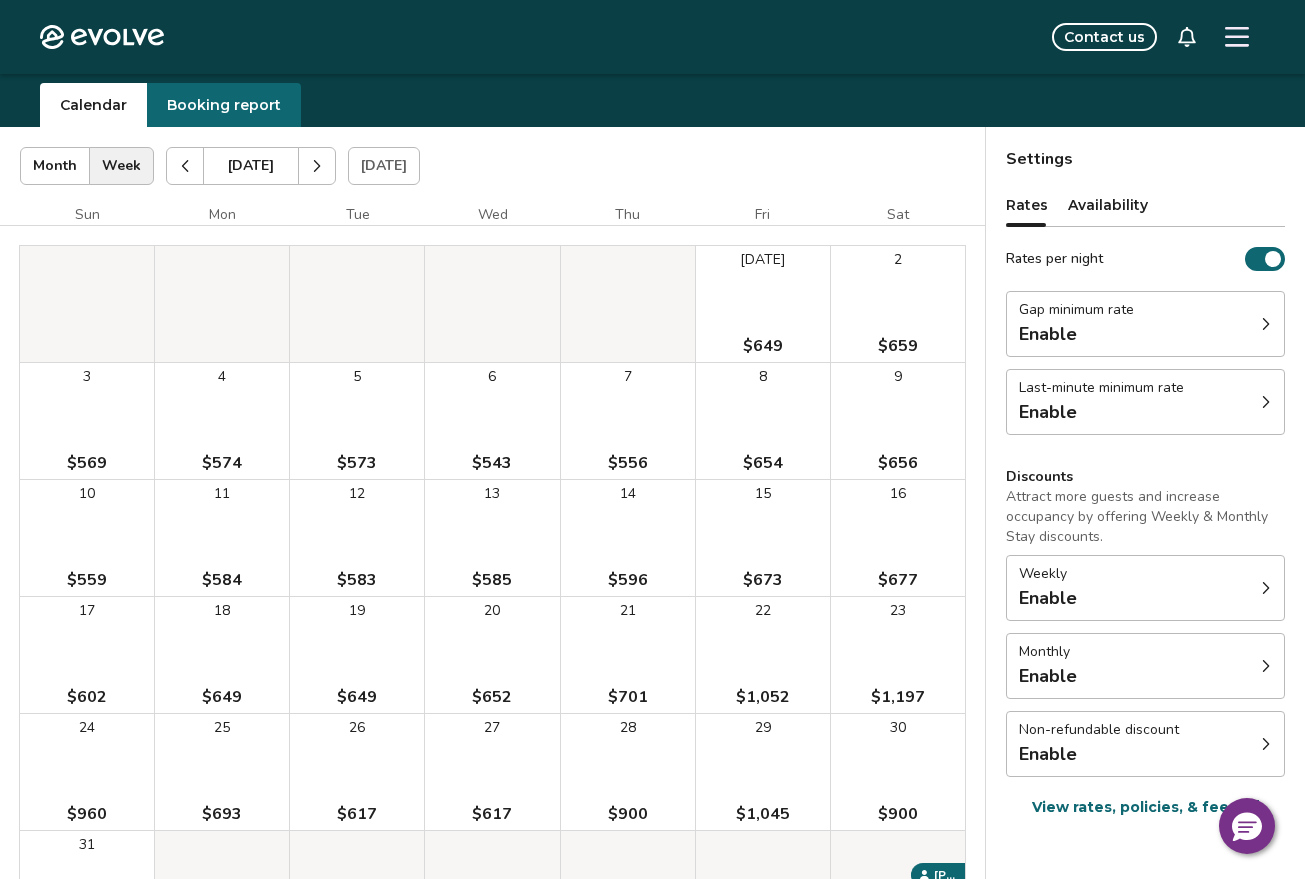 click 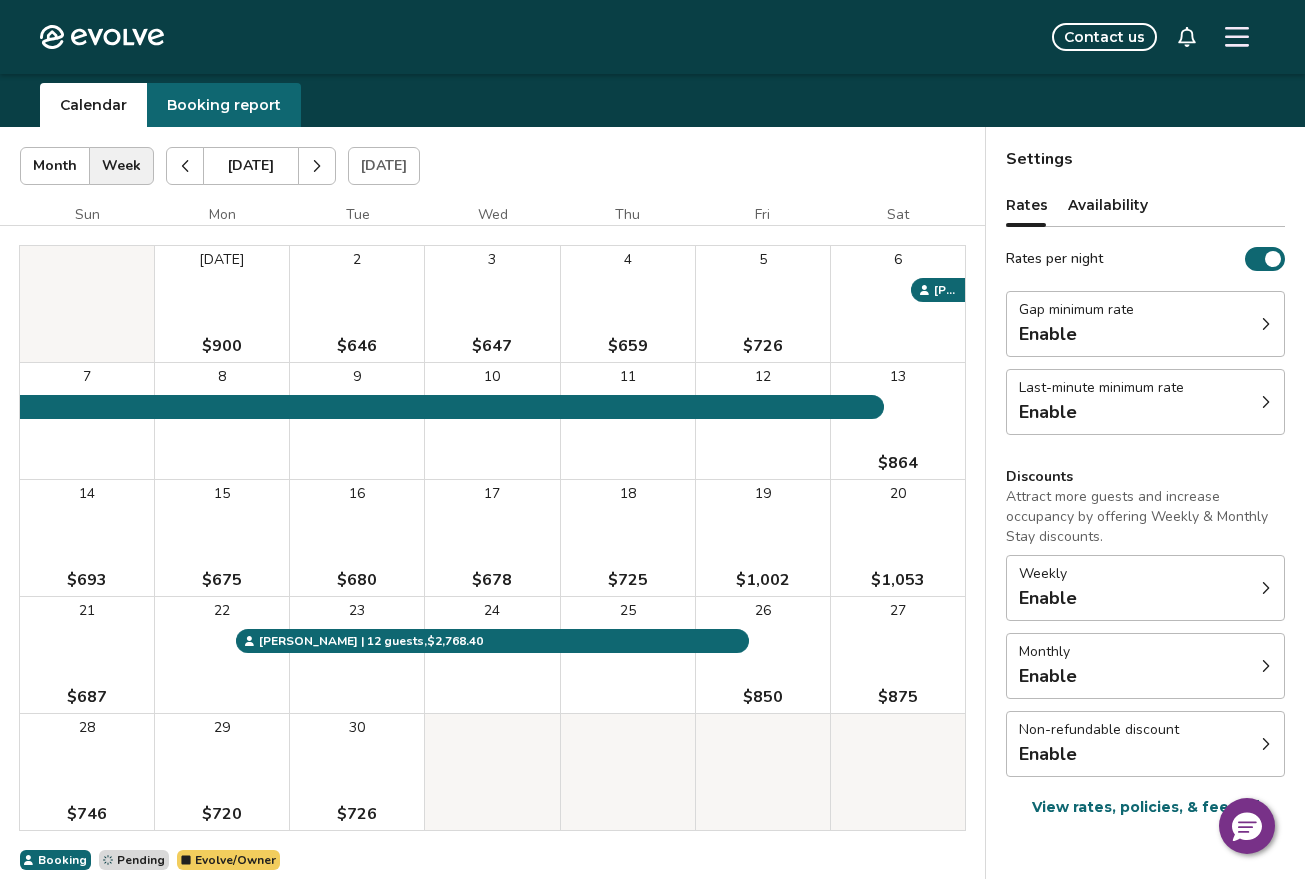 click at bounding box center [185, 166] 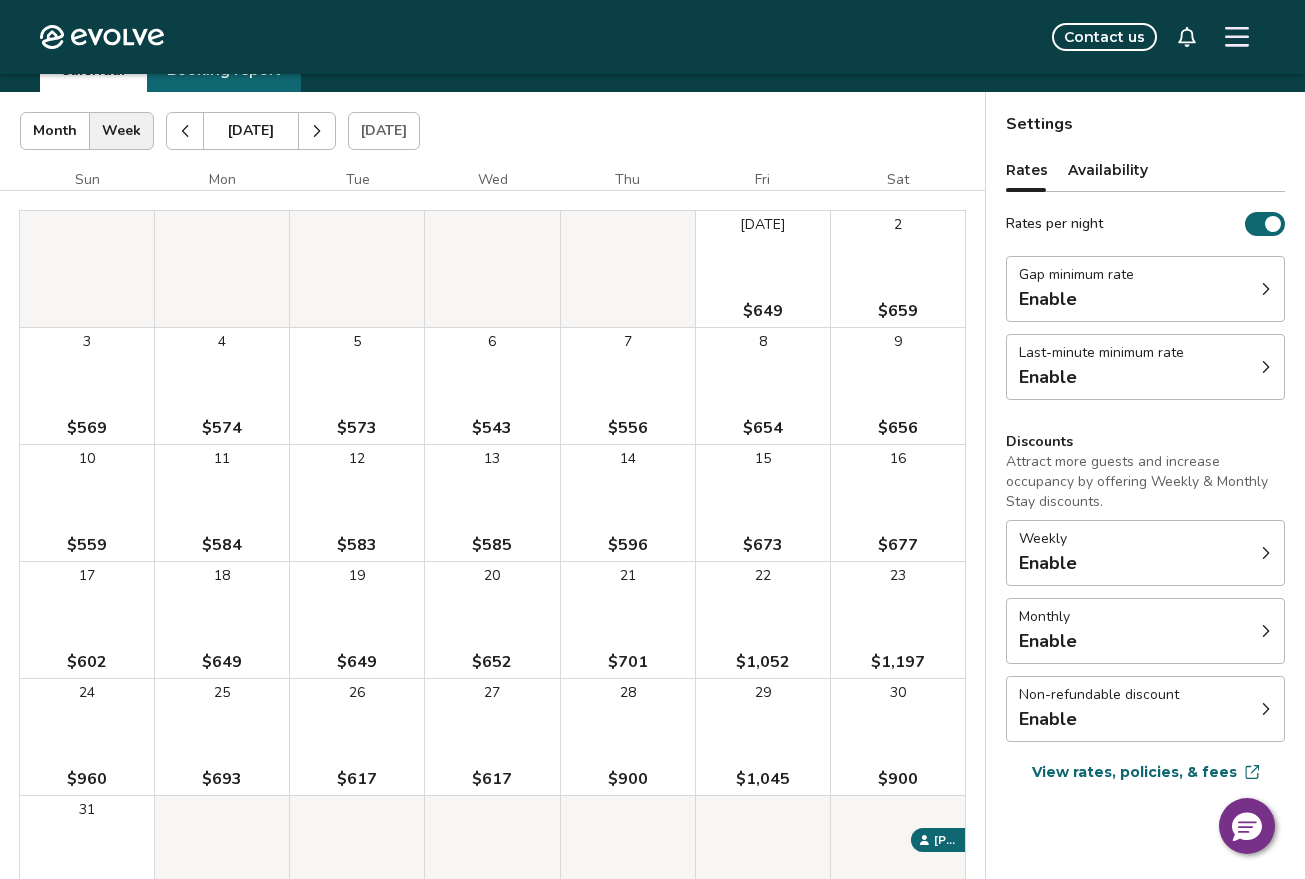 scroll, scrollTop: 55, scrollLeft: 0, axis: vertical 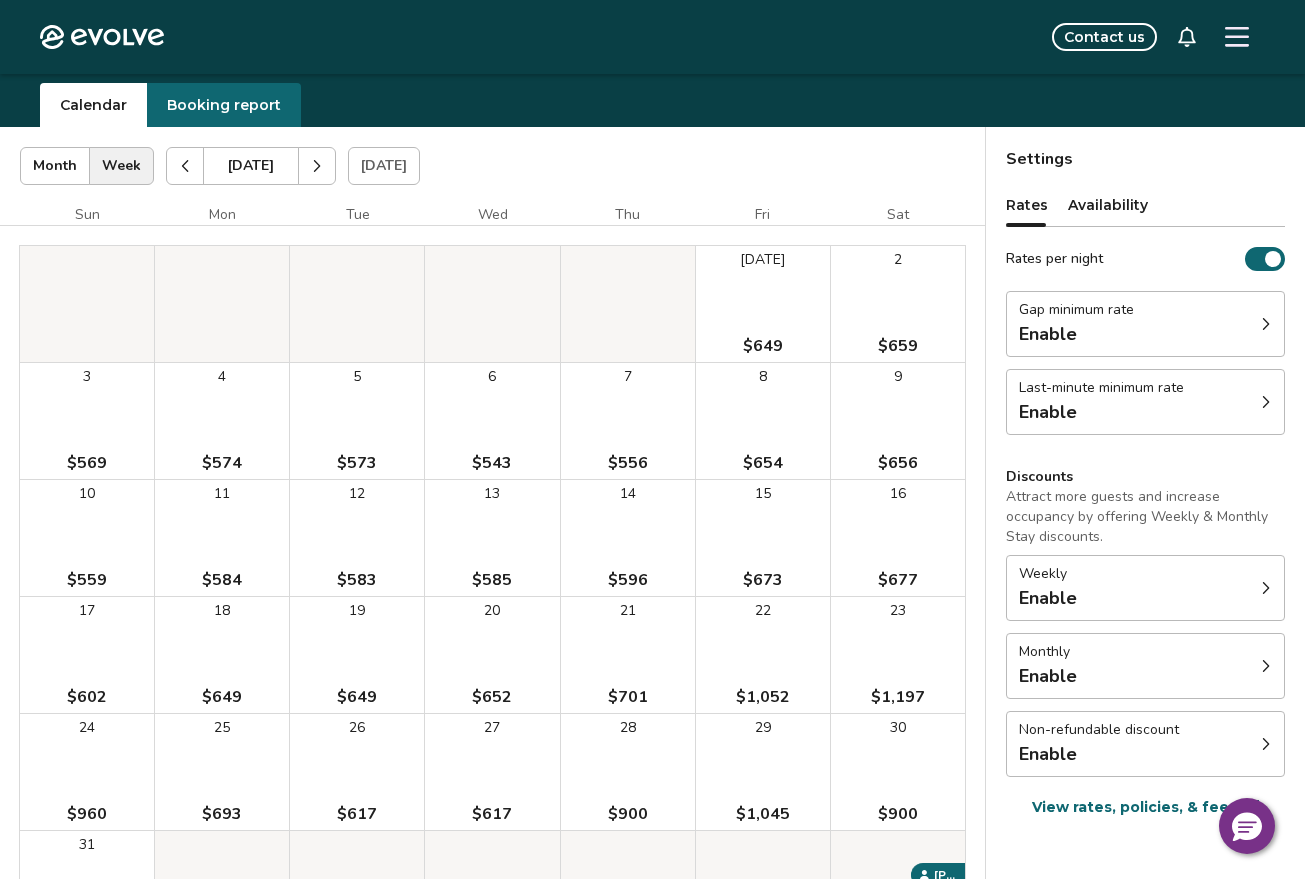 click 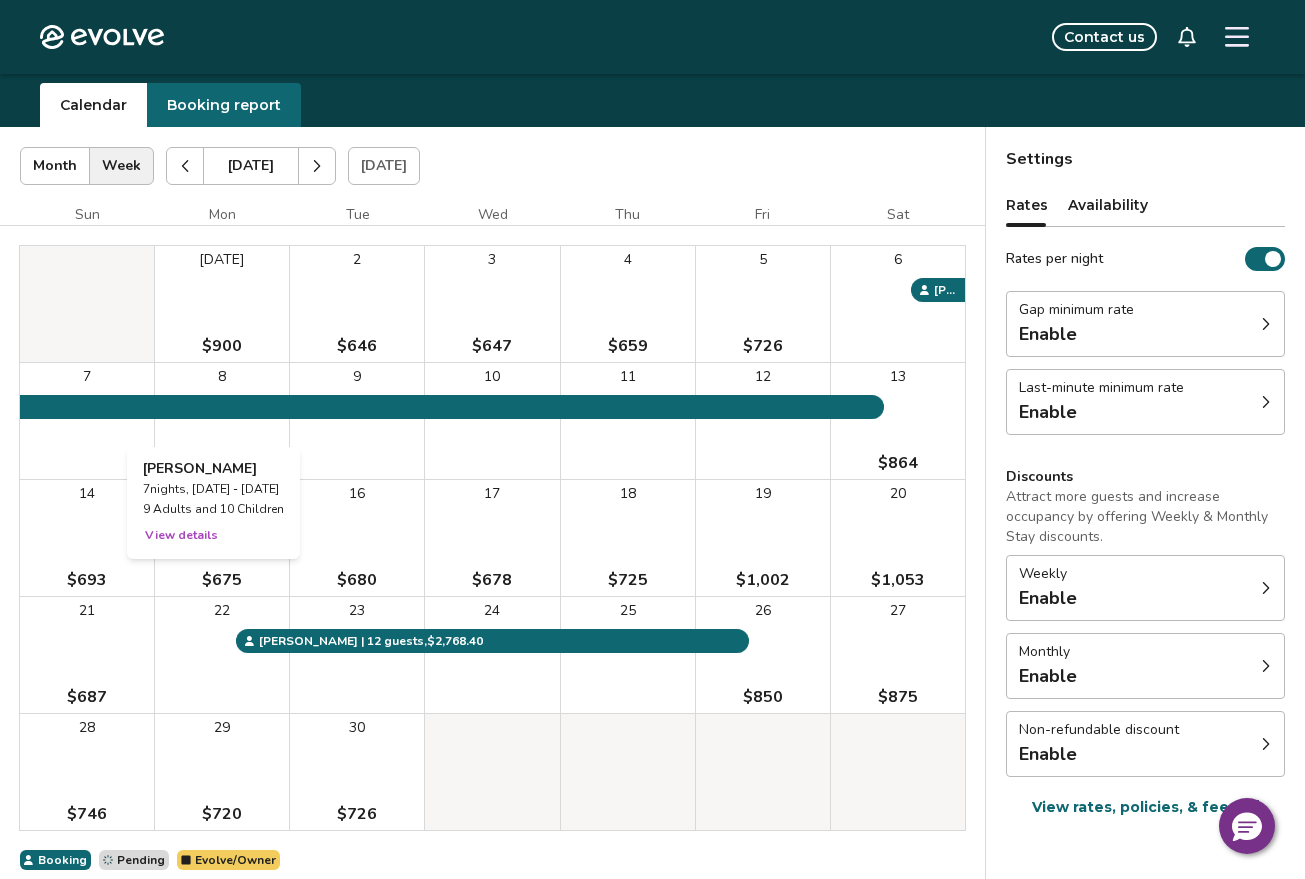 click on "8" at bounding box center (222, 421) 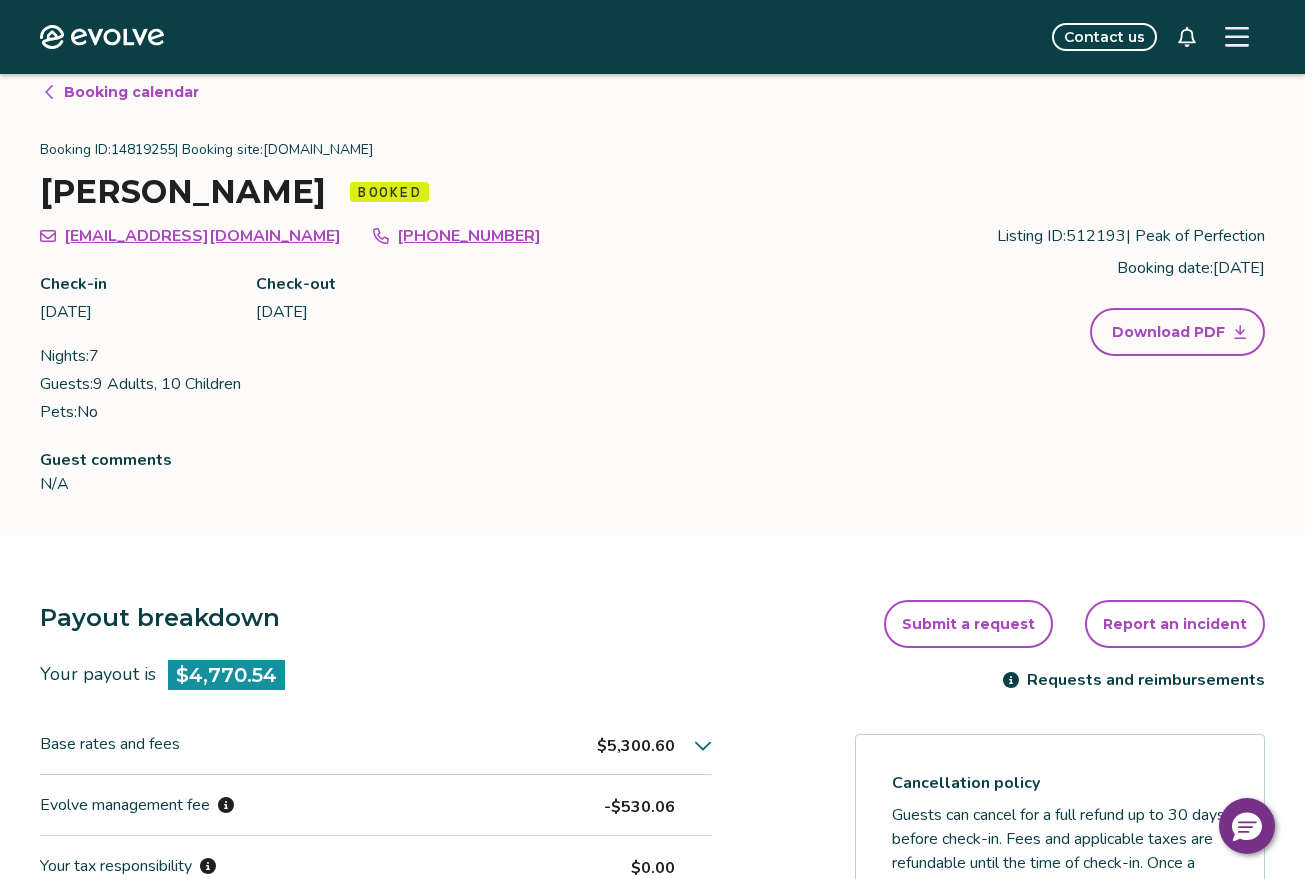 scroll, scrollTop: 0, scrollLeft: 0, axis: both 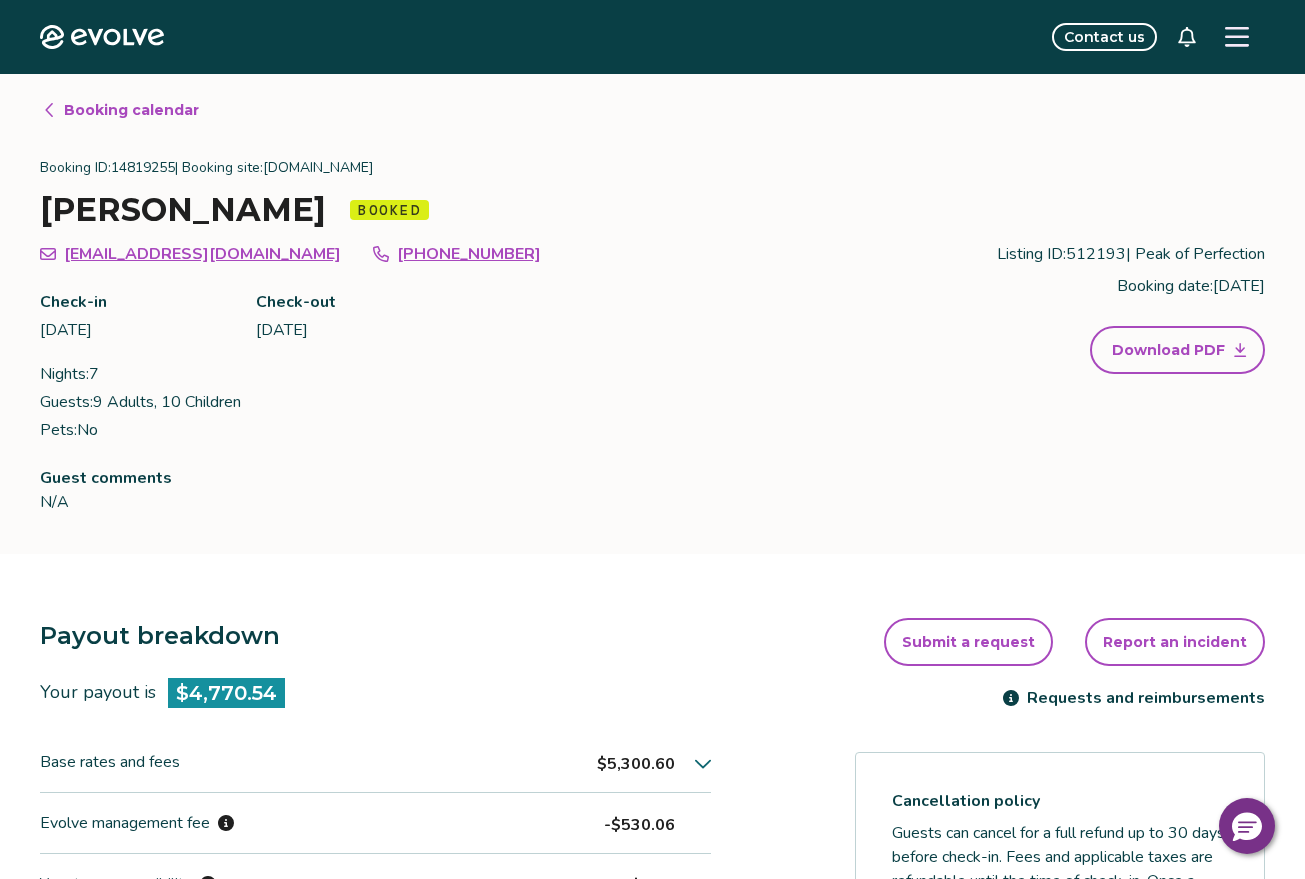 click on "Booking calendar" at bounding box center (131, 110) 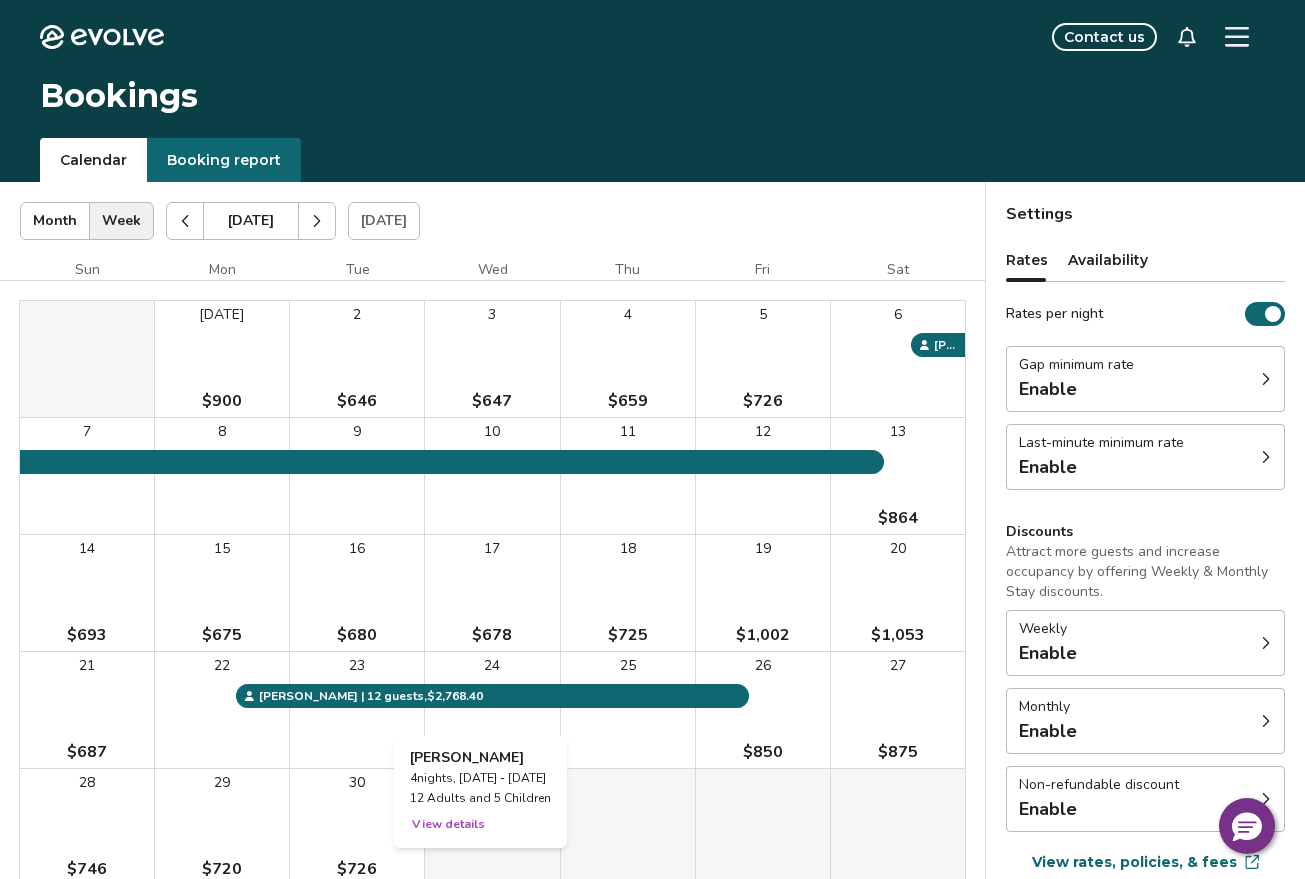 click on "24" at bounding box center [492, 710] 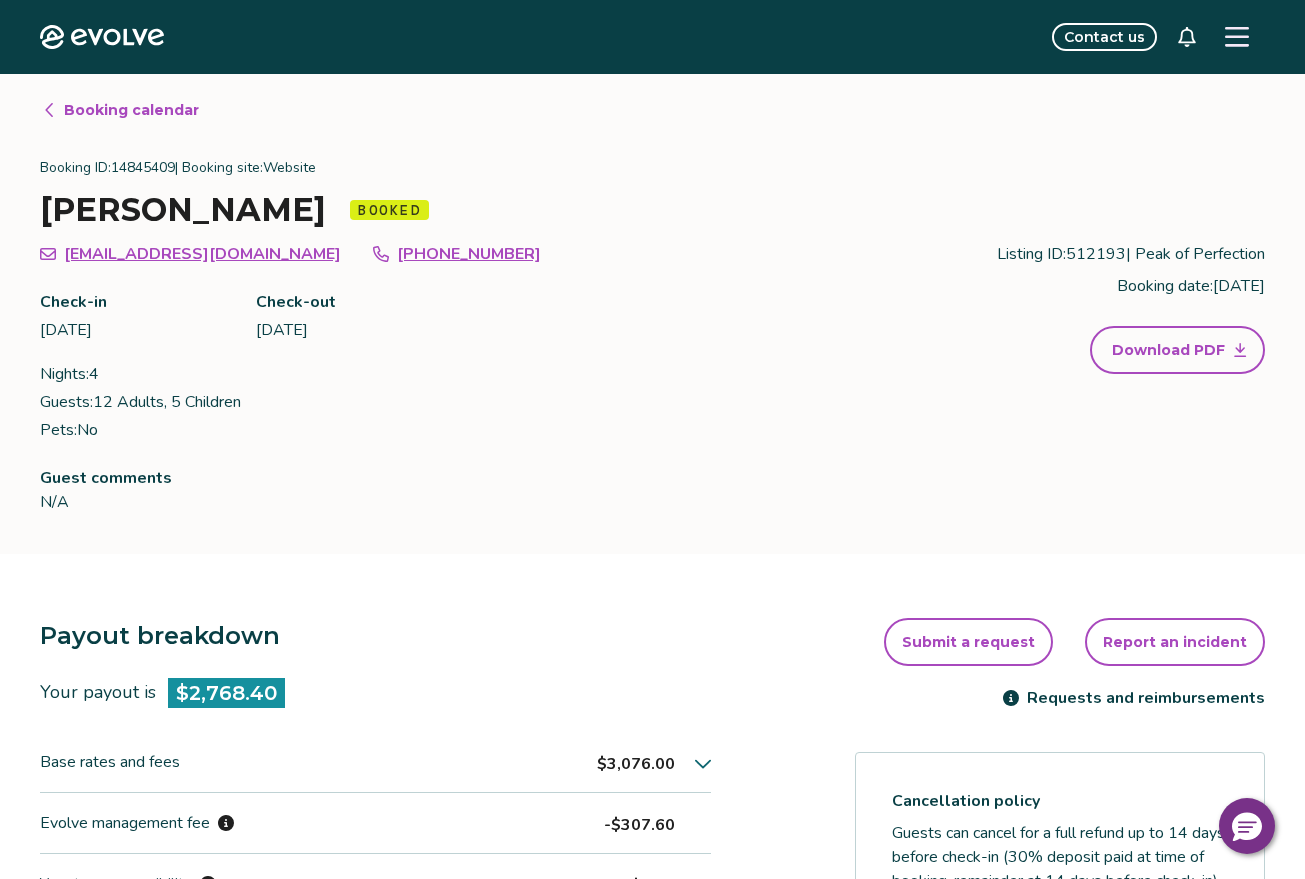 click on "Booking calendar" at bounding box center (131, 110) 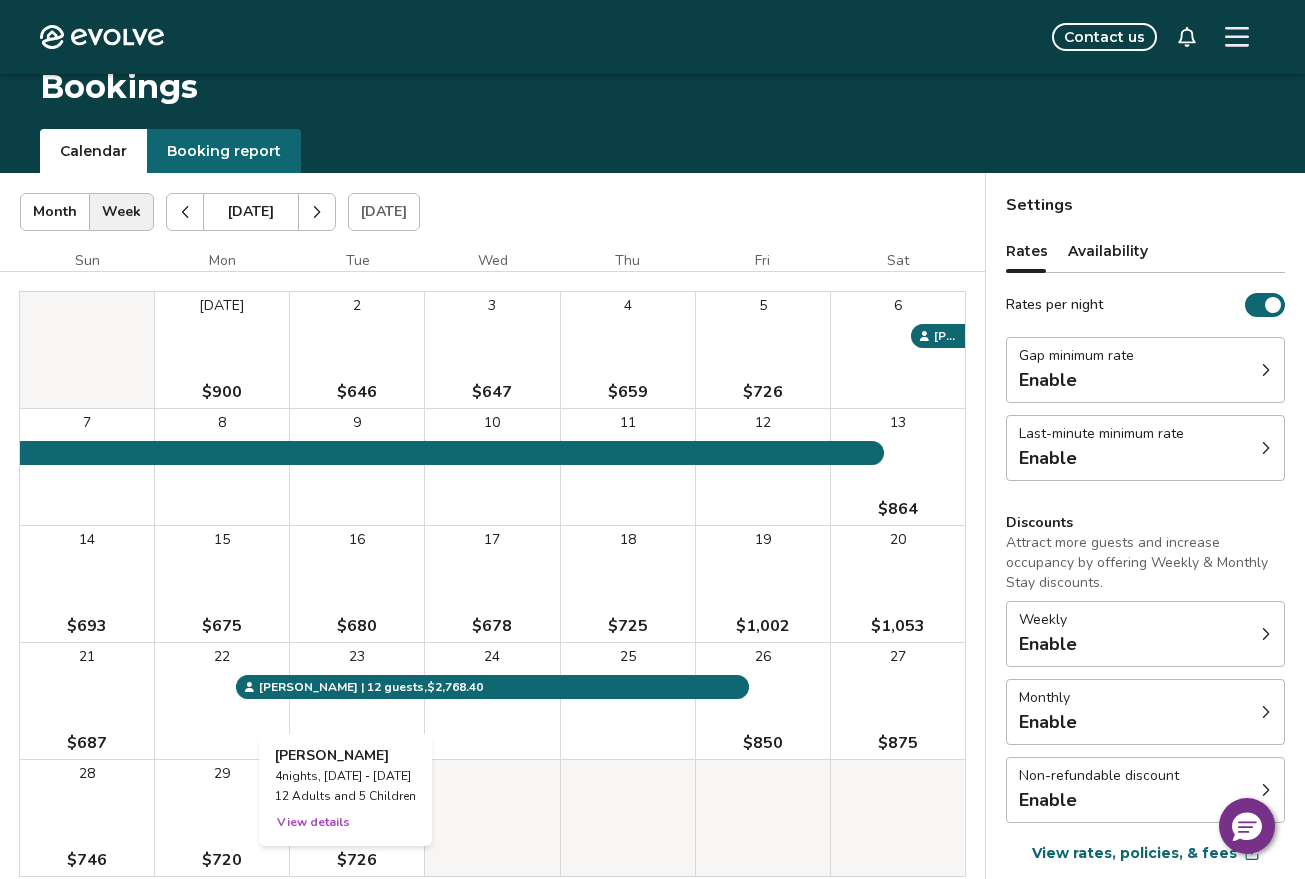 scroll, scrollTop: 0, scrollLeft: 0, axis: both 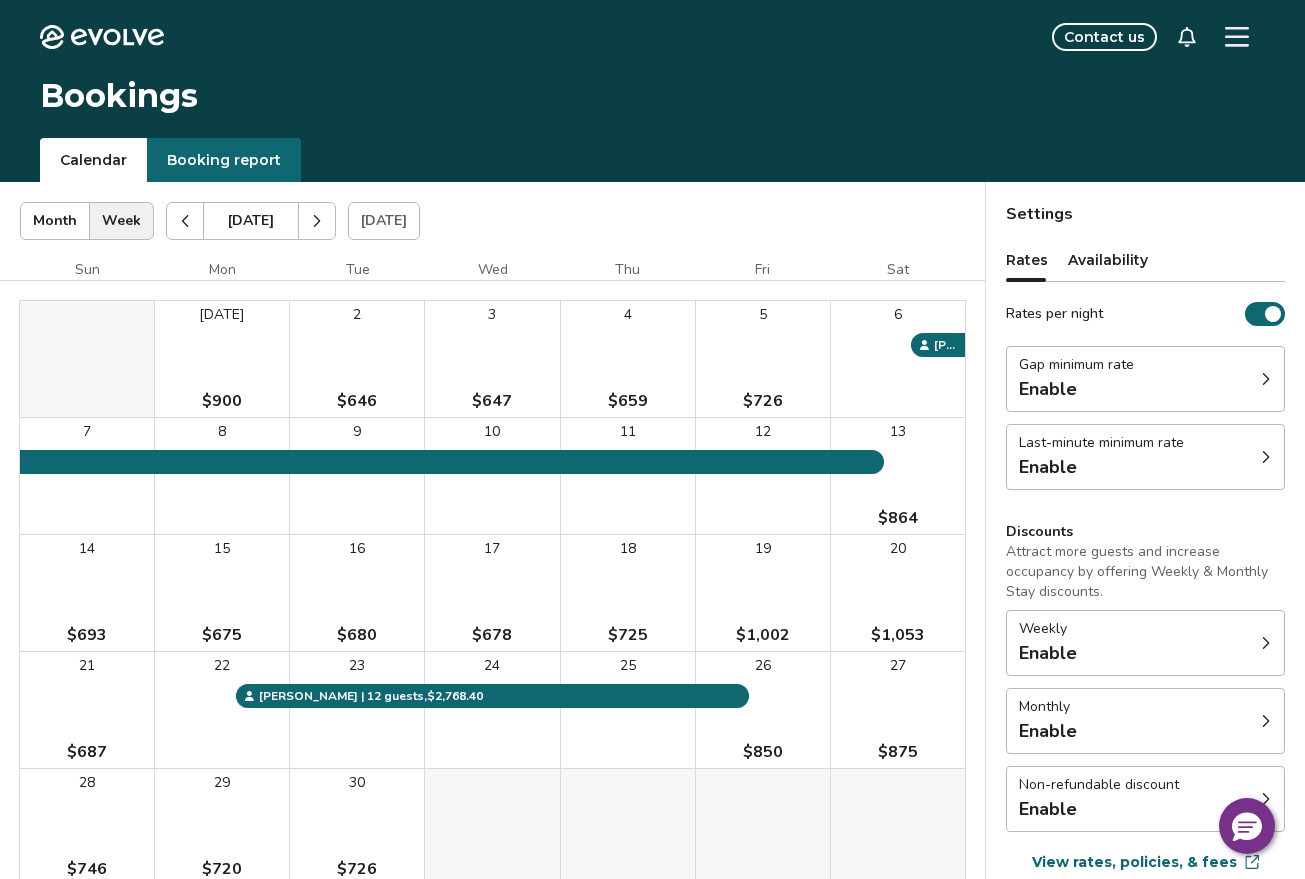 click 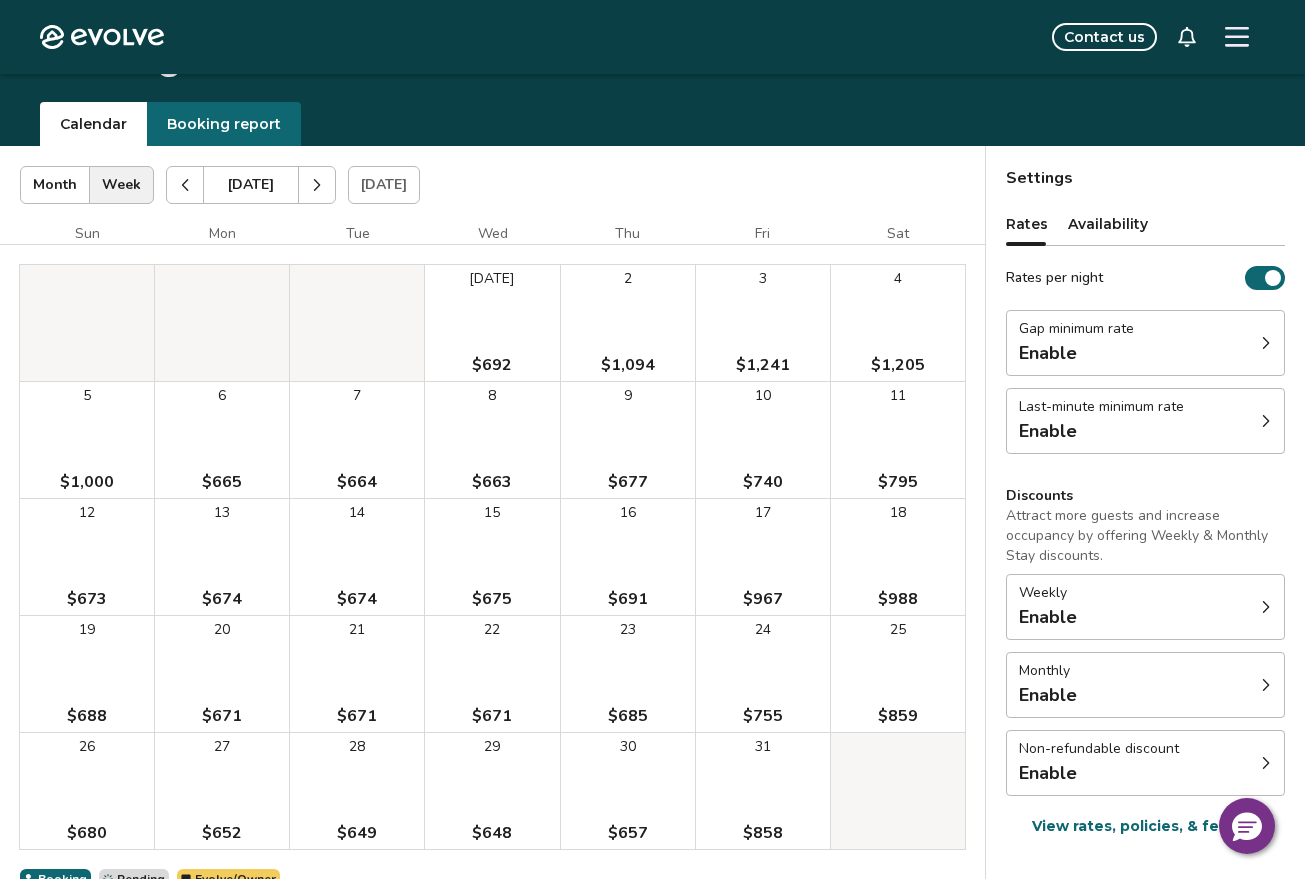 scroll, scrollTop: 0, scrollLeft: 0, axis: both 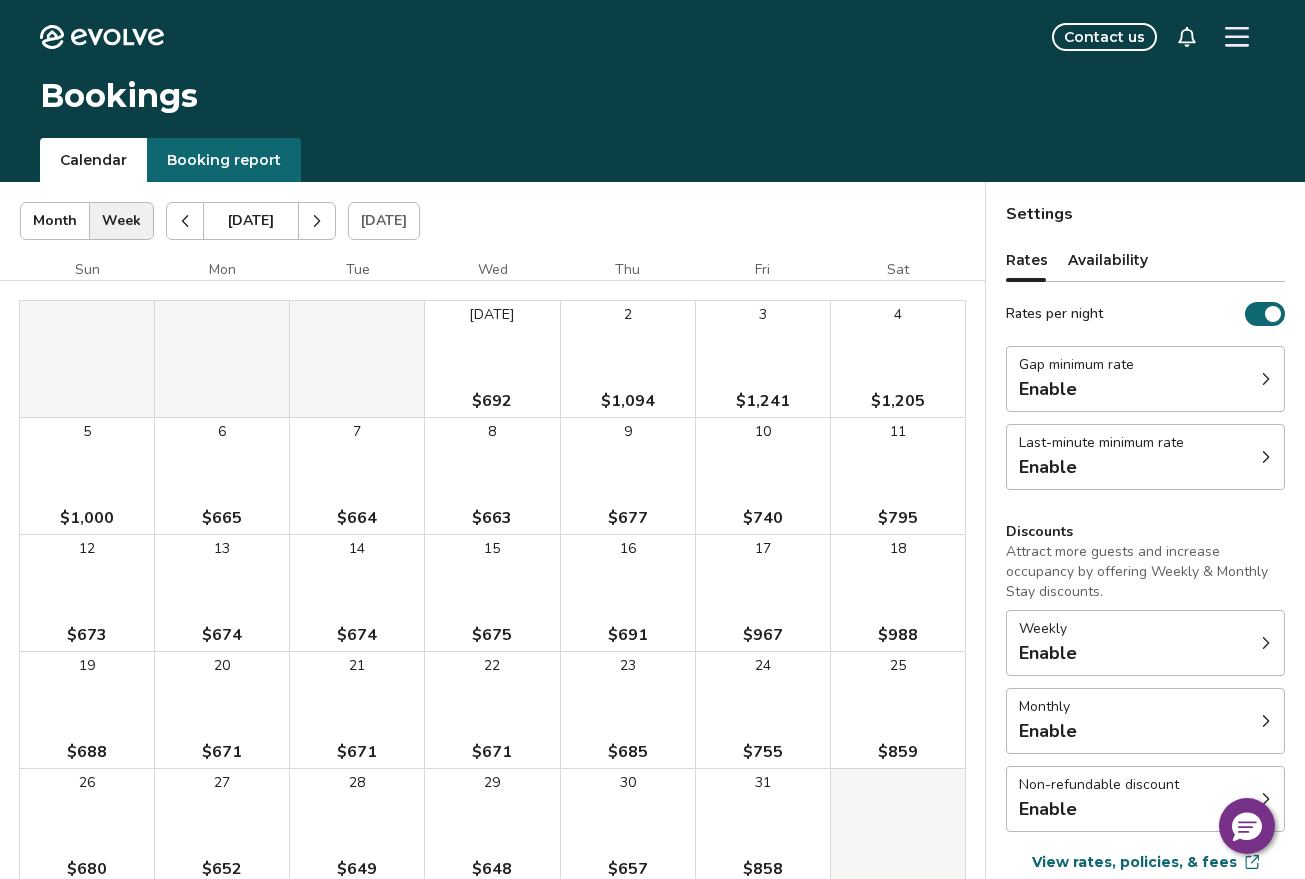 click at bounding box center (317, 221) 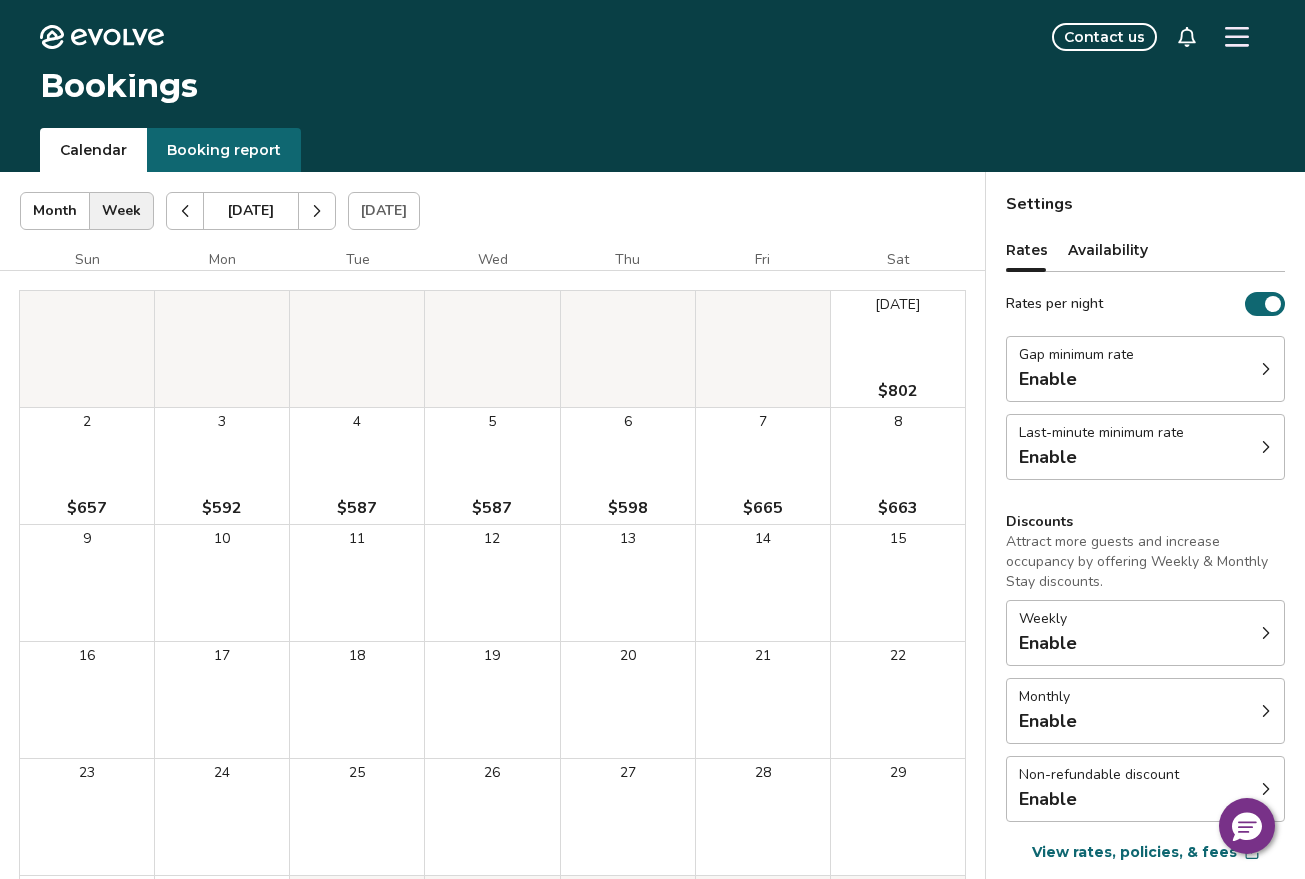 scroll, scrollTop: 0, scrollLeft: 0, axis: both 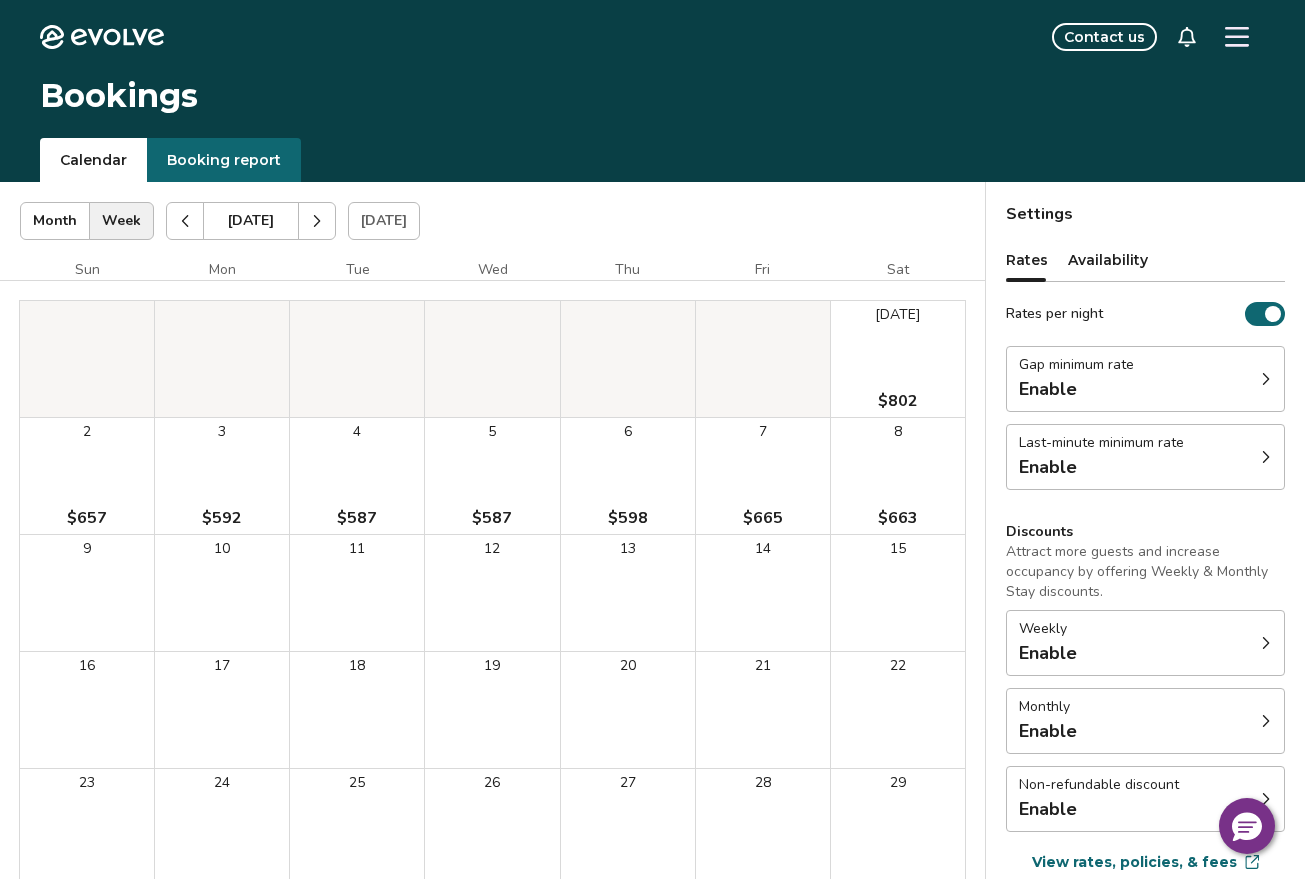 click at bounding box center [185, 221] 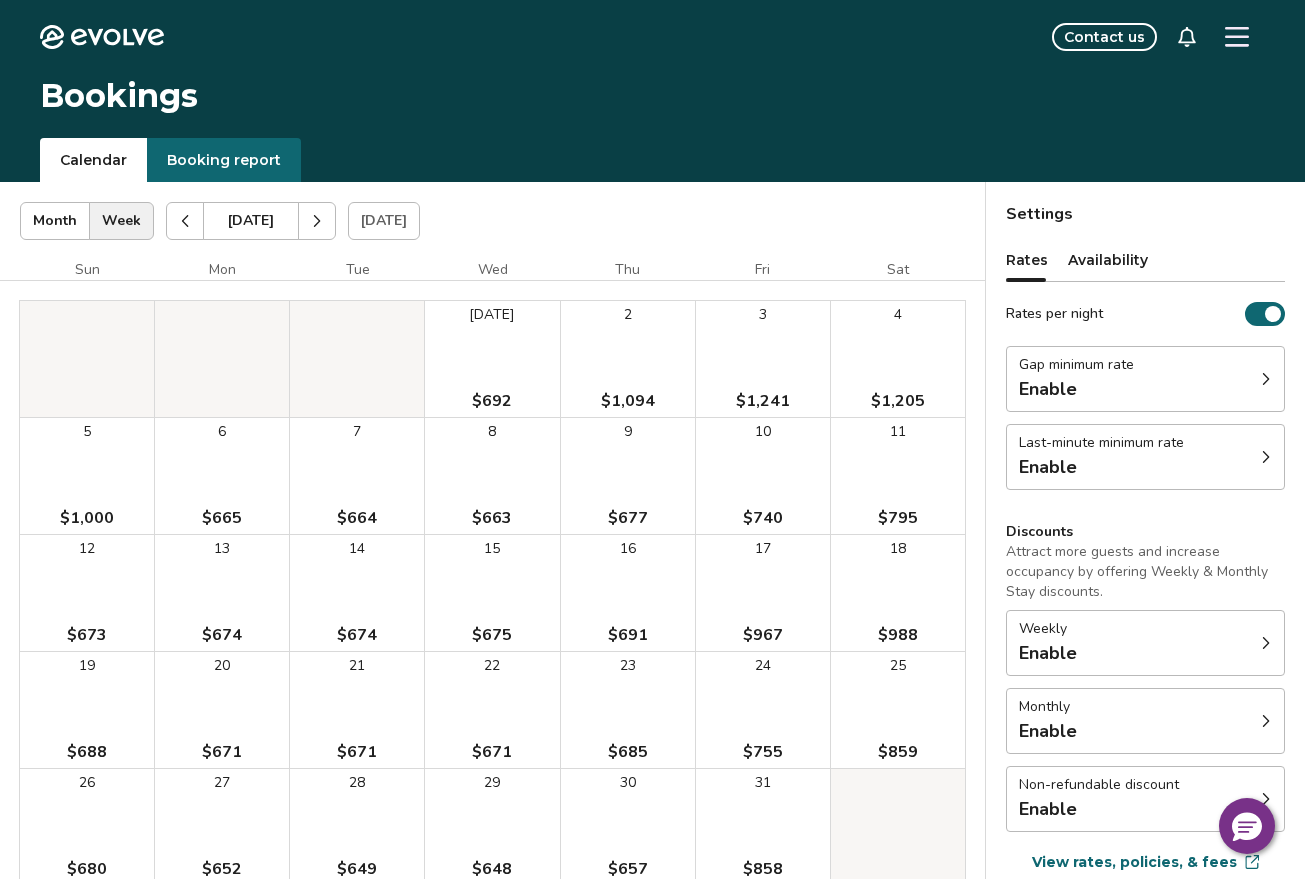 click at bounding box center [185, 221] 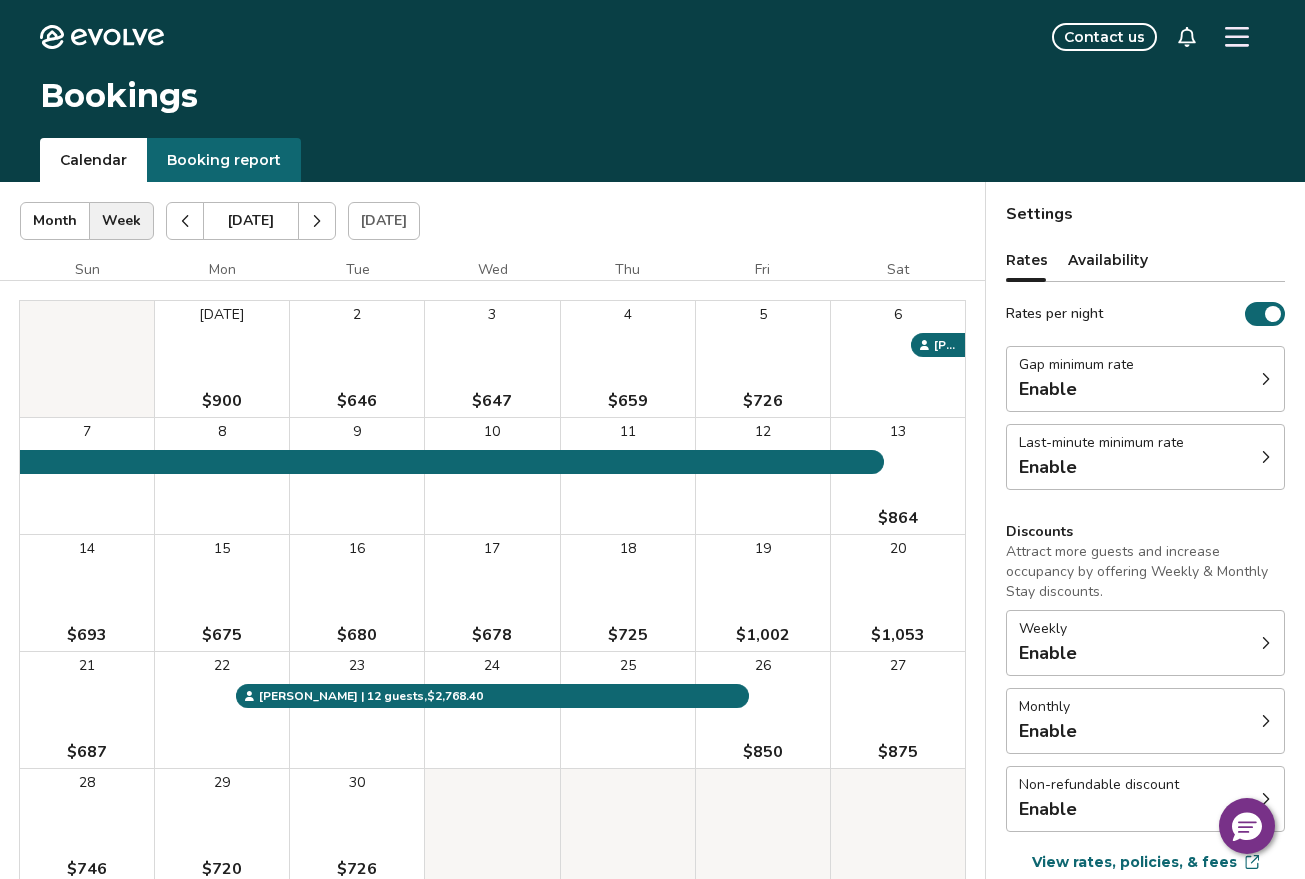 click at bounding box center (185, 221) 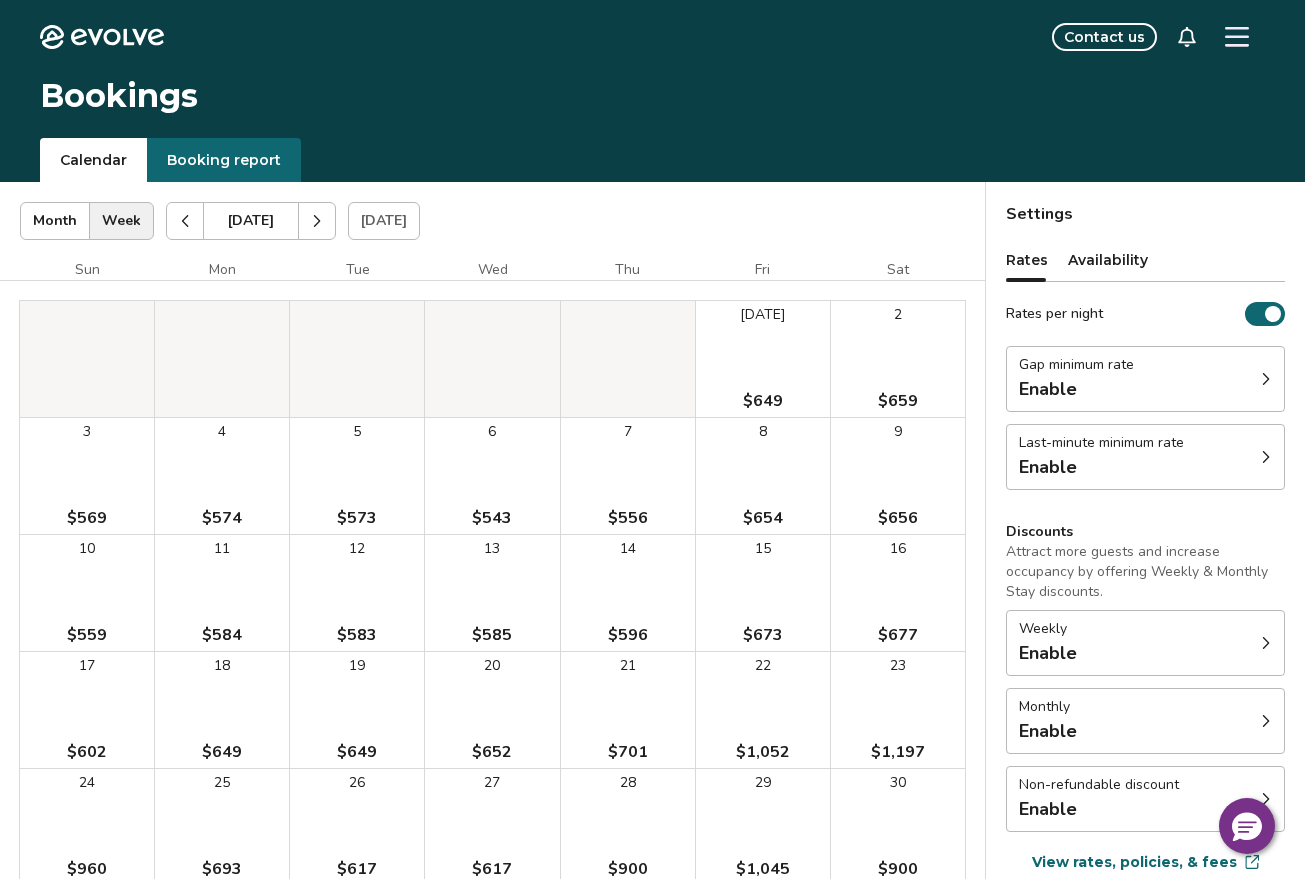 click at bounding box center (185, 221) 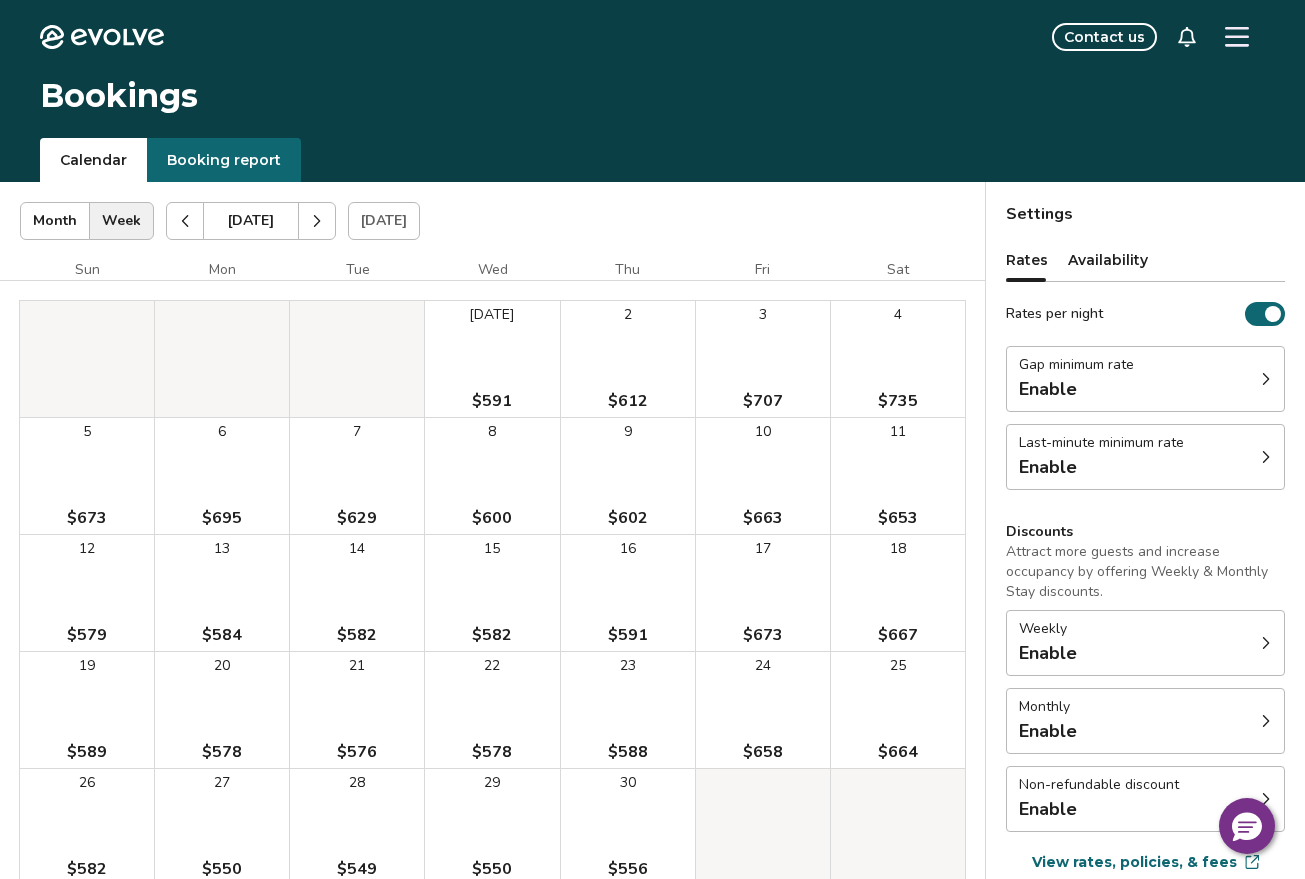 click at bounding box center (185, 221) 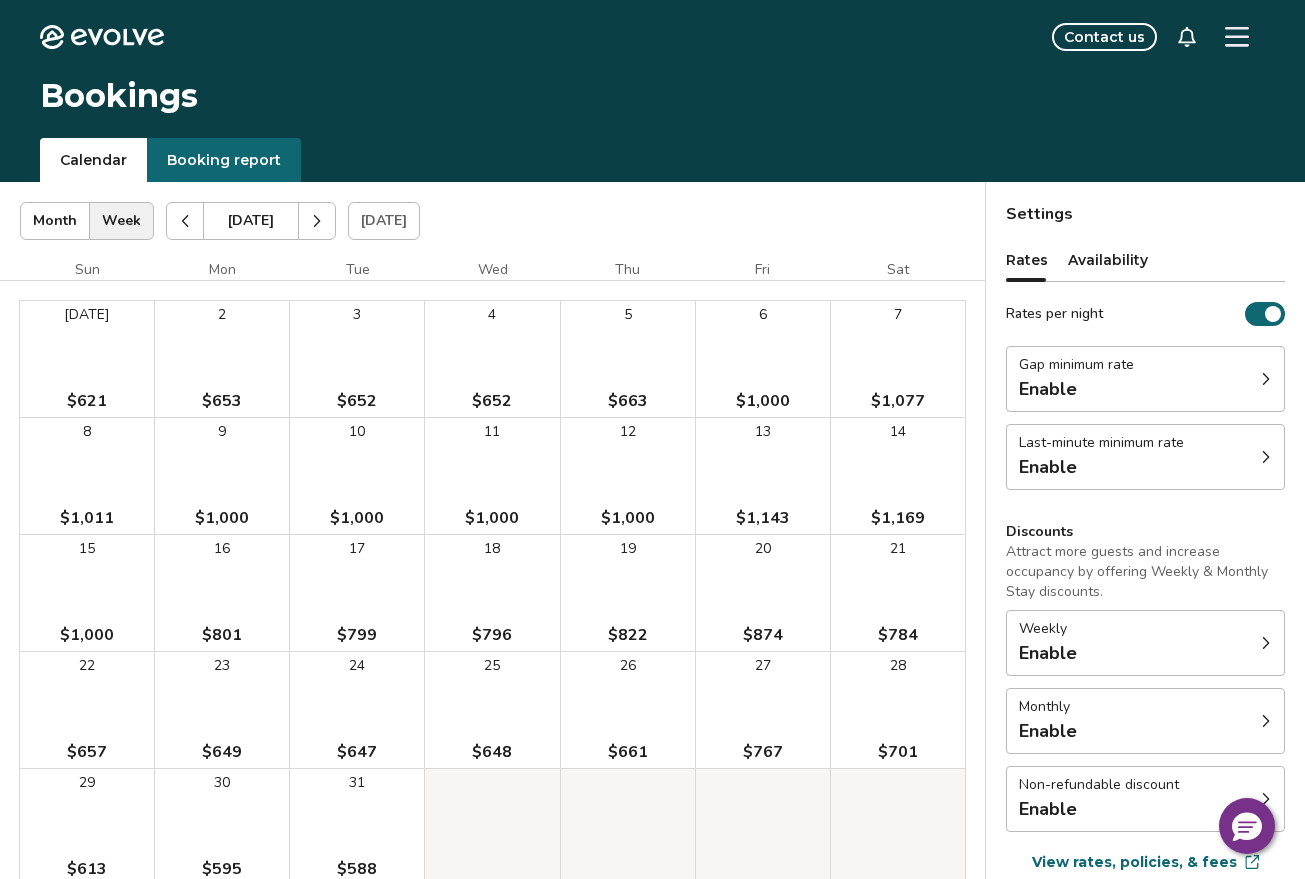 click at bounding box center (185, 221) 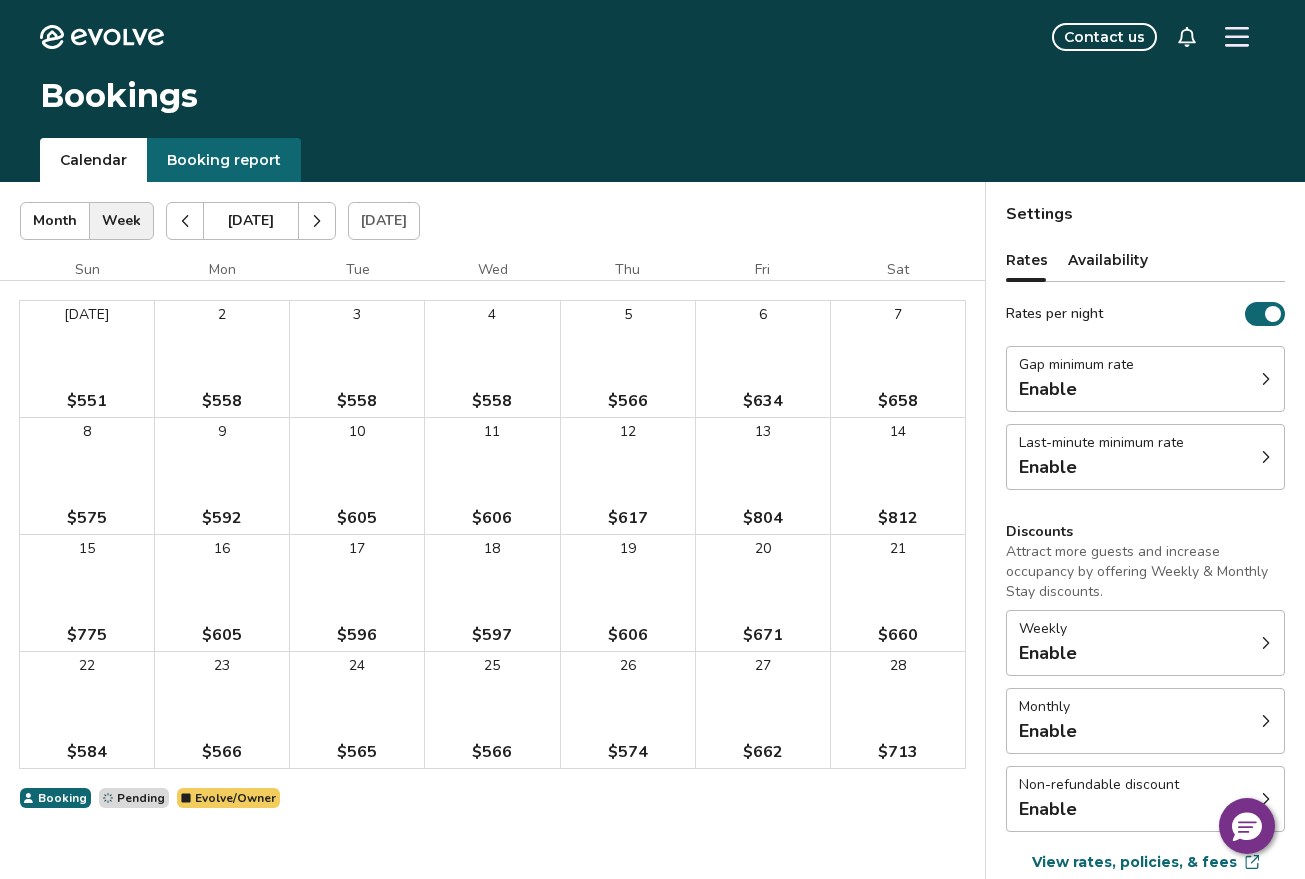 click at bounding box center [185, 221] 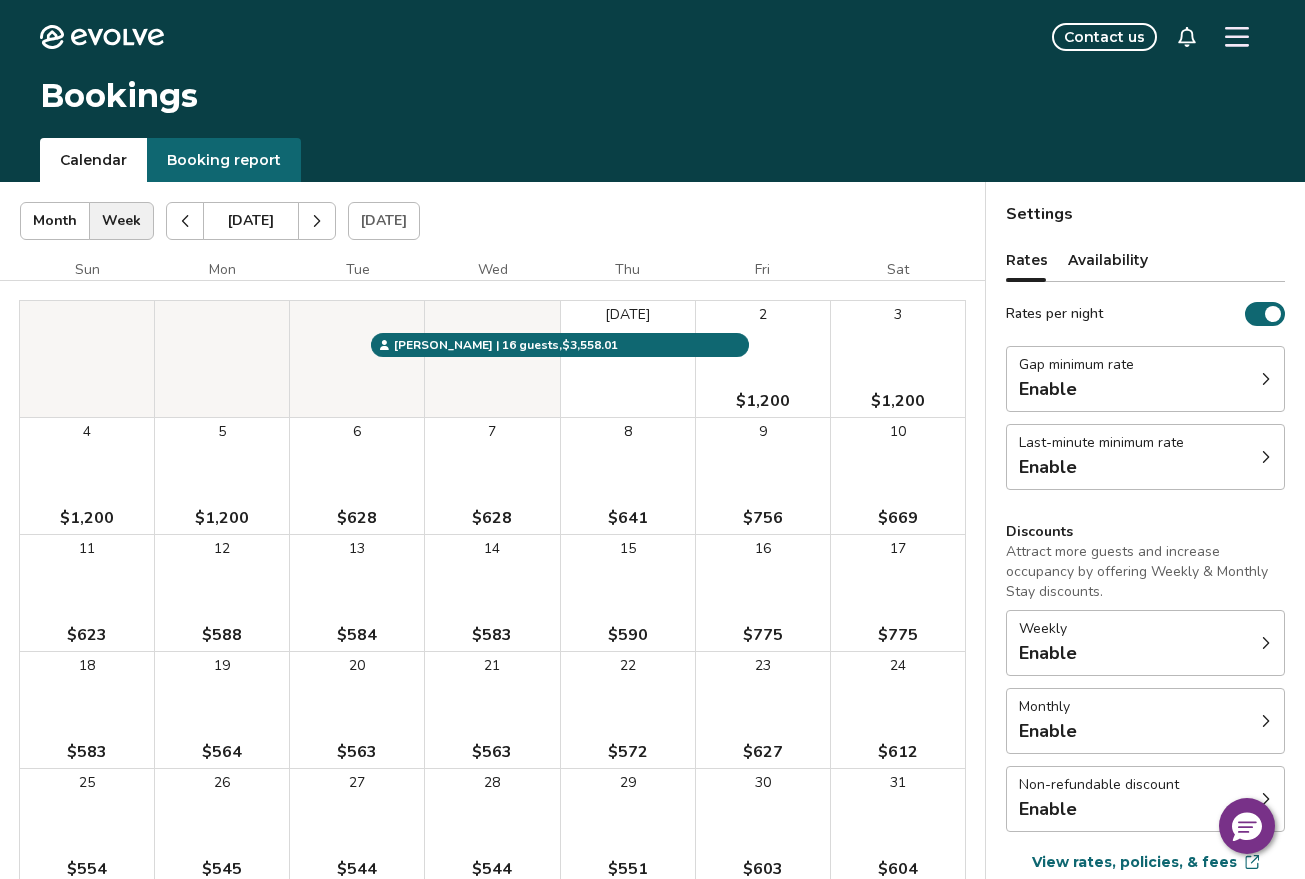 click at bounding box center (185, 221) 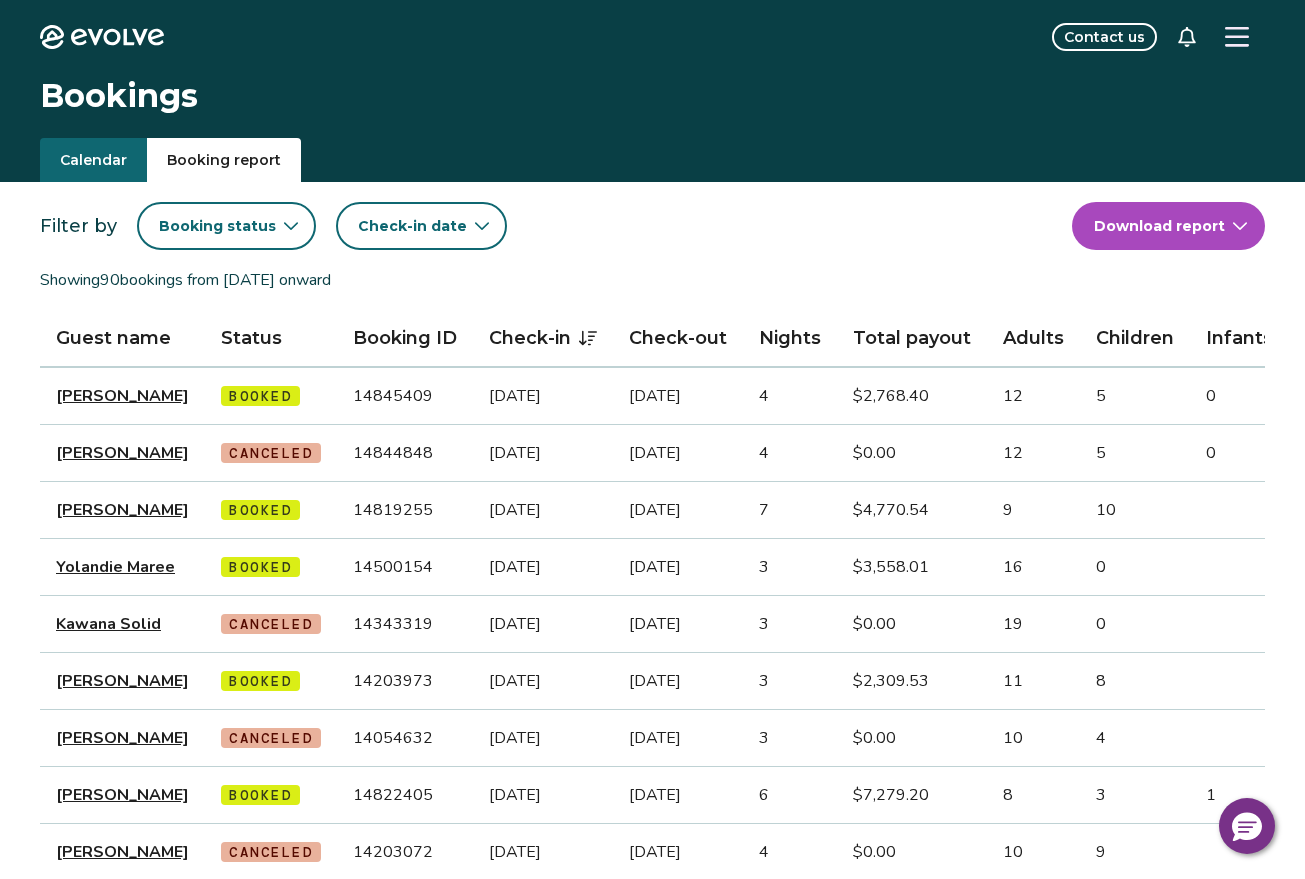 click on "Booking report" at bounding box center [224, 160] 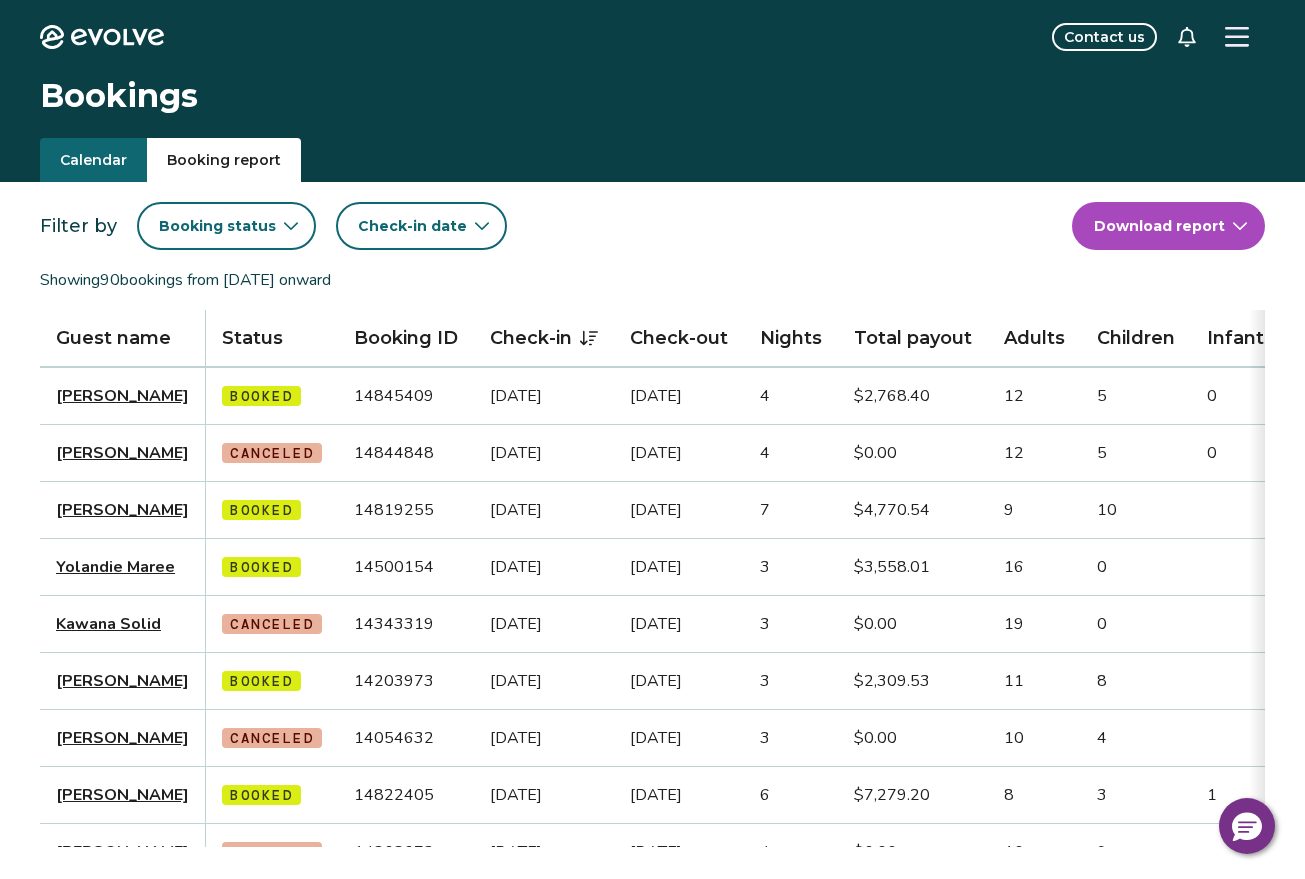 click 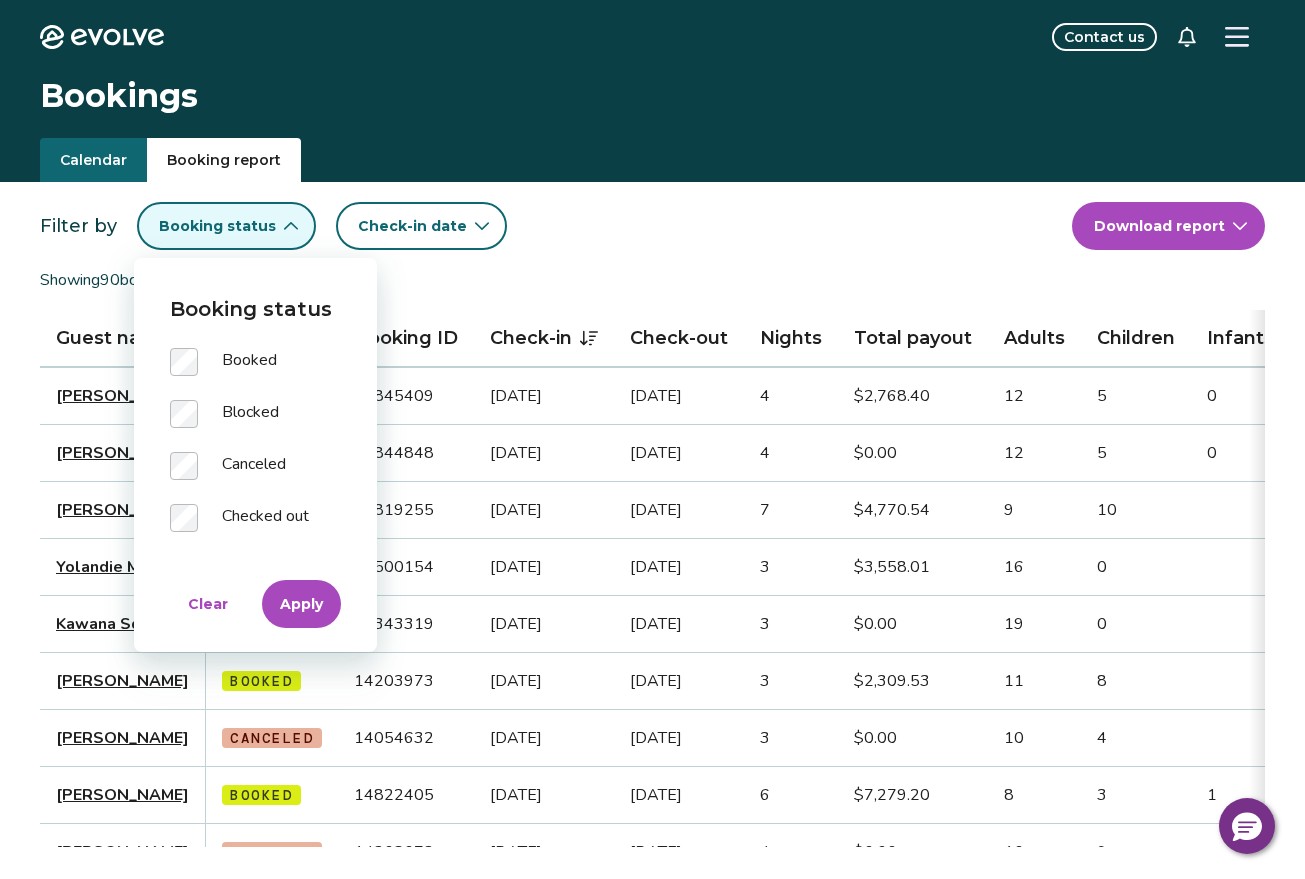 click on "Apply" at bounding box center (301, 604) 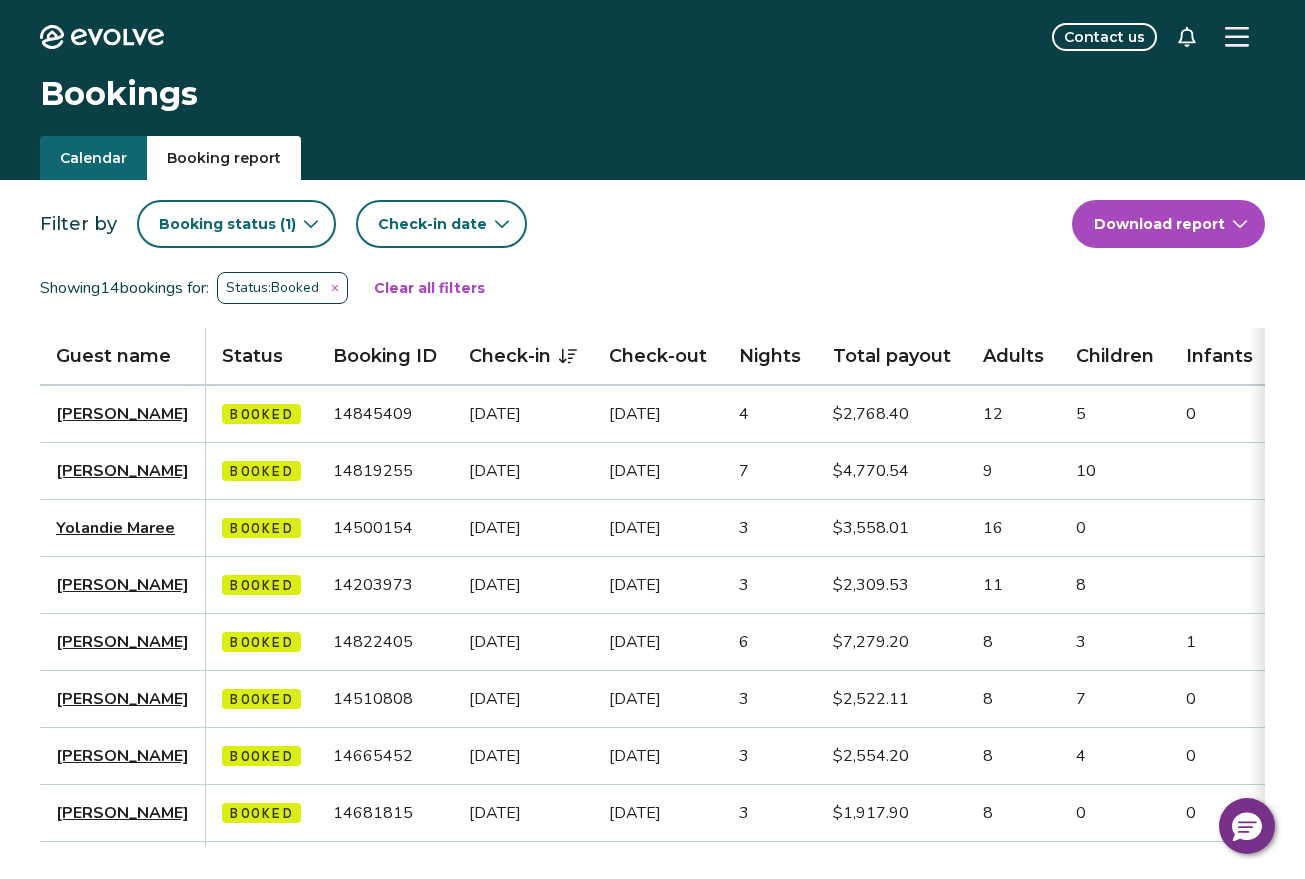 scroll, scrollTop: 0, scrollLeft: 0, axis: both 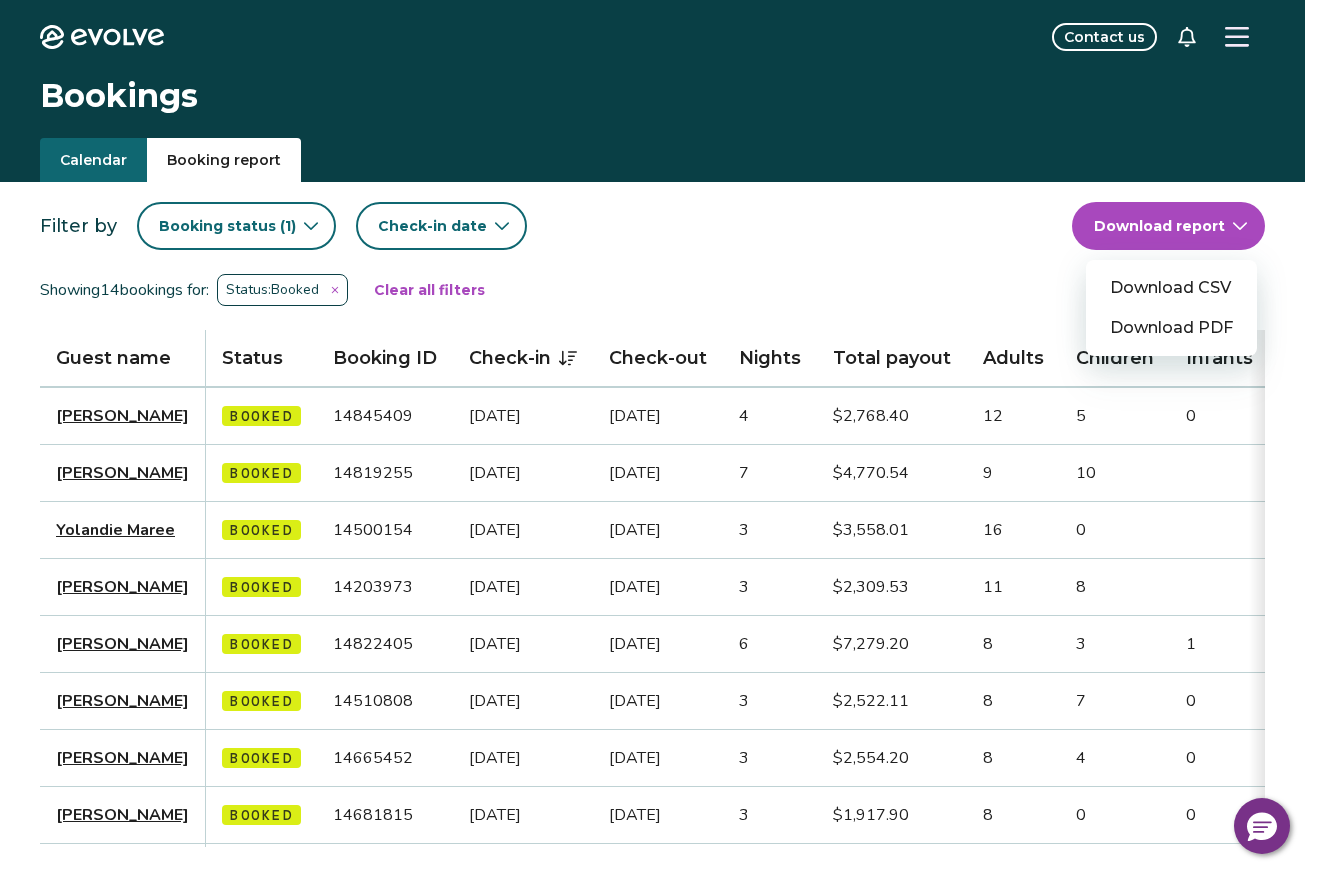 click on "Evolve Contact us Bookings Calendar Booking report Filter by Booking status ( 1 ) Check-in date Download   report Download CSV Download PDF Showing  14  bookings   for: Status:  Booked Clear all filters Guest name Status Booking ID Check-in Check-out Nights Total payout Adults Children Infants Pets Listing Guest email Guest phone Date booked Booking site [PERSON_NAME] Booked 14845409 [DATE] [DATE] 4 $2,768.40 12 5 0 No Peak of Perfection [EMAIL_ADDRESS][DOMAIN_NAME] (254) 290-2118 [DATE] Evolve [PERSON_NAME] Booked 14819255 [DATE] [DATE] 7 $4,770.54 9 10 No Peak of Perfection [EMAIL_ADDRESS][DOMAIN_NAME] (225) 202-1642 [DATE] [DOMAIN_NAME] Yolandie Maree Booked 14500154 [DATE] [DATE] 3 $3,558.01 16 0 No Peak of Perfection [EMAIL_ADDRESS][DOMAIN_NAME] (972) 654-2484 [DATE] [DOMAIN_NAME] [PERSON_NAME] Booked 14203973 [DATE] [DATE] 3 $2,309.53 11 8 No Peak of Perfection [EMAIL_ADDRESS][DOMAIN_NAME] (817) 713-8532 [DATE] [DOMAIN_NAME] [PERSON_NAME]" at bounding box center [660, 667] 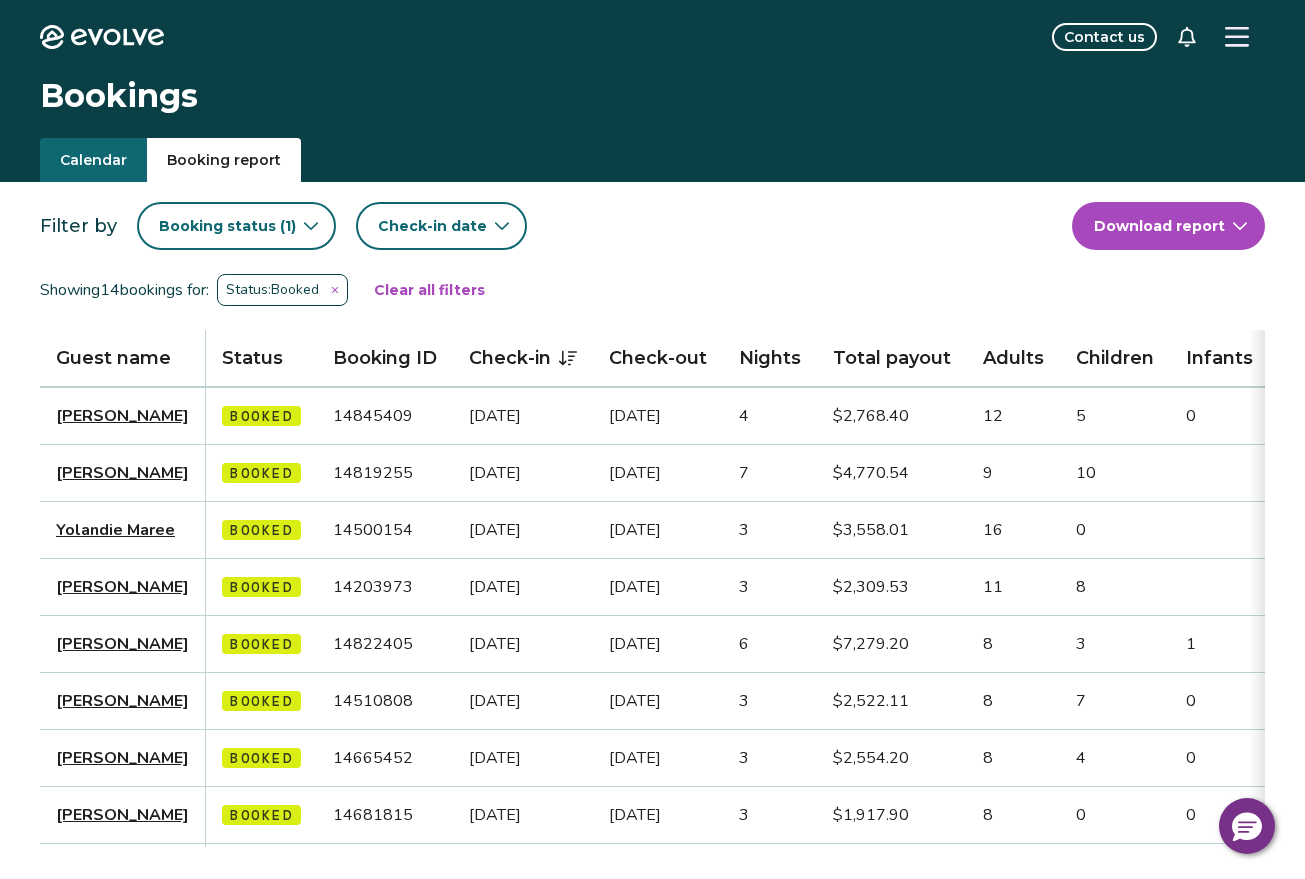 click on "Calendar" at bounding box center [93, 160] 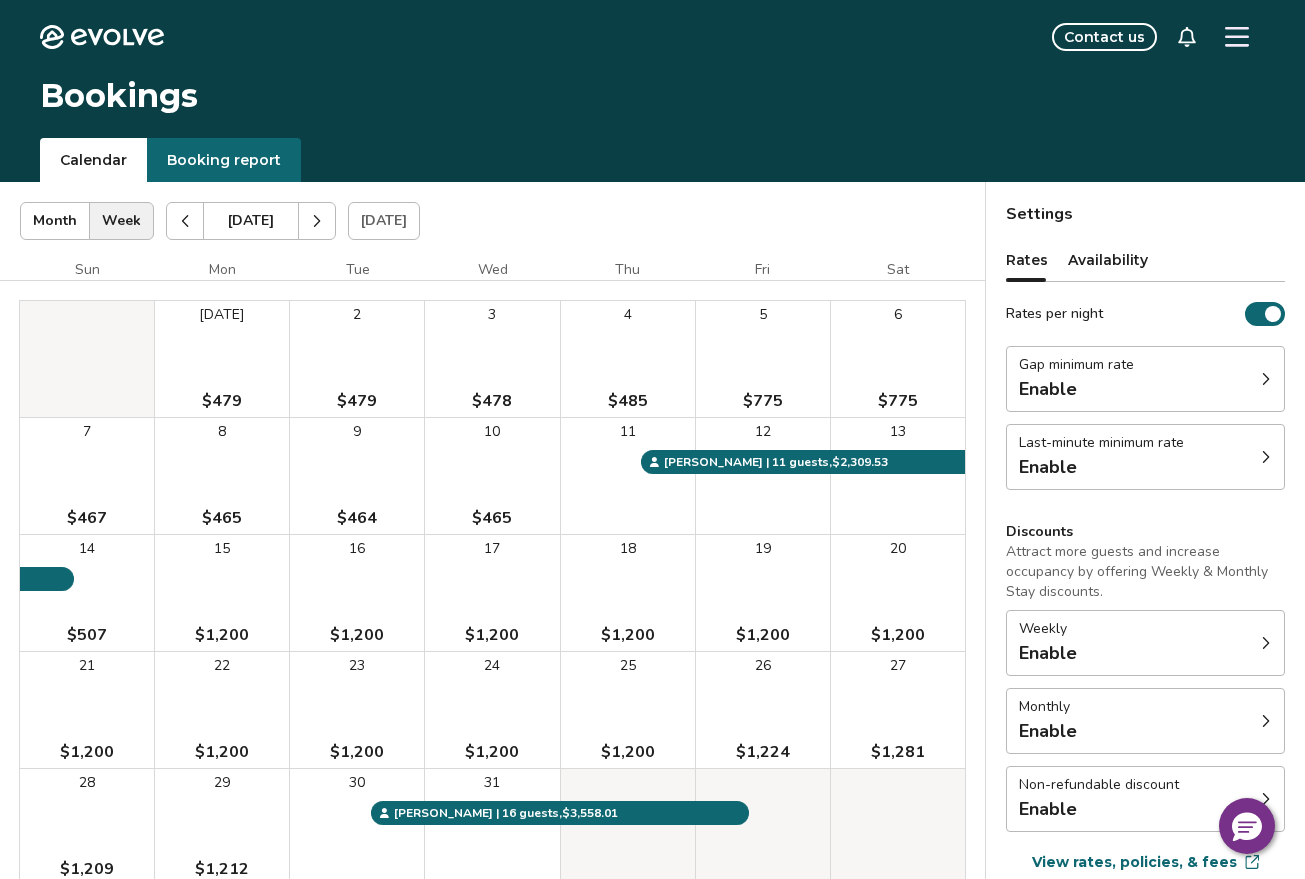 click 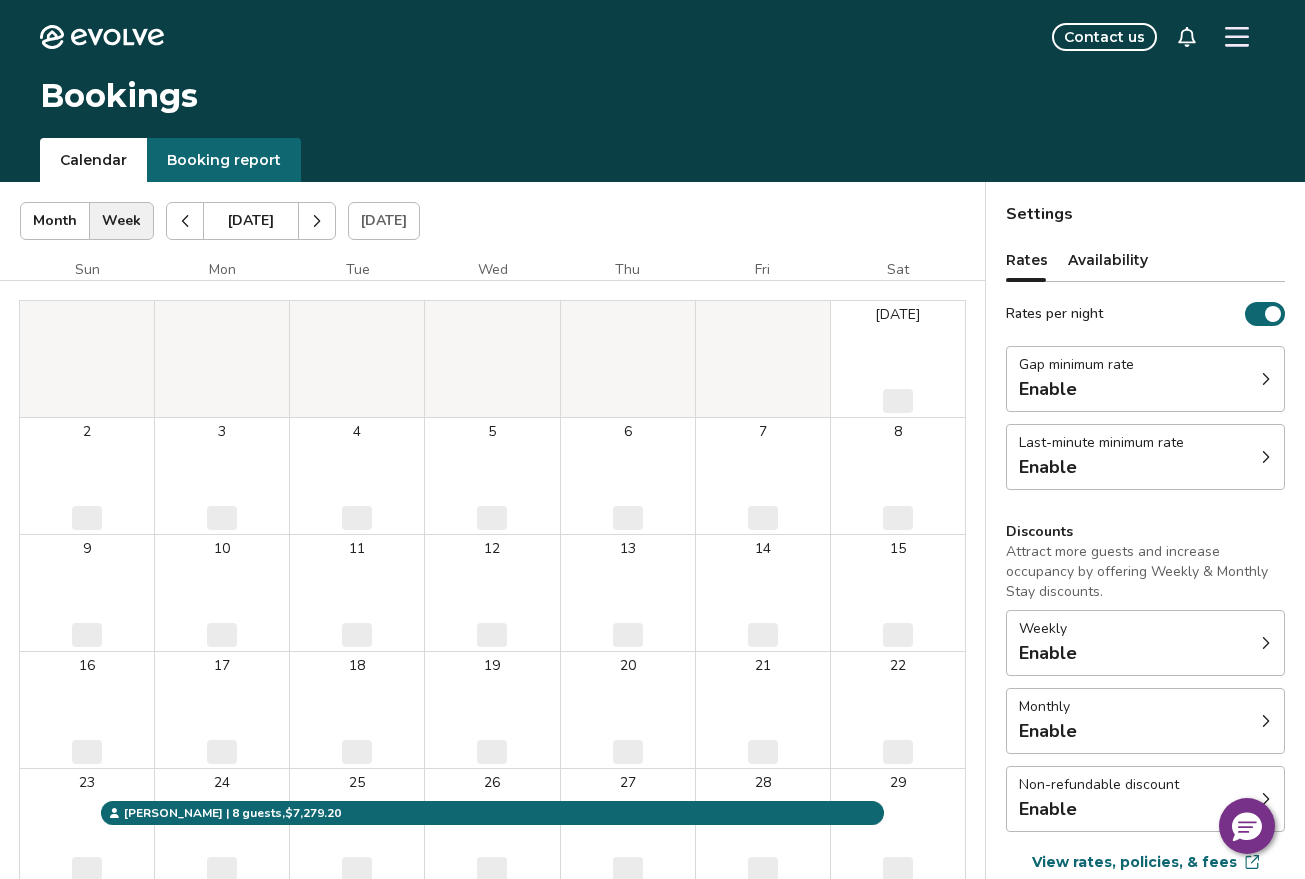 click 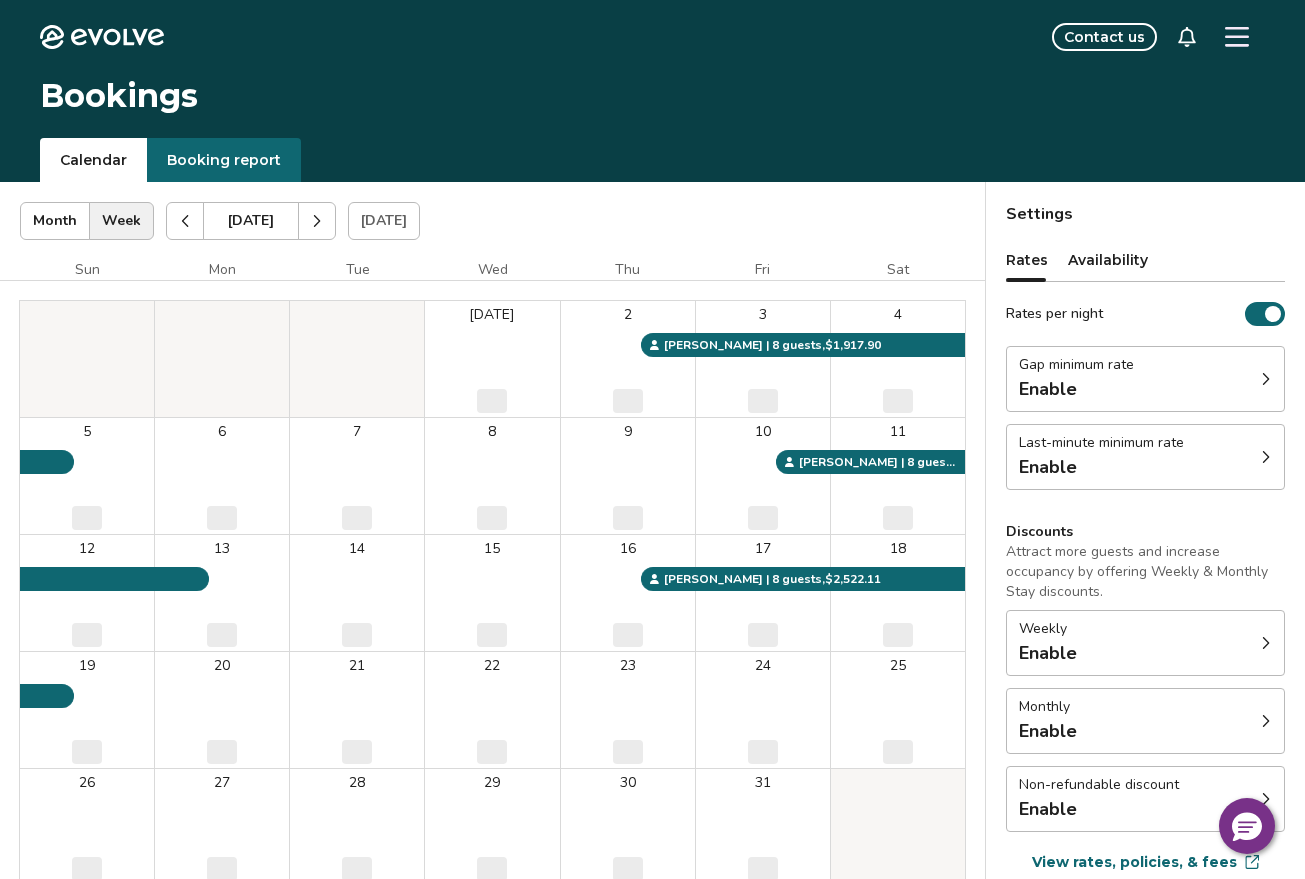 click 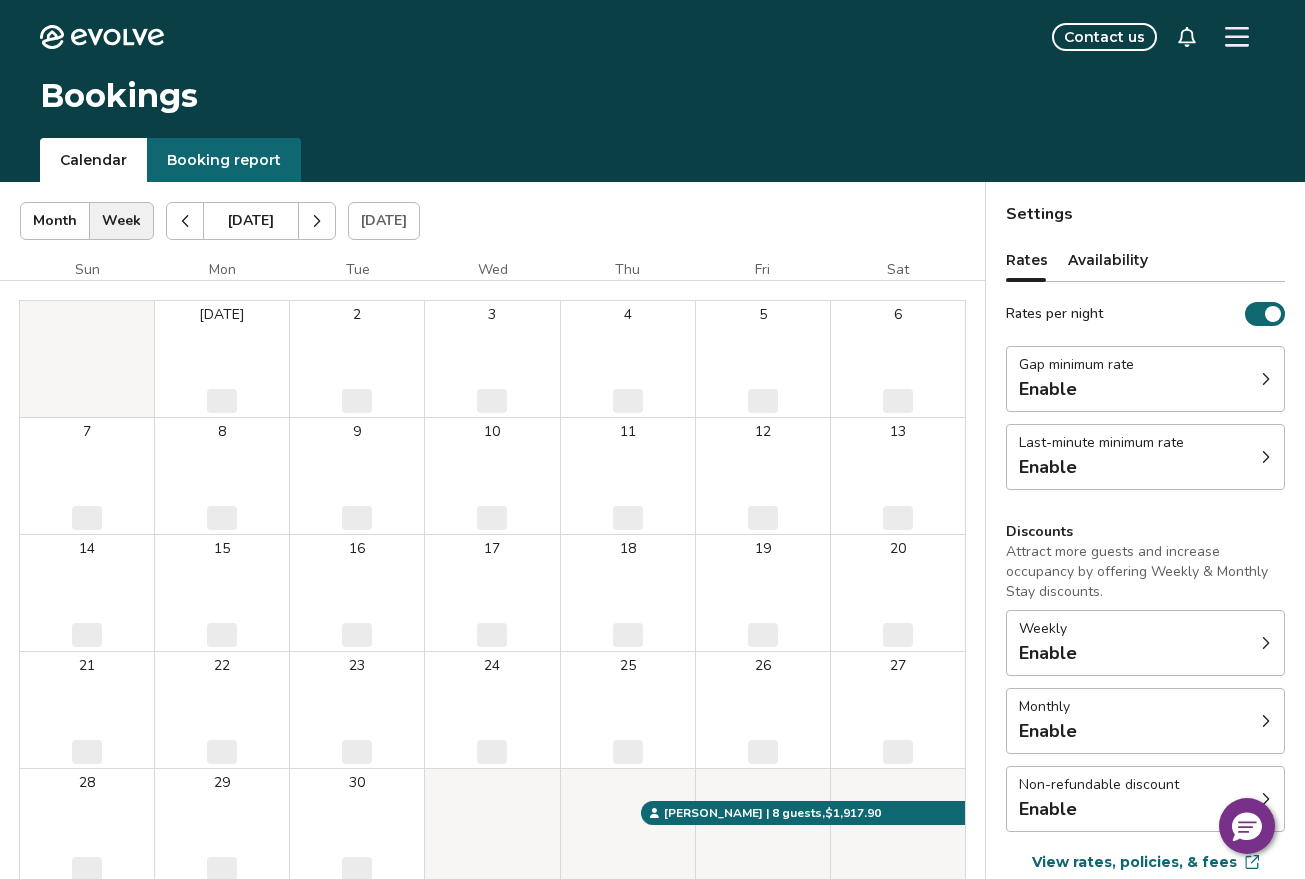 click 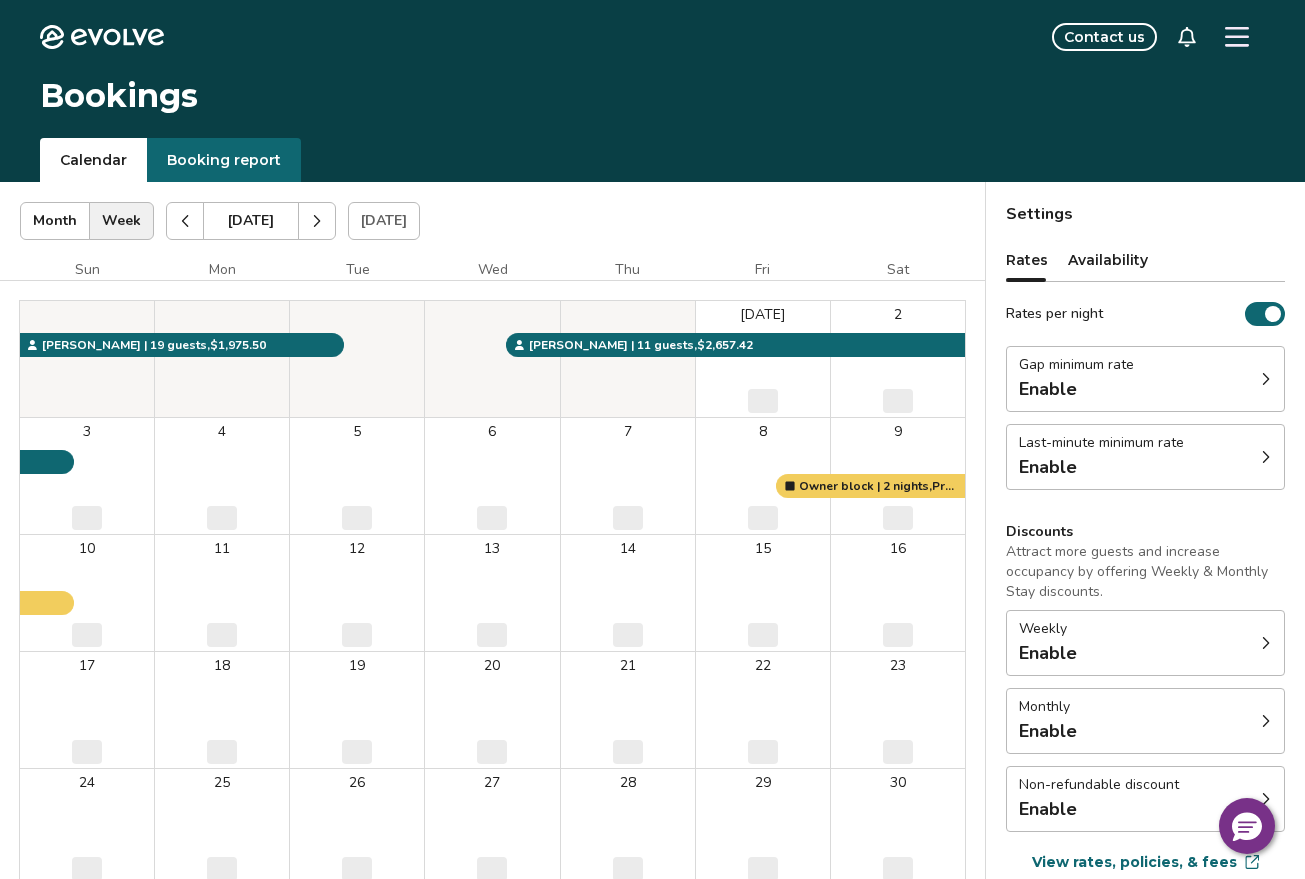 click 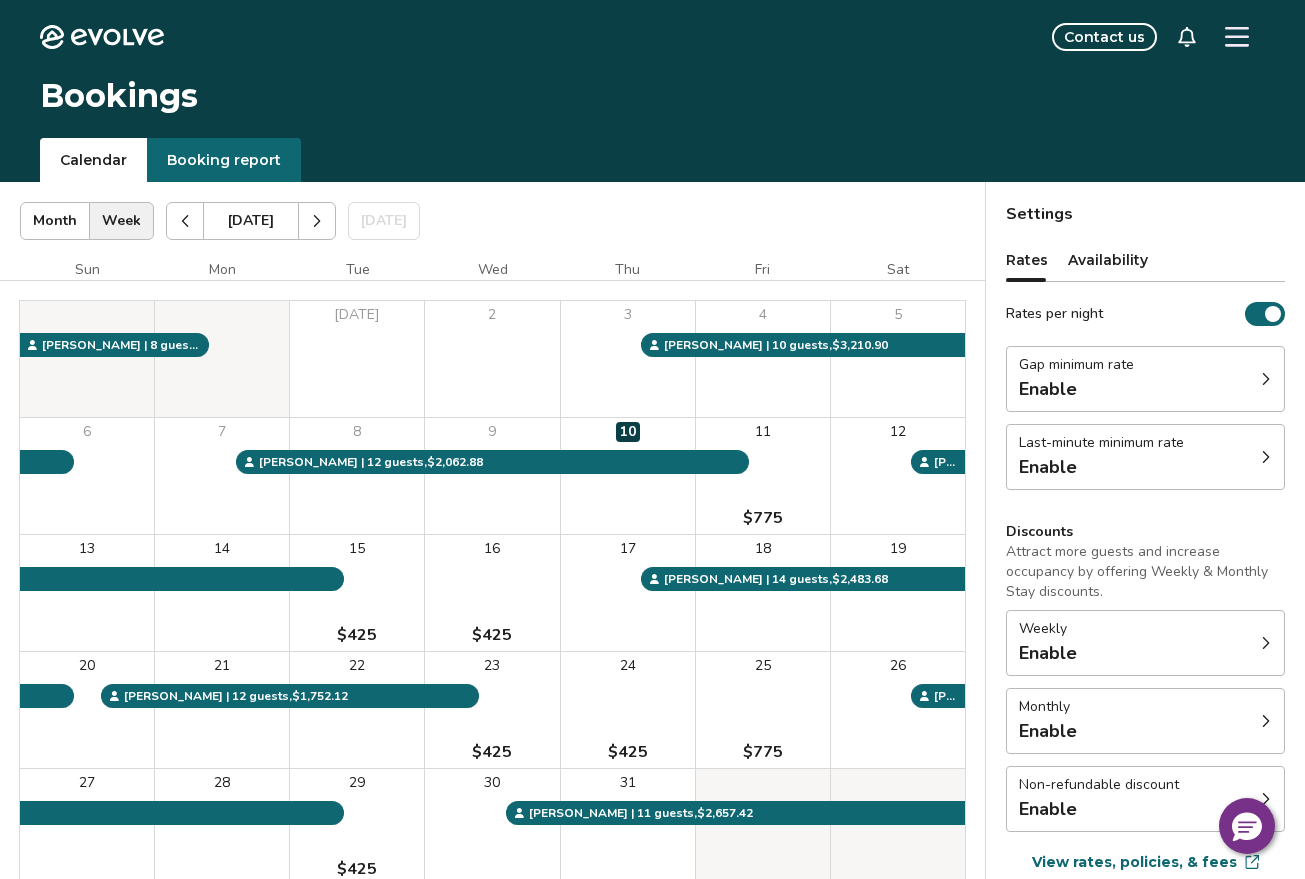 click at bounding box center [317, 221] 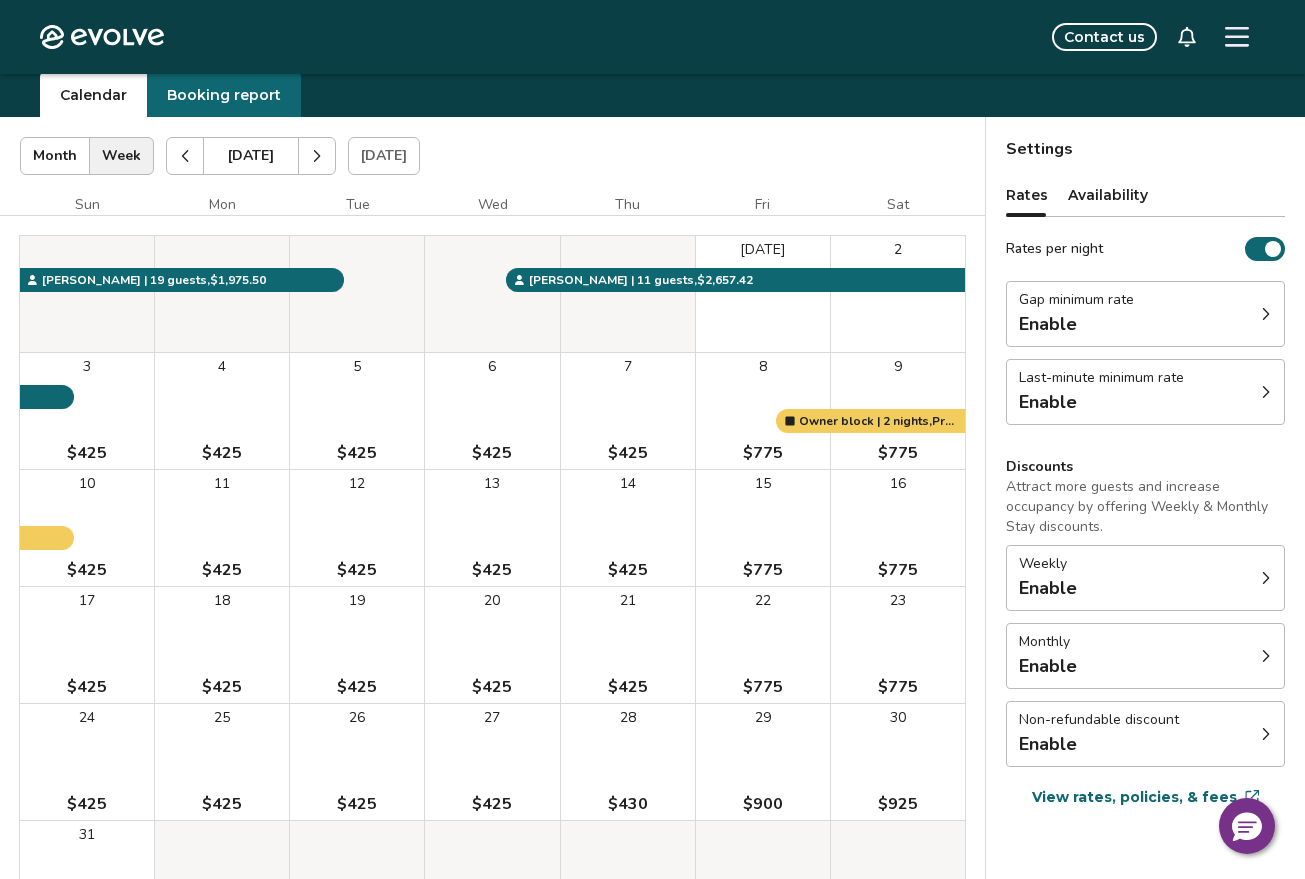 scroll, scrollTop: 100, scrollLeft: 0, axis: vertical 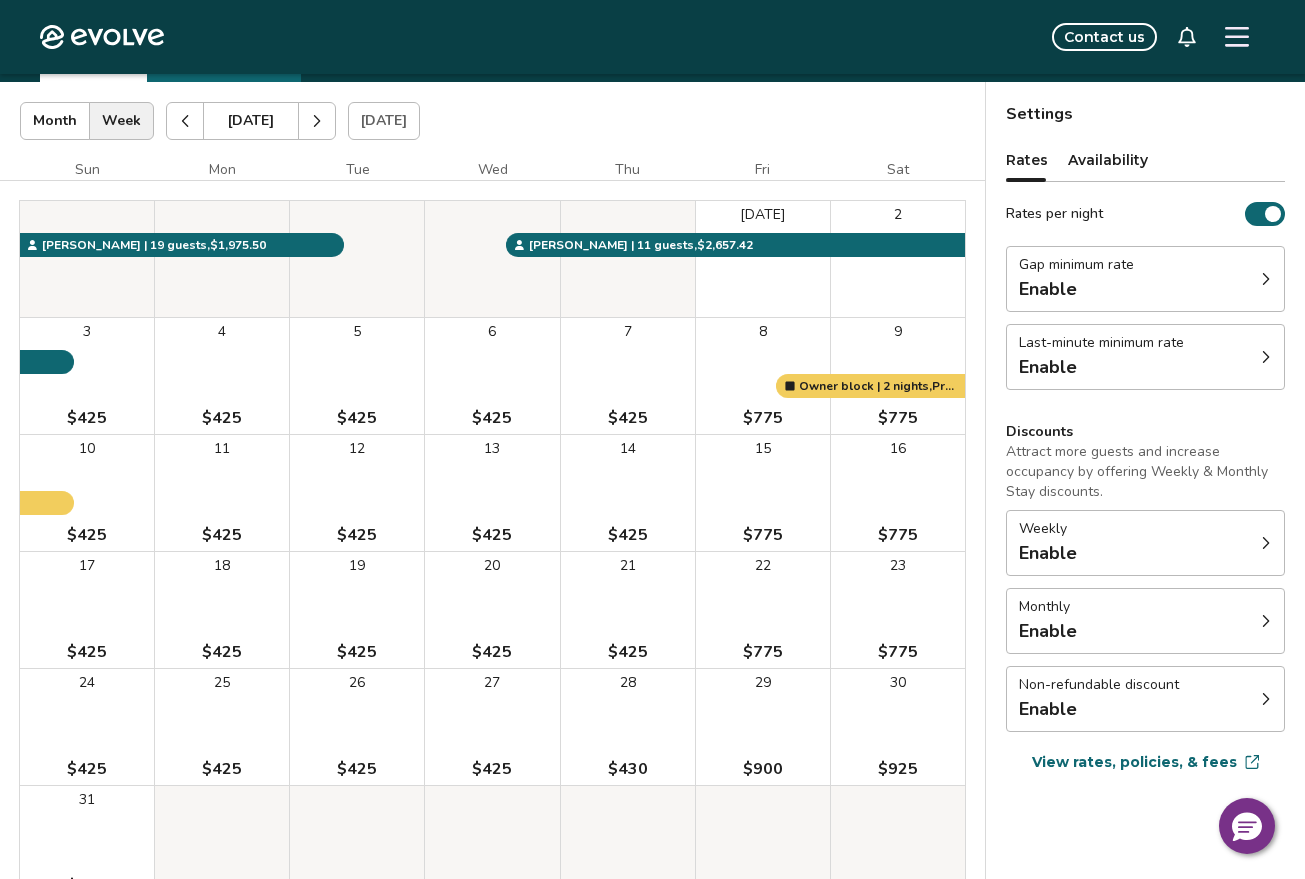 click 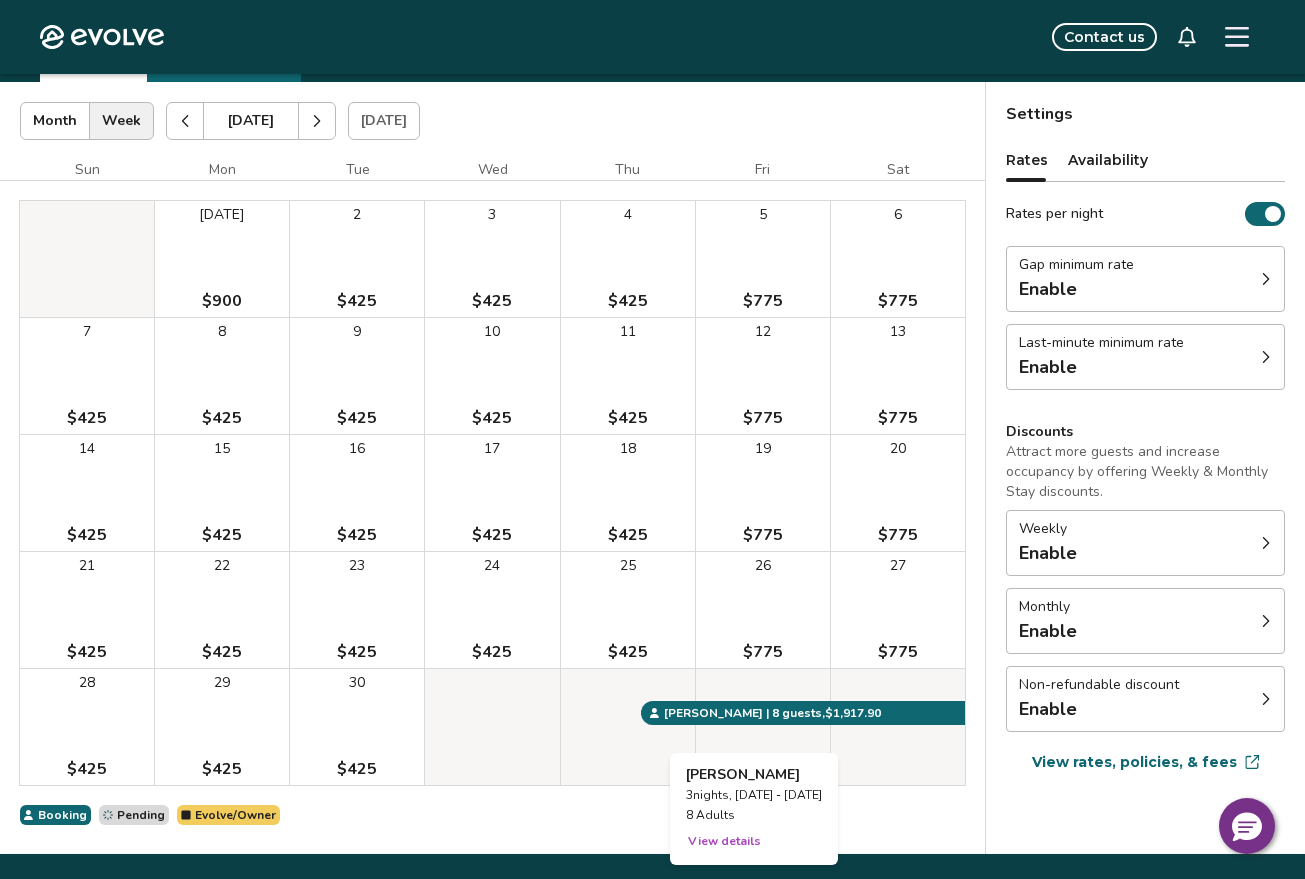 click at bounding box center (763, 727) 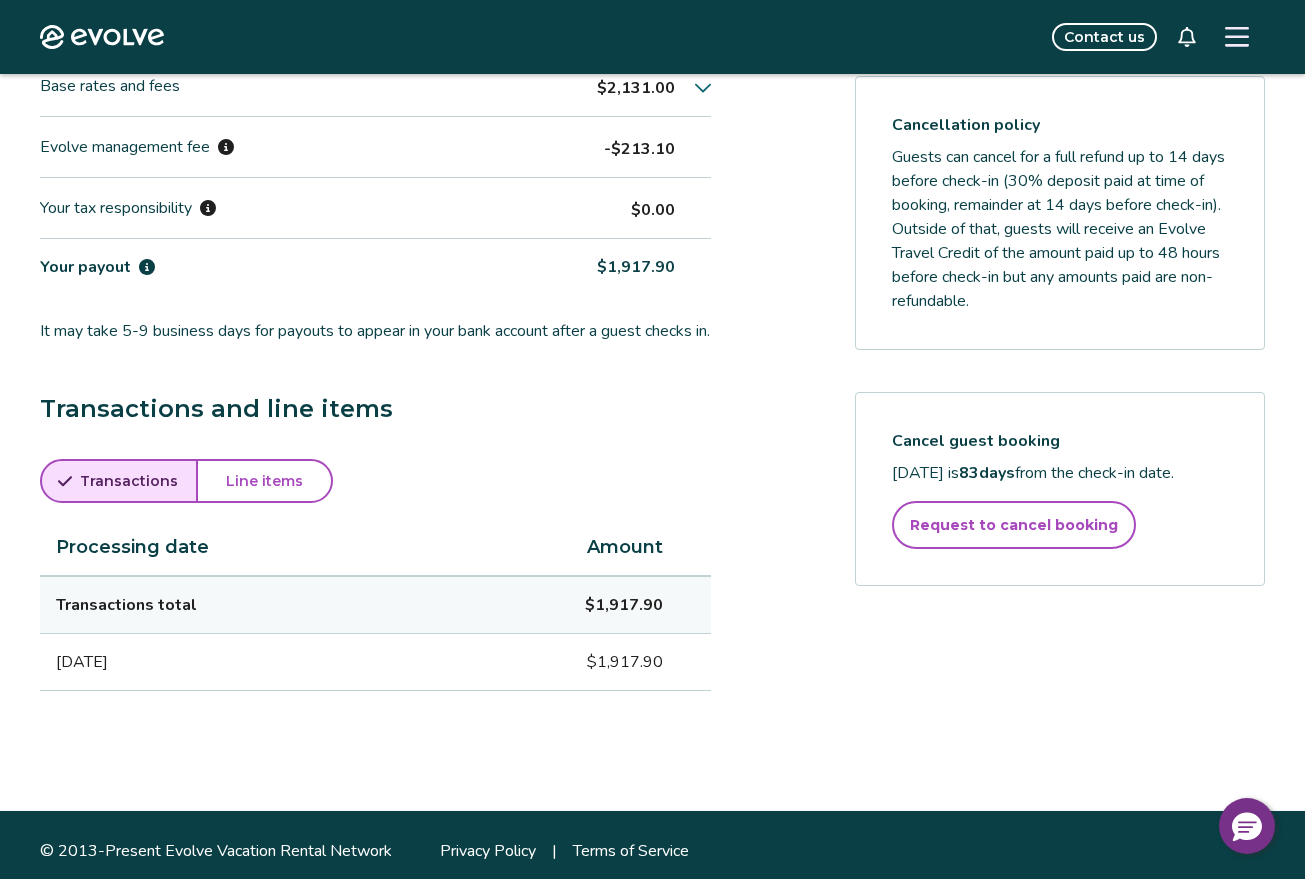 scroll, scrollTop: 712, scrollLeft: 0, axis: vertical 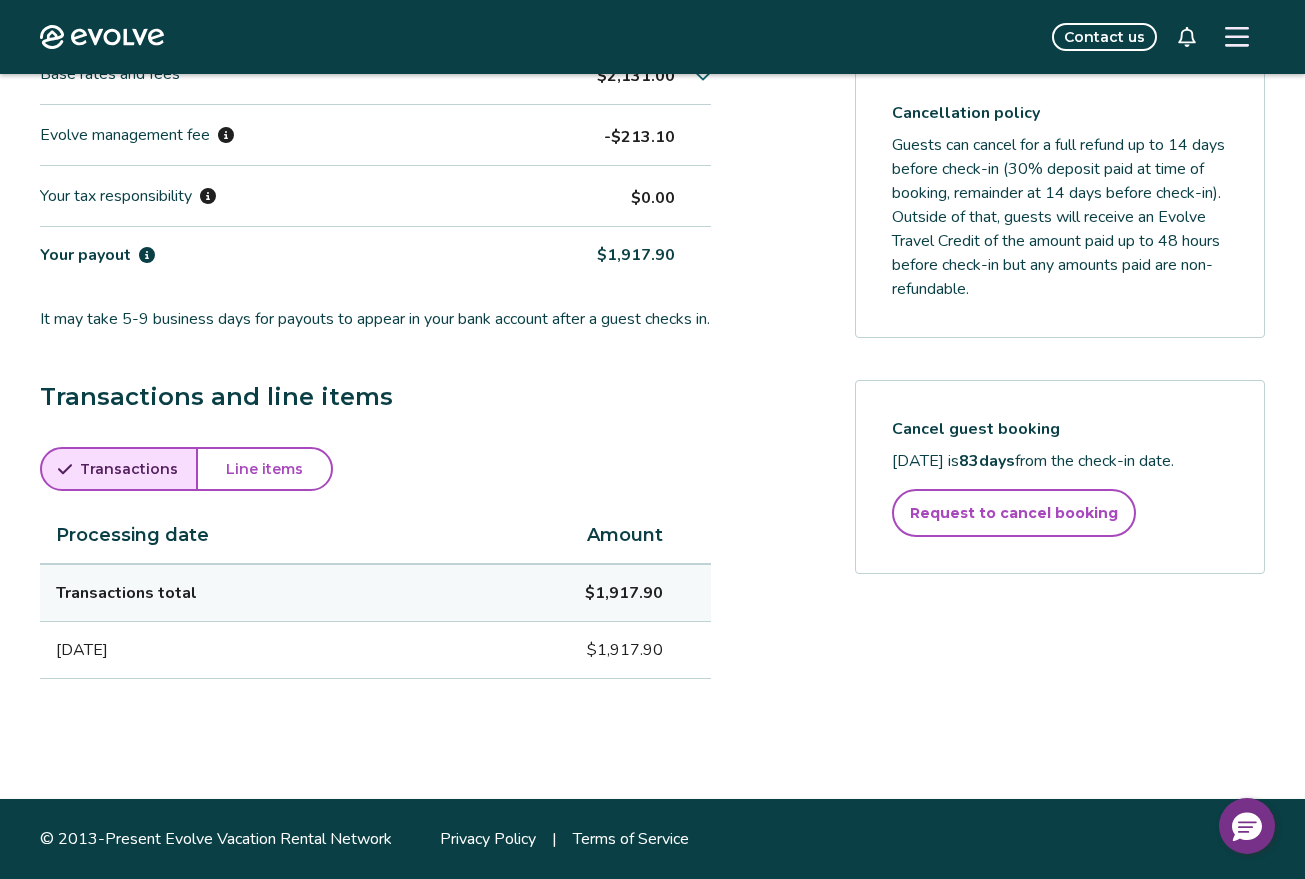 click on "Line items" at bounding box center [264, 469] 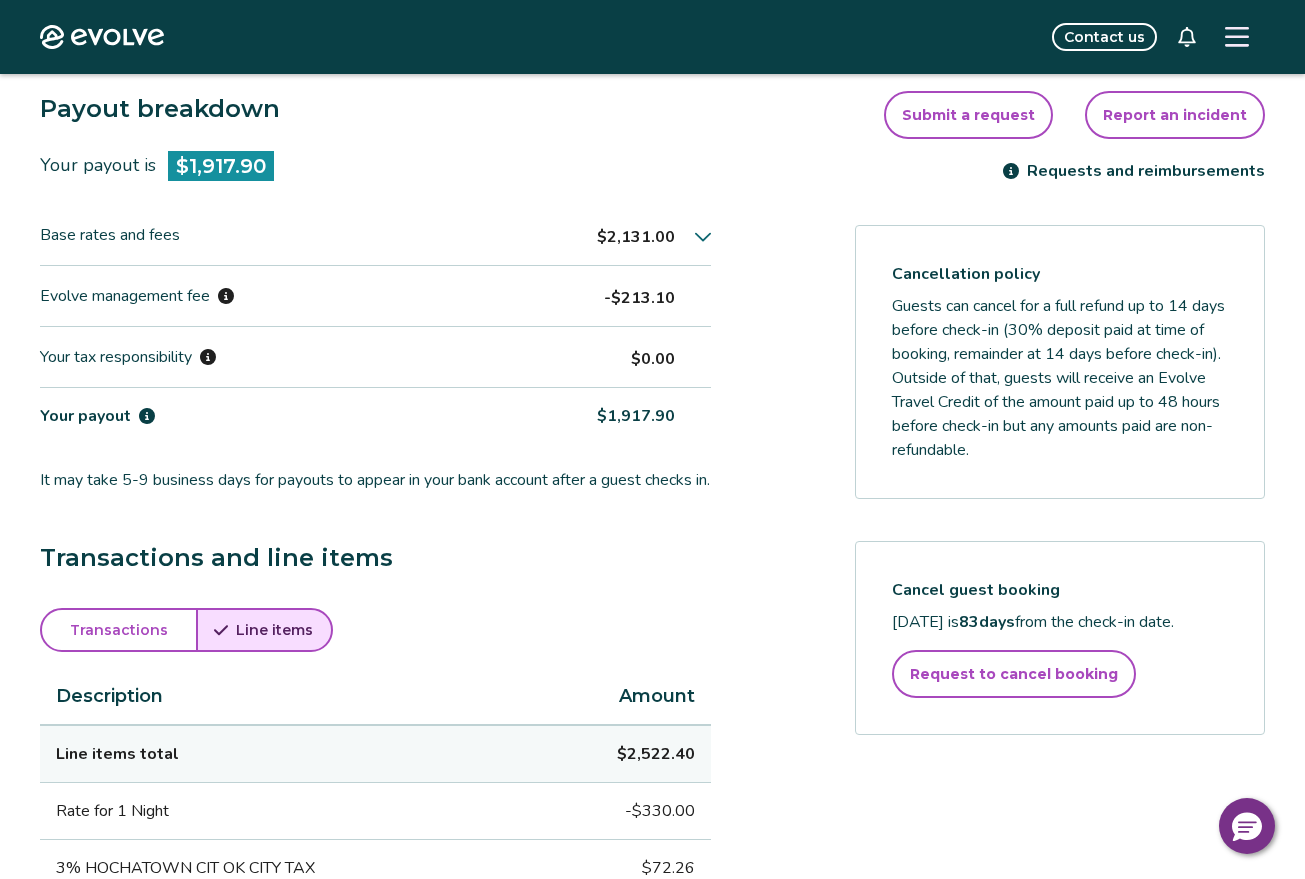 scroll, scrollTop: 512, scrollLeft: 0, axis: vertical 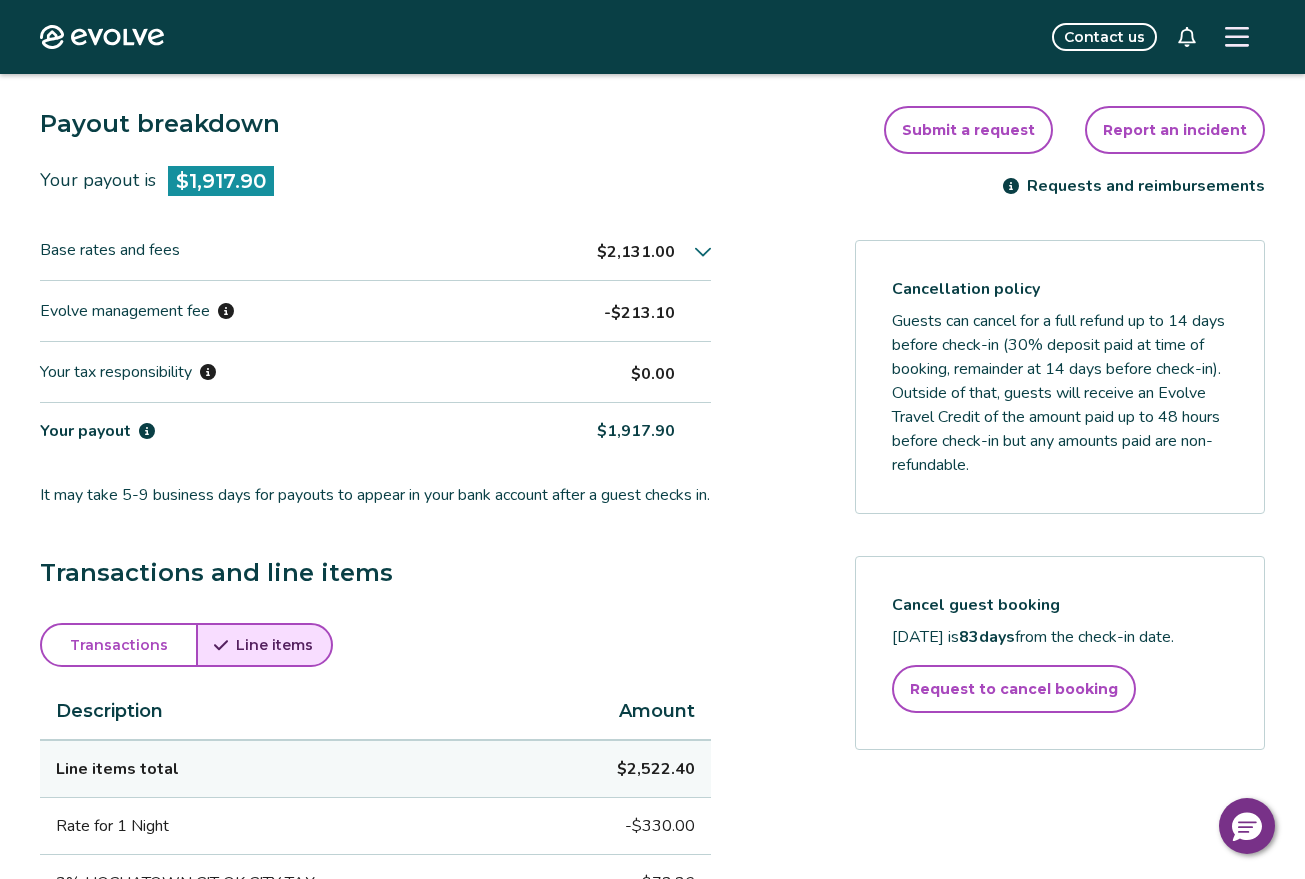 click 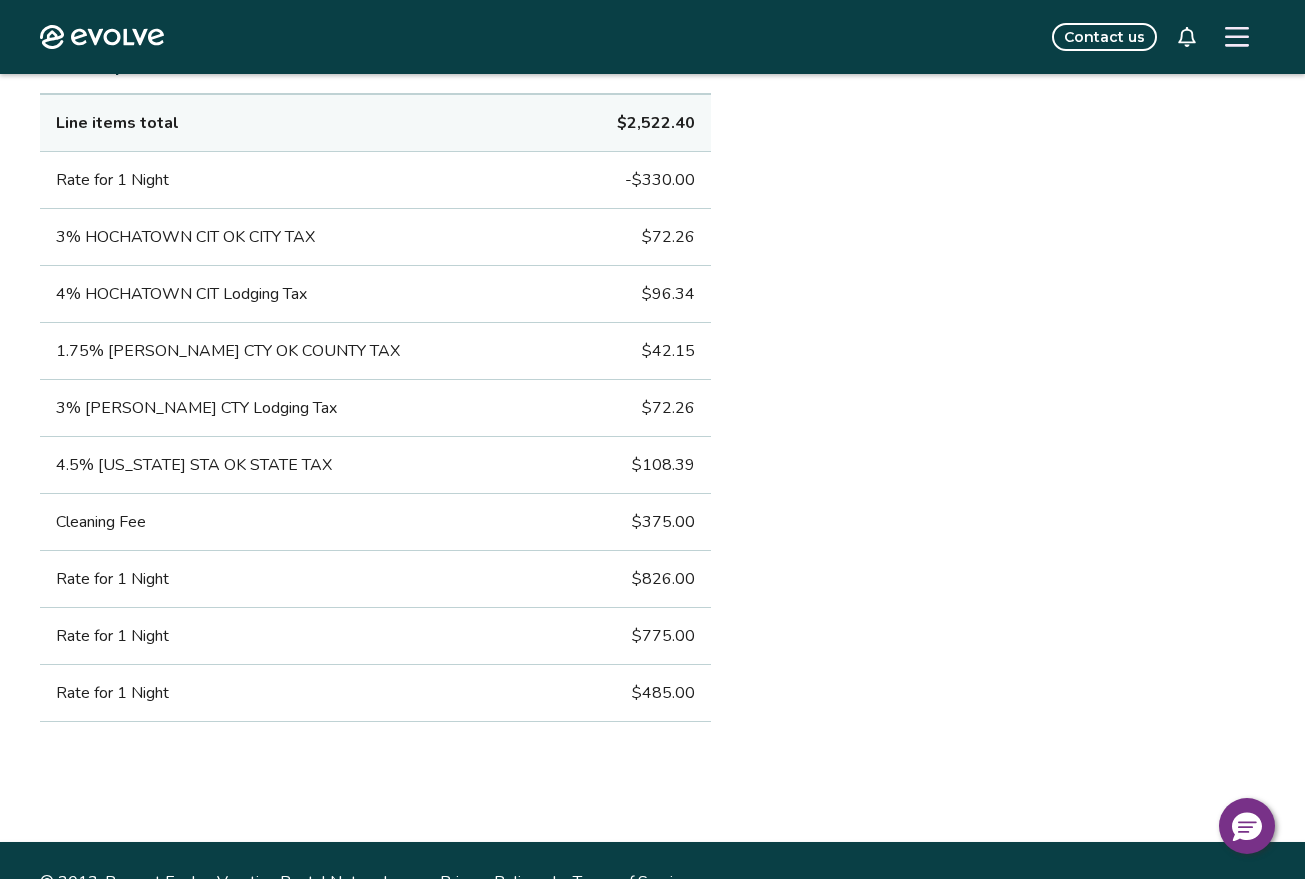 scroll, scrollTop: 1312, scrollLeft: 0, axis: vertical 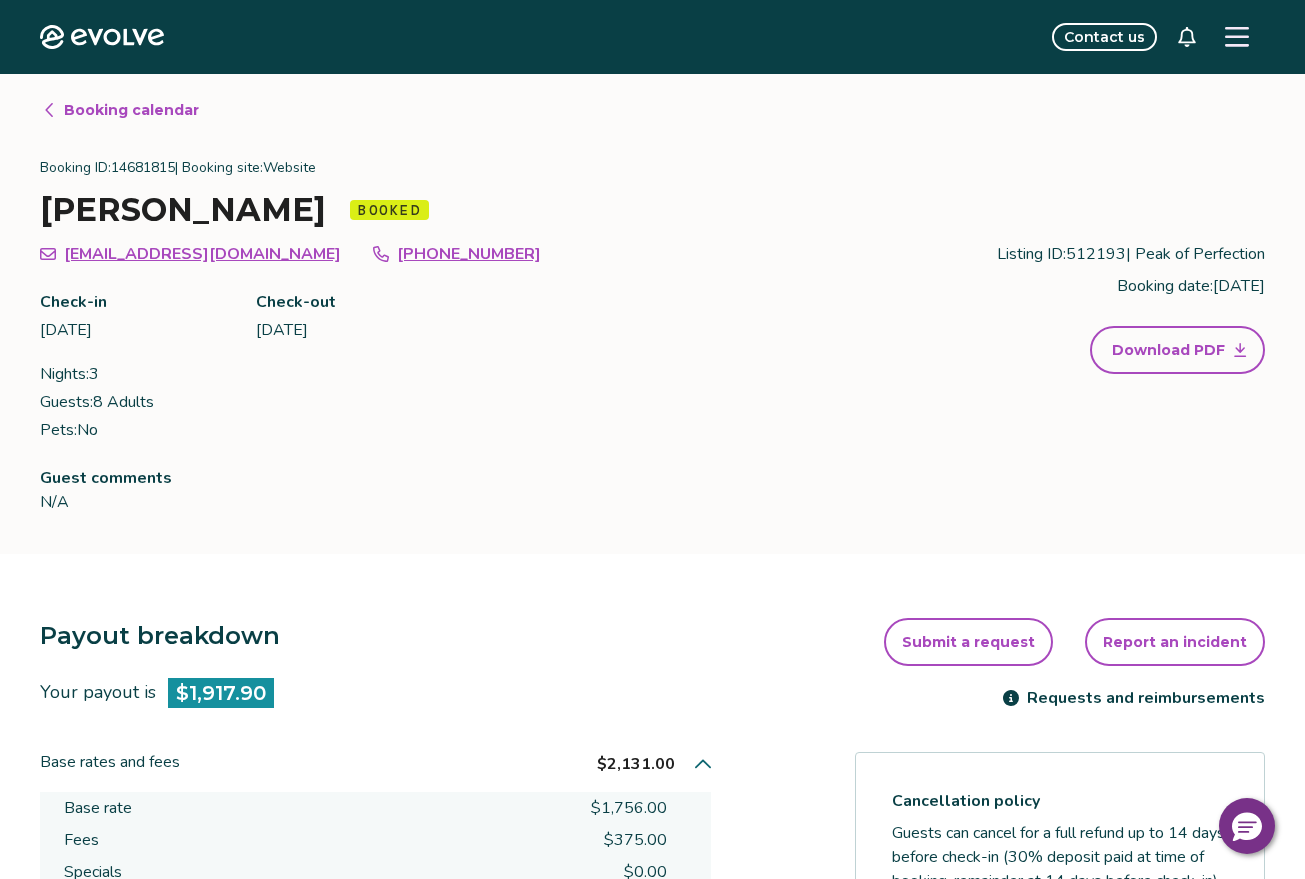 click 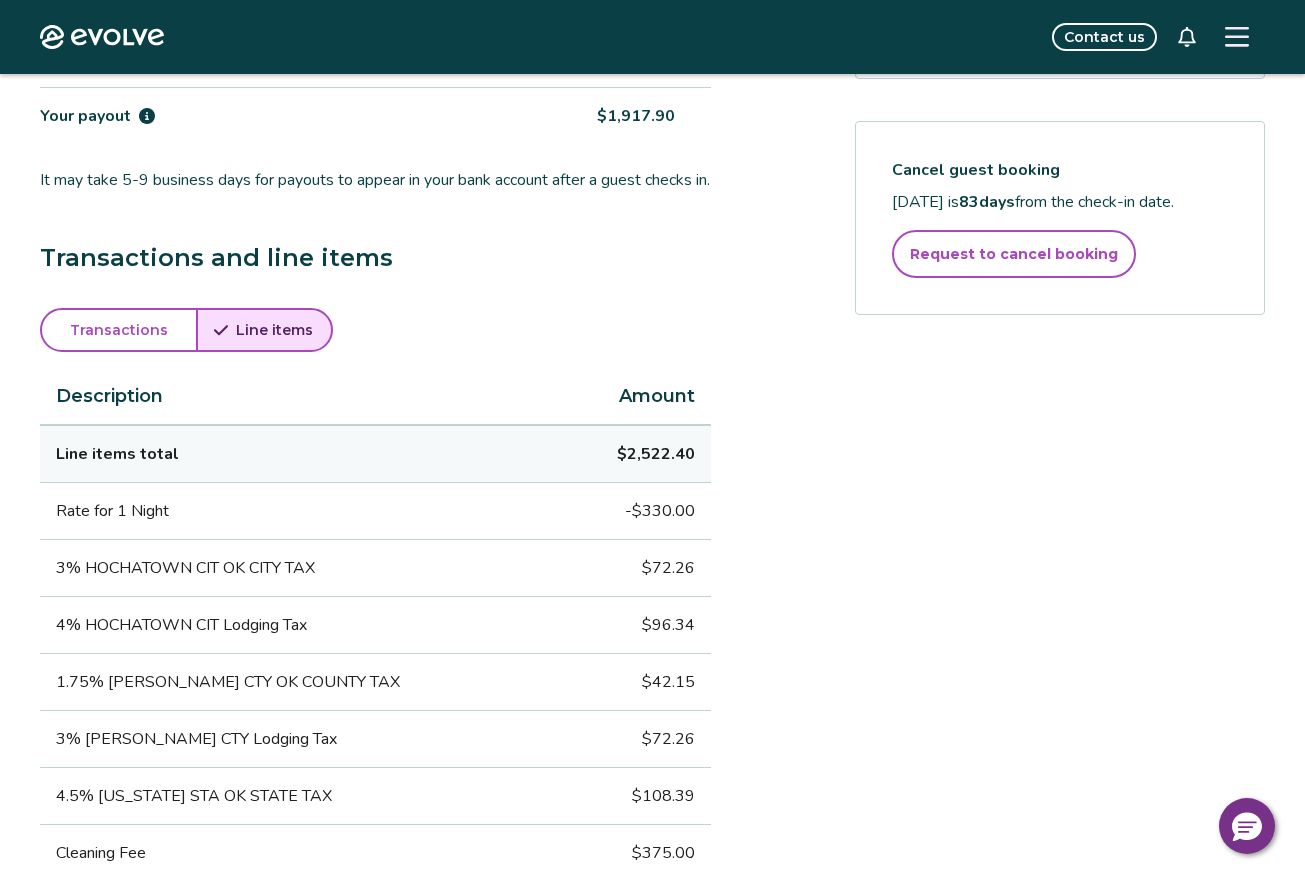scroll, scrollTop: 900, scrollLeft: 0, axis: vertical 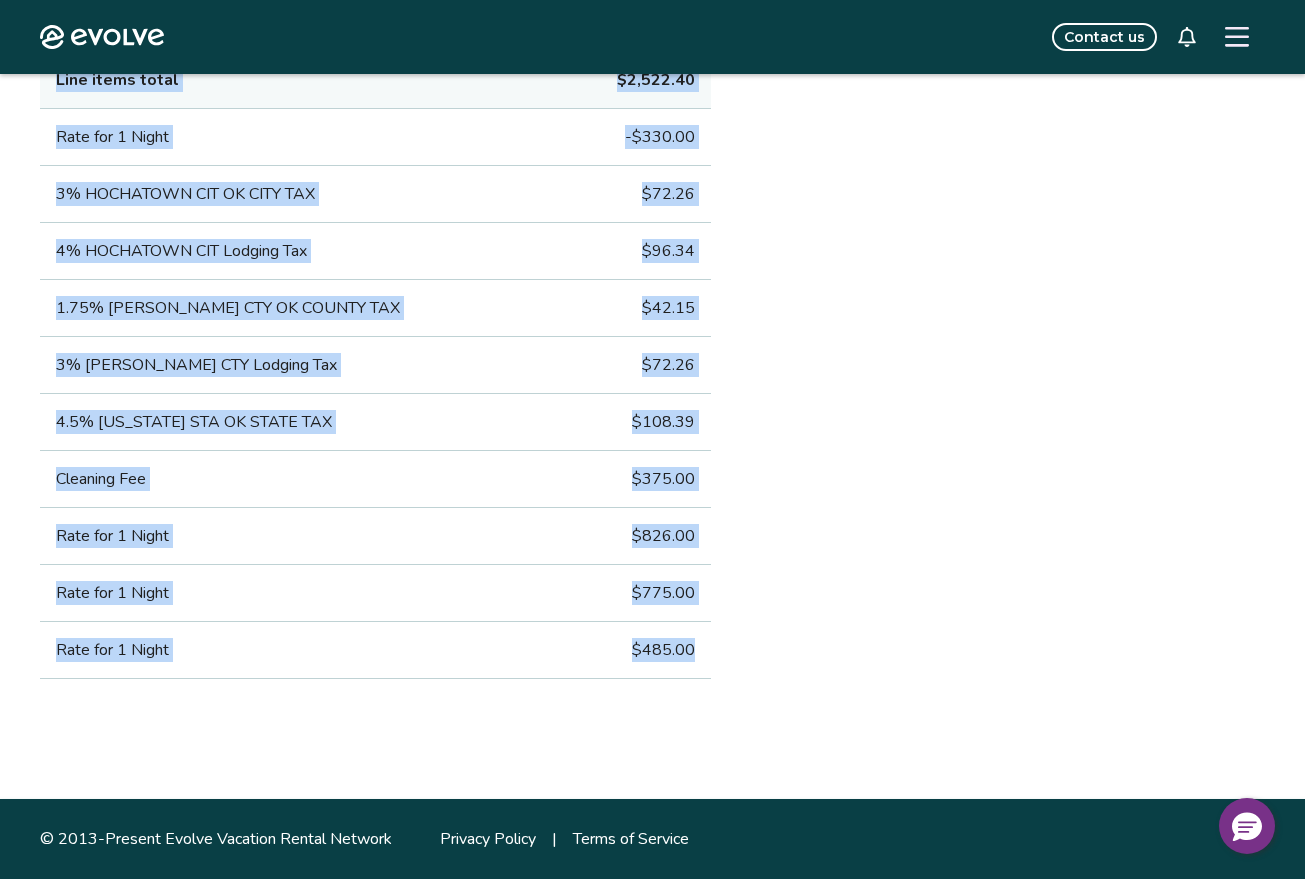 drag, startPoint x: 39, startPoint y: 327, endPoint x: 703, endPoint y: 662, distance: 743.72107 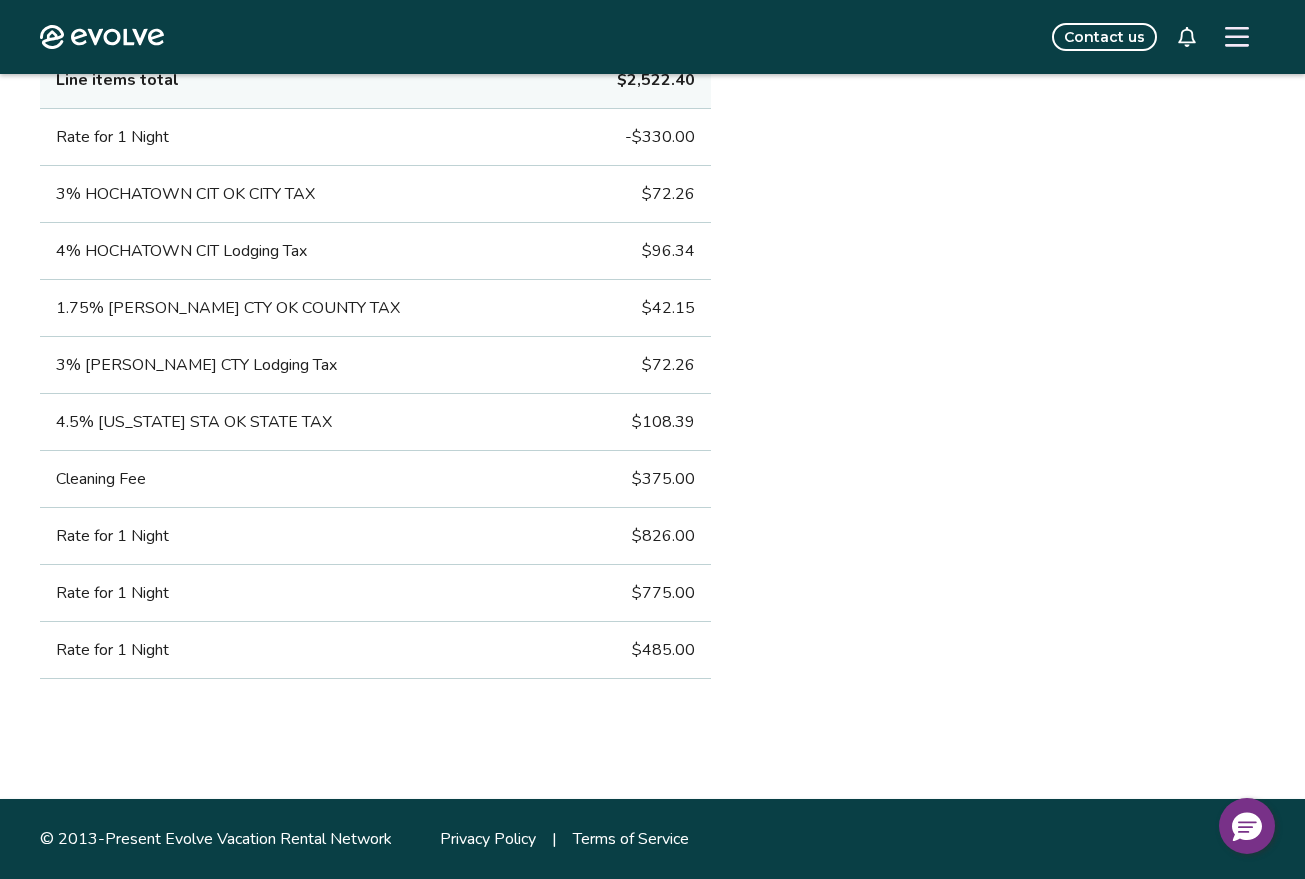 click on "Payout breakdown Your payout is $1,917.90 Base rates and fees $2,131.00 Base rate $1,756.00 Fees $375.00 Specials $0.00 Evolve management fee -$213.10 Your tax responsibility $0.00 Your payout $1,917.90 It may take 5-9 business days for payouts to appear in your bank account after a guest checks in. Transactions and line items Transactions Line items Description Amount Line items total $2,522.40 Rate for 1 Night -$330.00 3% HOCHATOWN CIT OK CITY TAX $72.26 4% HOCHATOWN CIT Lodging Tax $96.34 1.75% [PERSON_NAME] CTY [GEOGRAPHIC_DATA] TAX $42.15 3% [PERSON_NAME] CTY Lodging Tax $72.26 4.5% [US_STATE] STA OK STATE TAX $108.39 Cleaning Fee $375.00 Rate for 1 Night $826.00 Rate for 1 Night $775.00 Rate for 1 Night $485.00 Submit a request Report an incident Requests and reimbursements Cancellation policy Cancel guest booking [DATE] is  83  days  from the check-in date. Request to cancel booking" at bounding box center [652, 36] 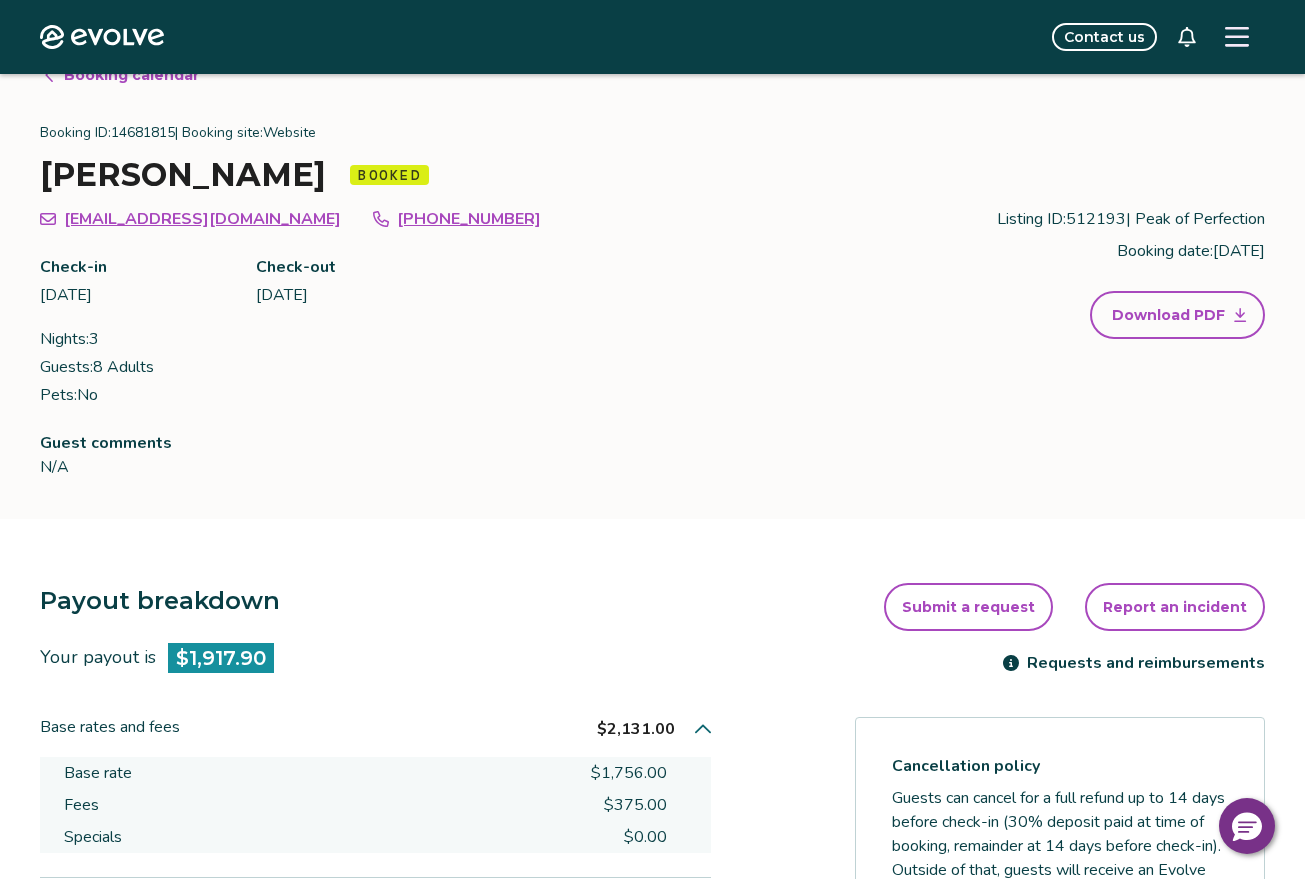 scroll, scrollTop: 0, scrollLeft: 0, axis: both 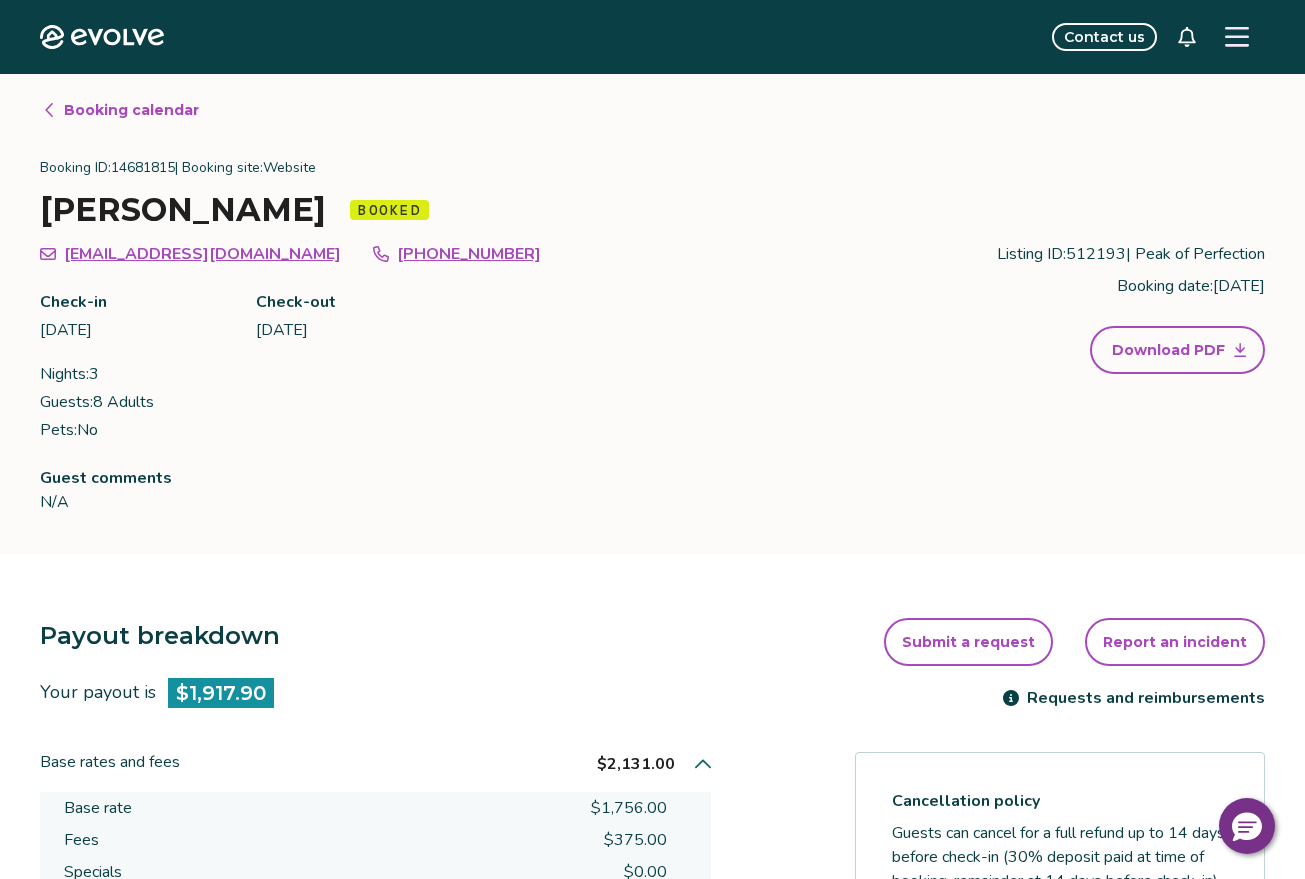 click on "Booking calendar" at bounding box center [131, 110] 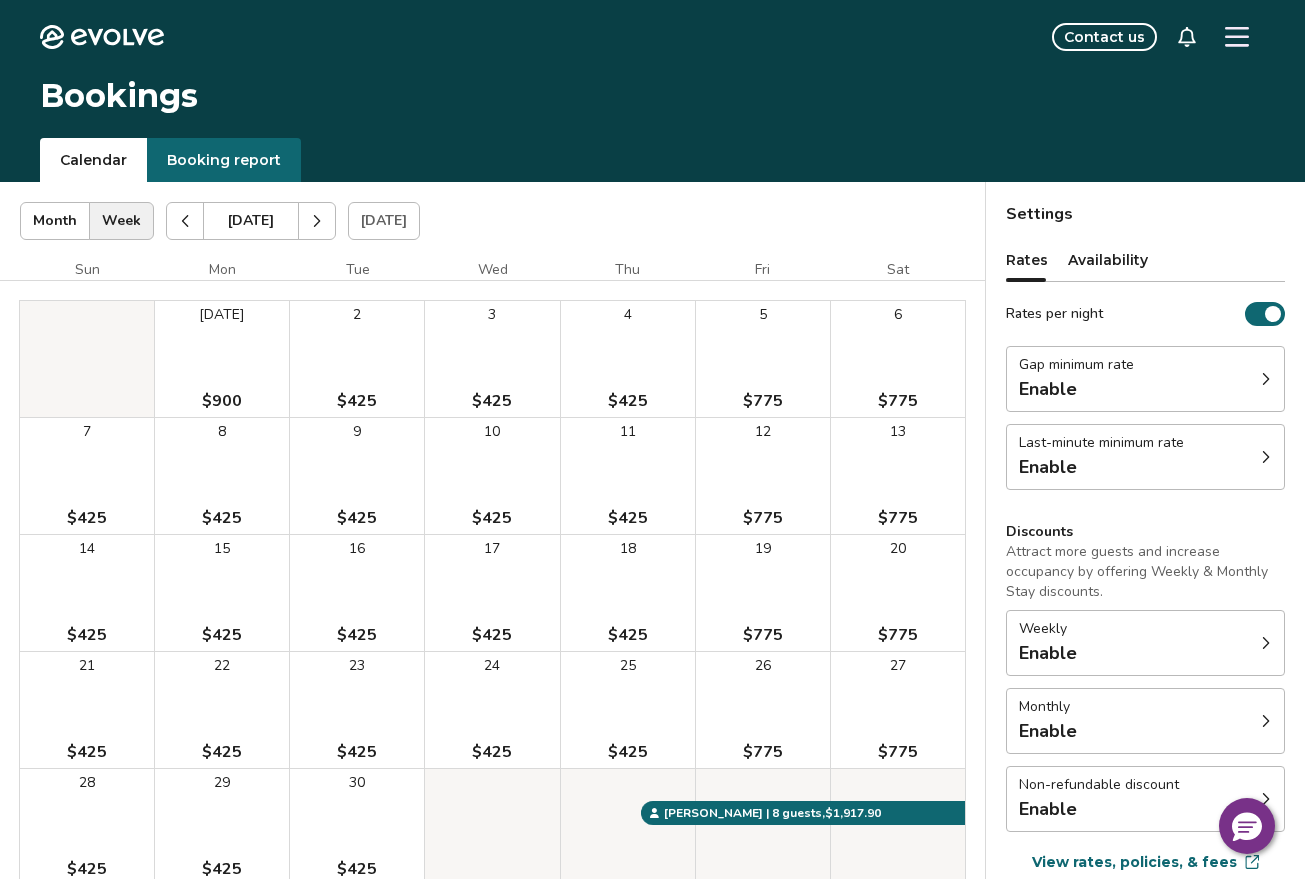 click 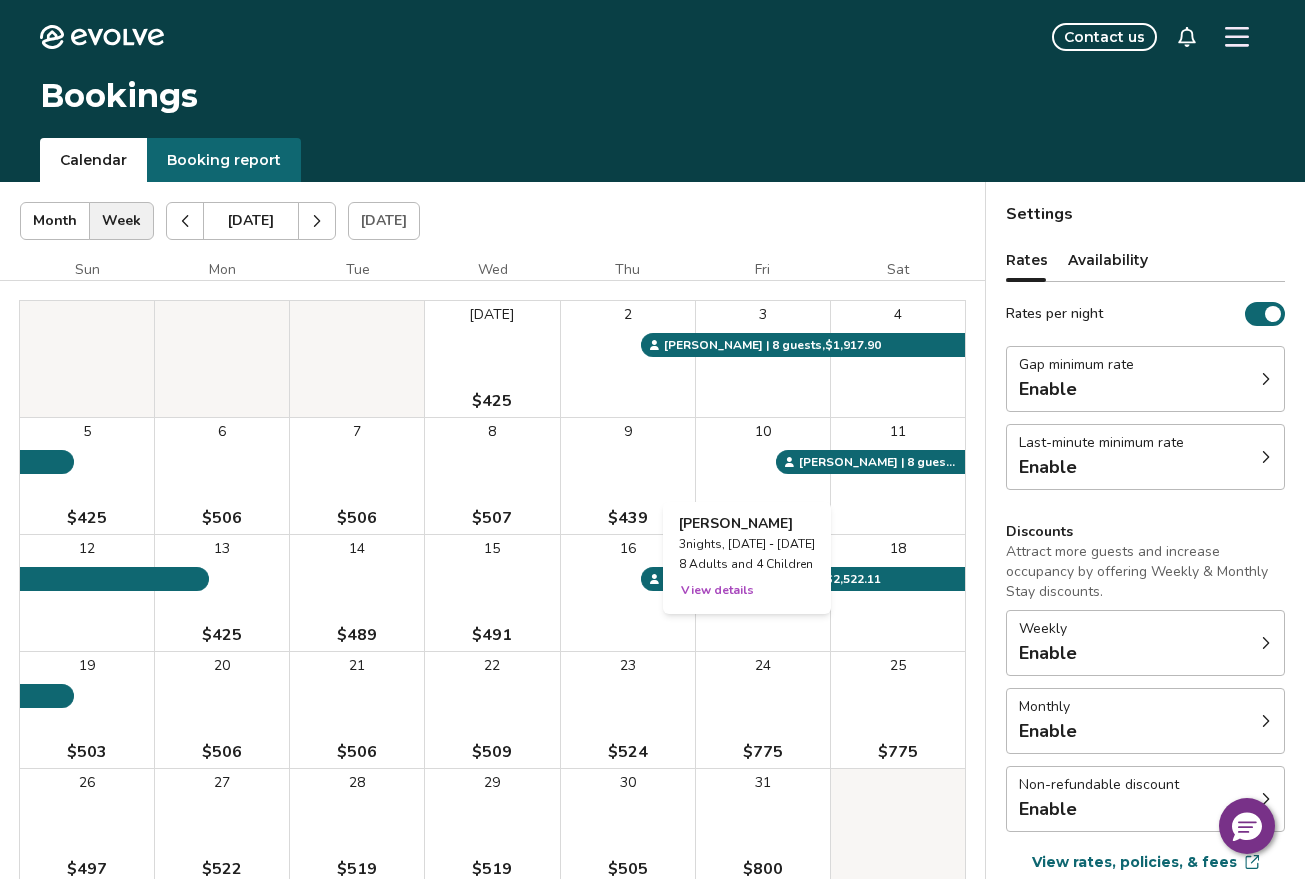 click on "10" at bounding box center [763, 476] 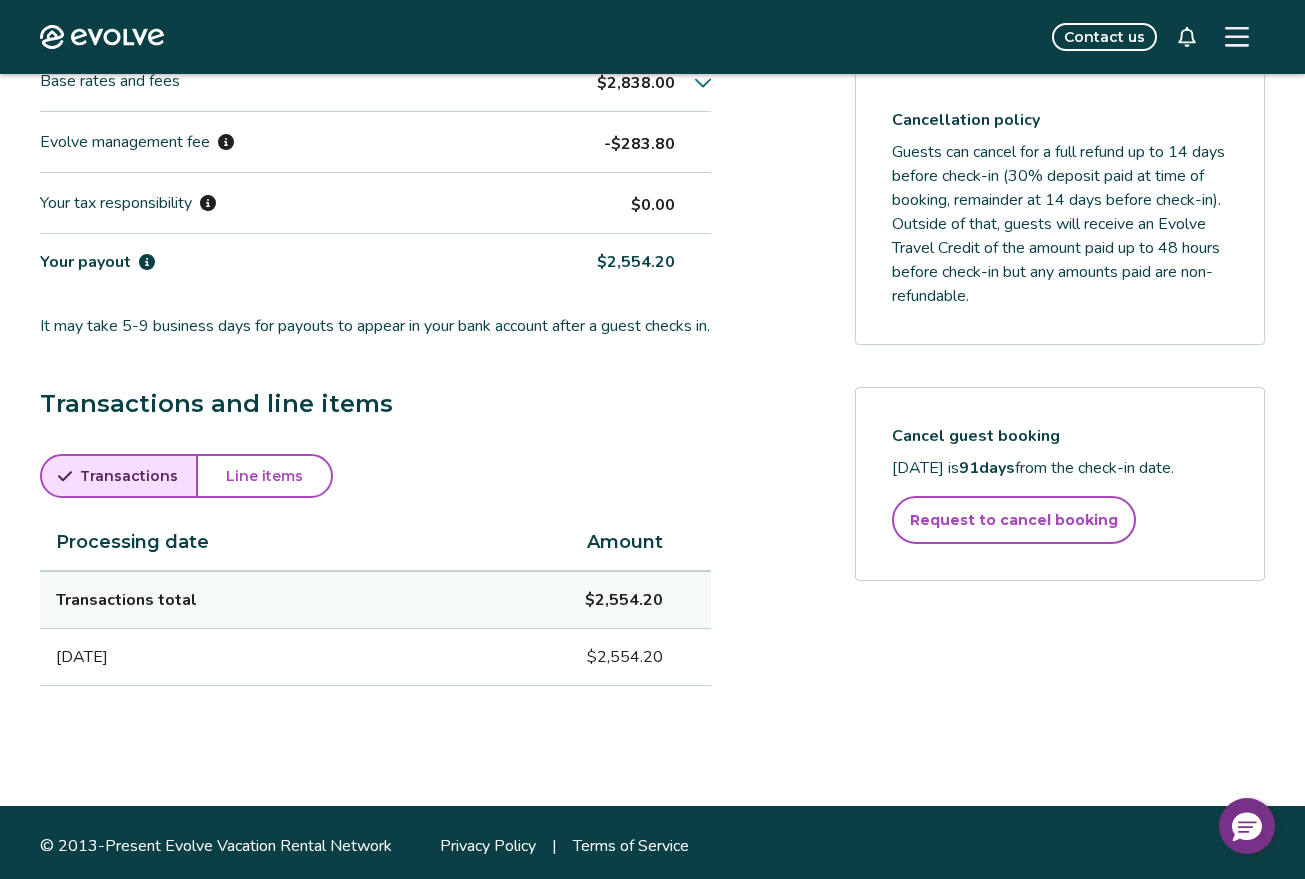 scroll, scrollTop: 712, scrollLeft: 0, axis: vertical 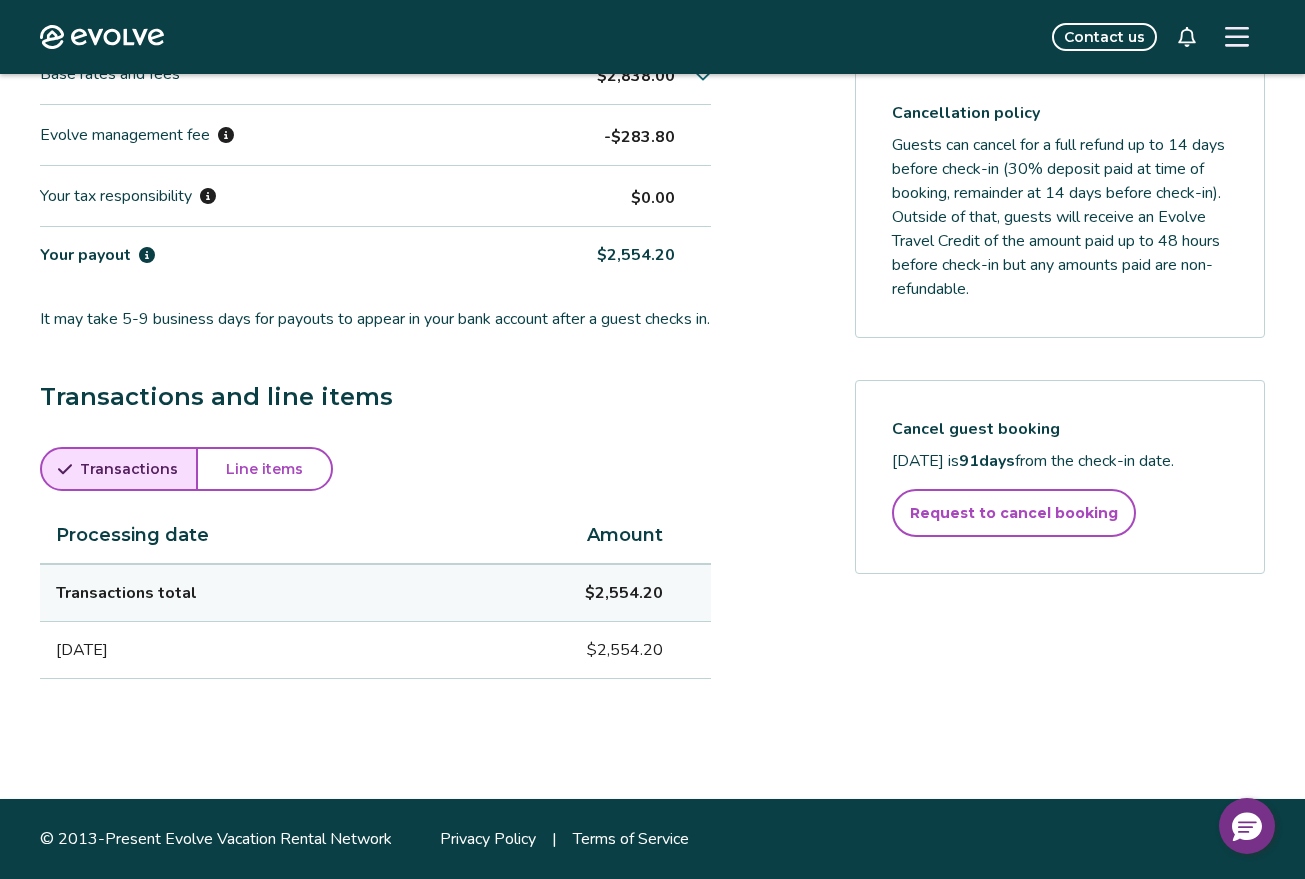 click on "Line items" at bounding box center [264, 469] 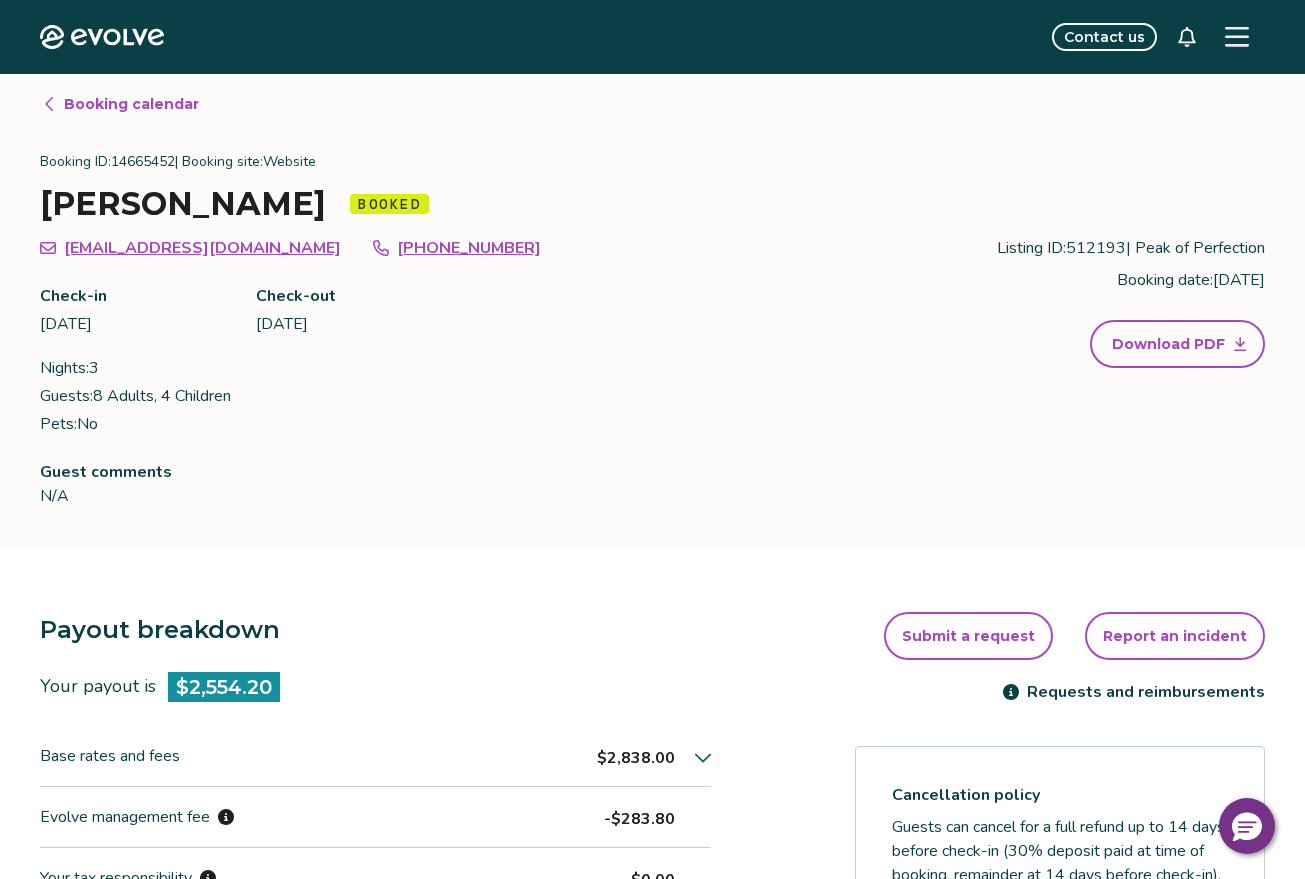 scroll, scrollTop: 0, scrollLeft: 0, axis: both 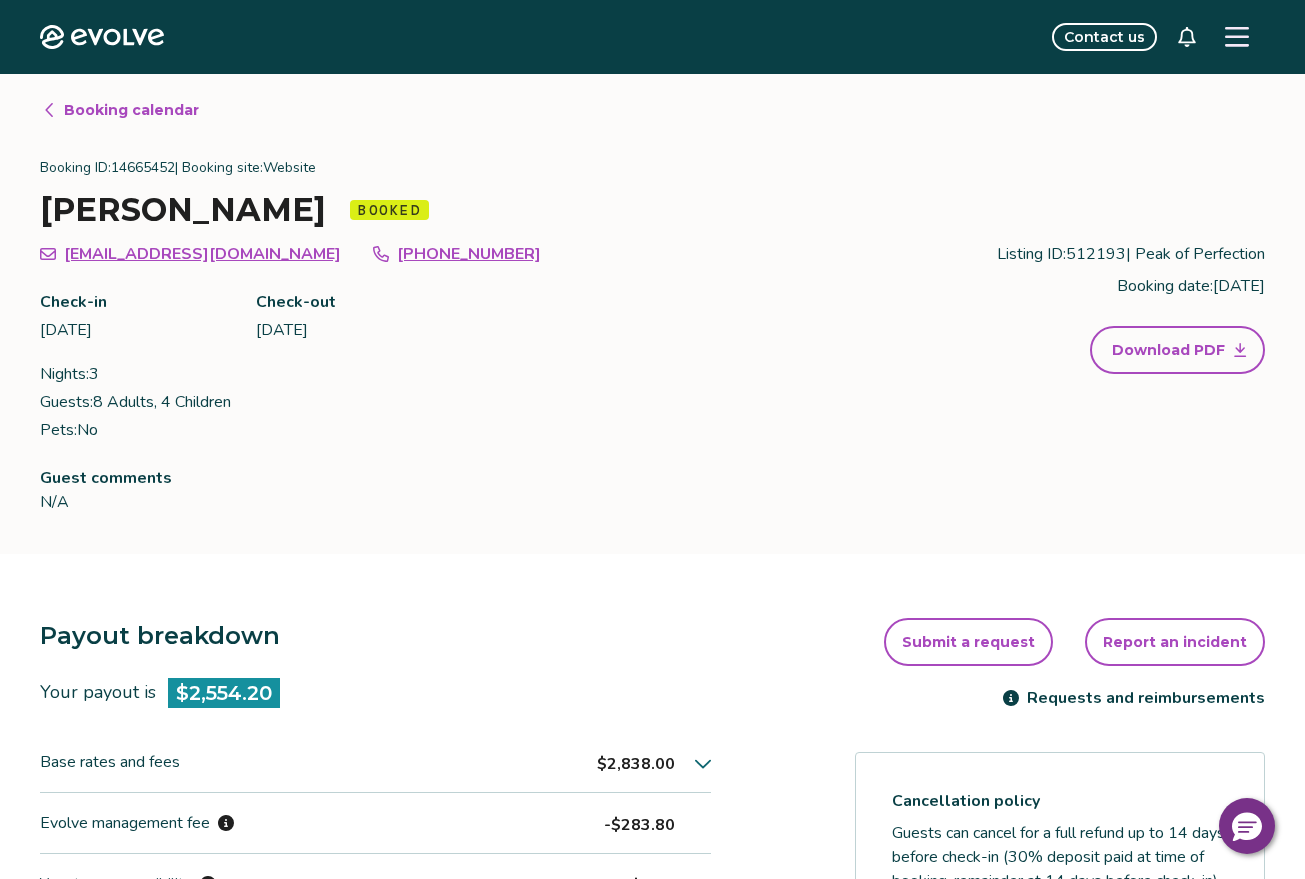 click on "Booking calendar" at bounding box center (131, 110) 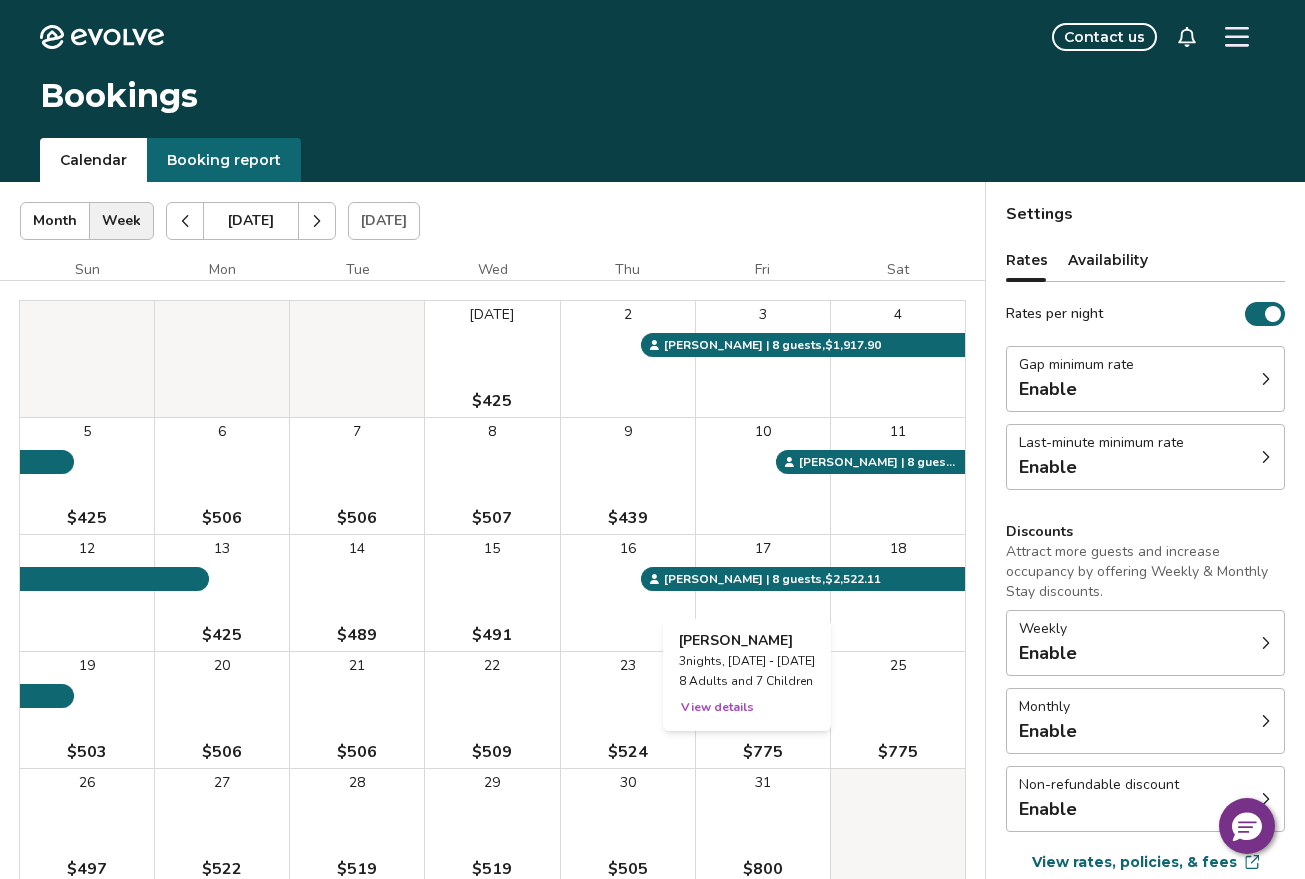 click on "17" at bounding box center (763, 593) 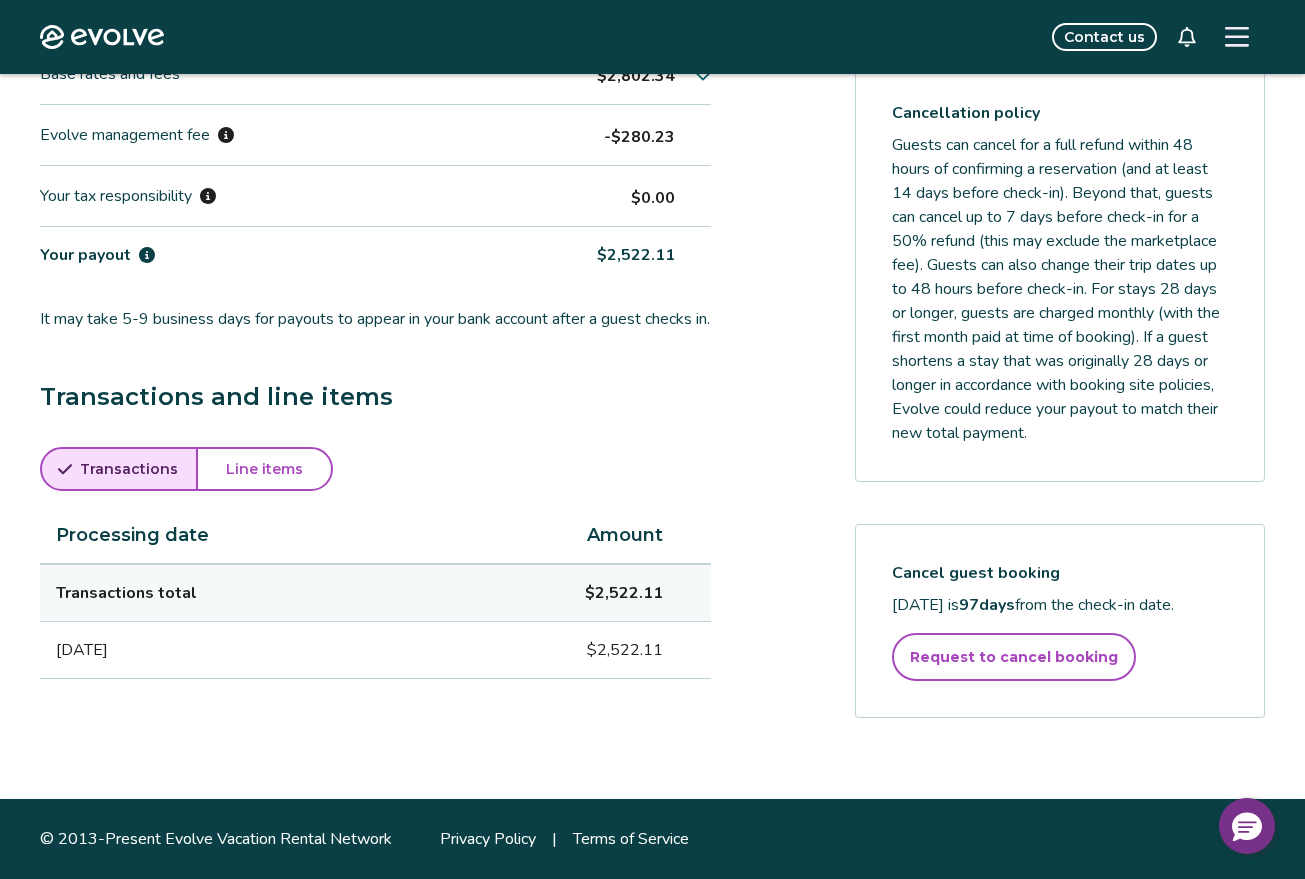 scroll, scrollTop: 712, scrollLeft: 0, axis: vertical 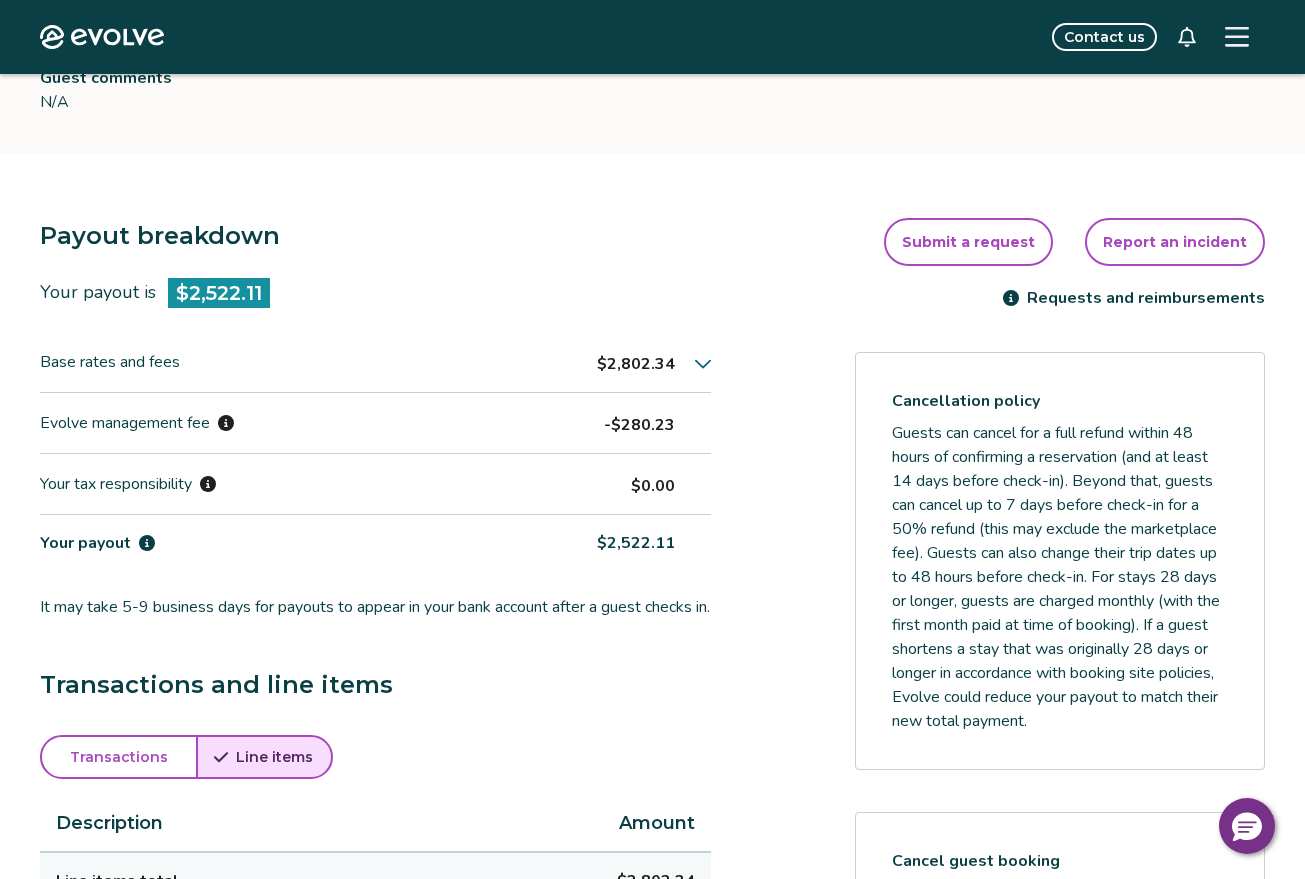 click 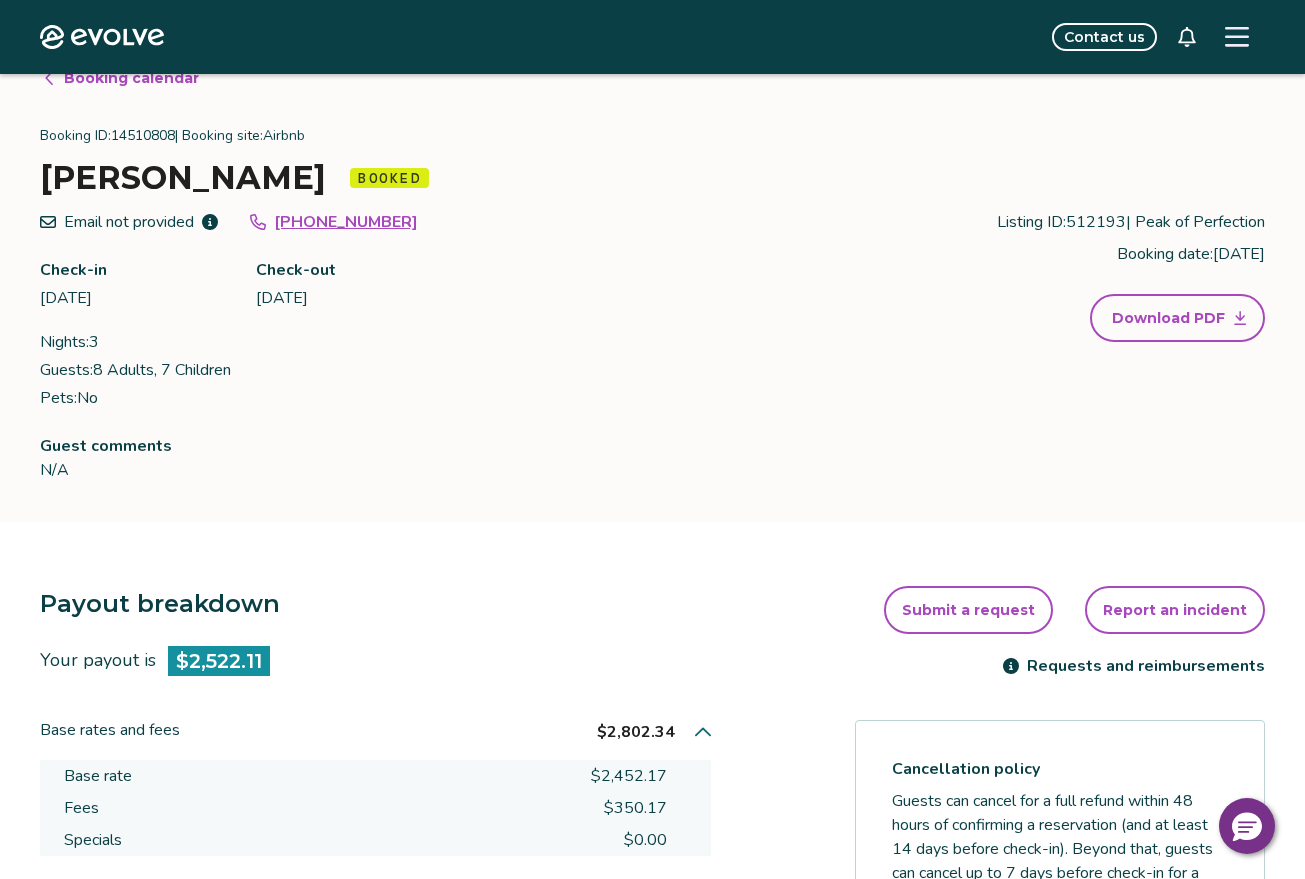 scroll, scrollTop: 0, scrollLeft: 0, axis: both 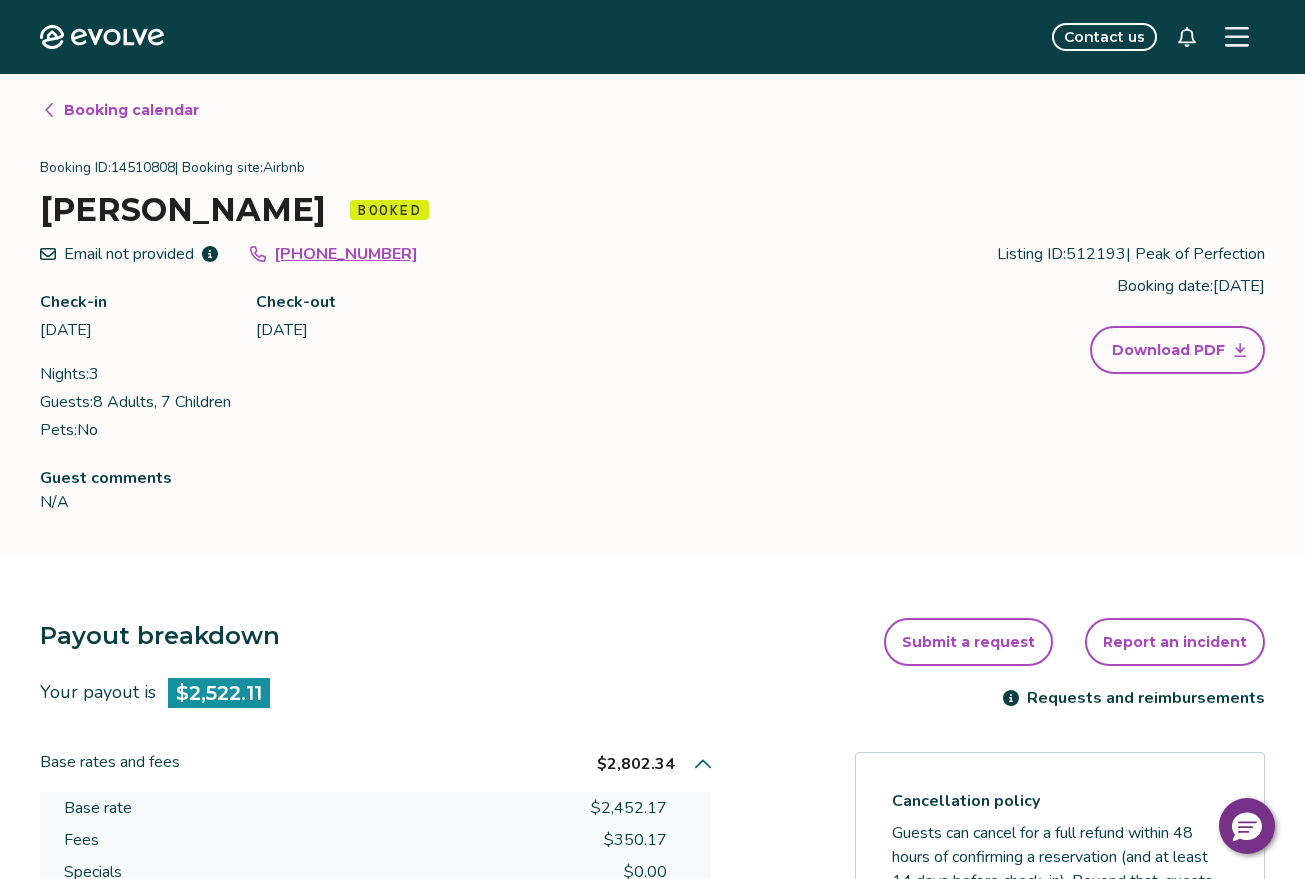 click on "Booking calendar" at bounding box center (131, 110) 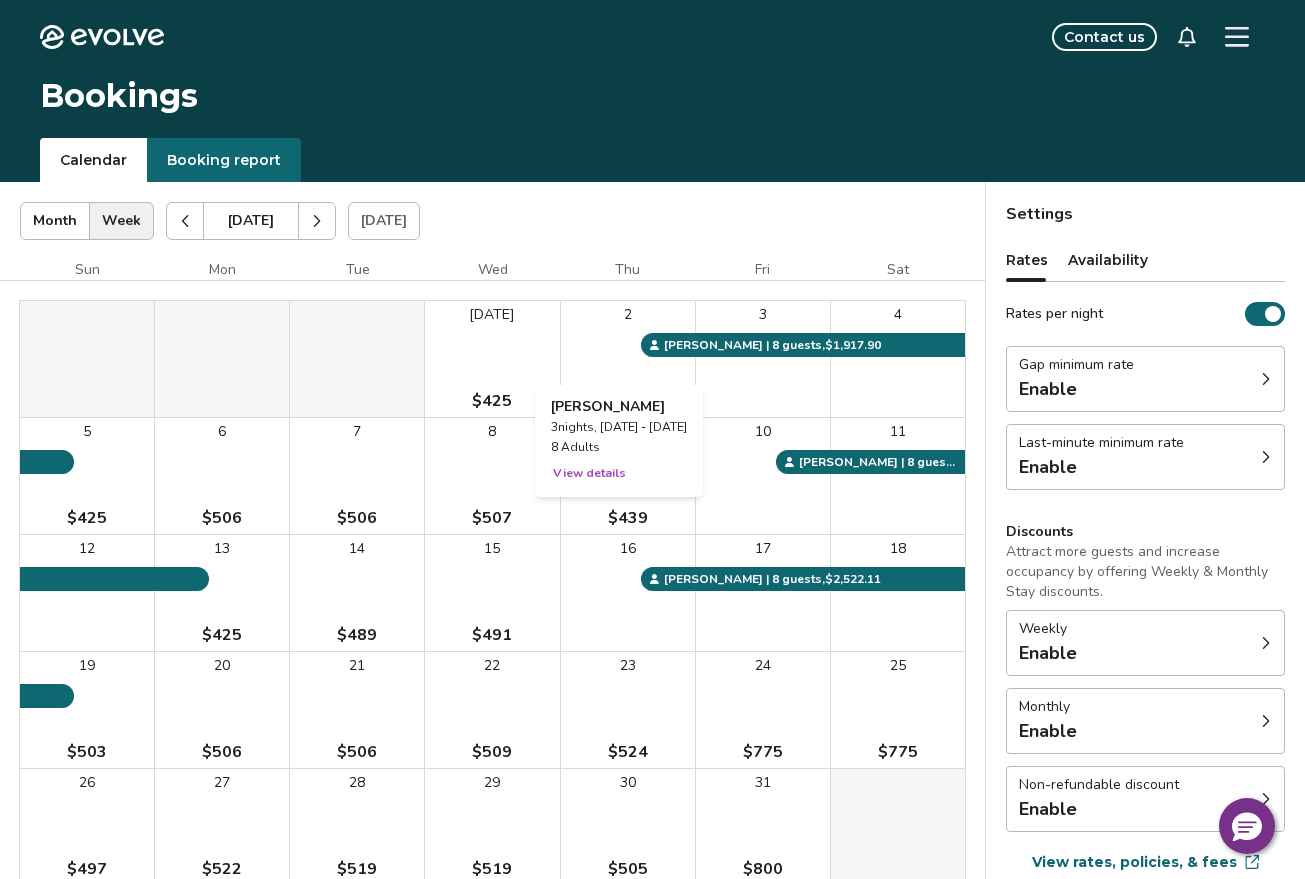 click on "2" at bounding box center (628, 359) 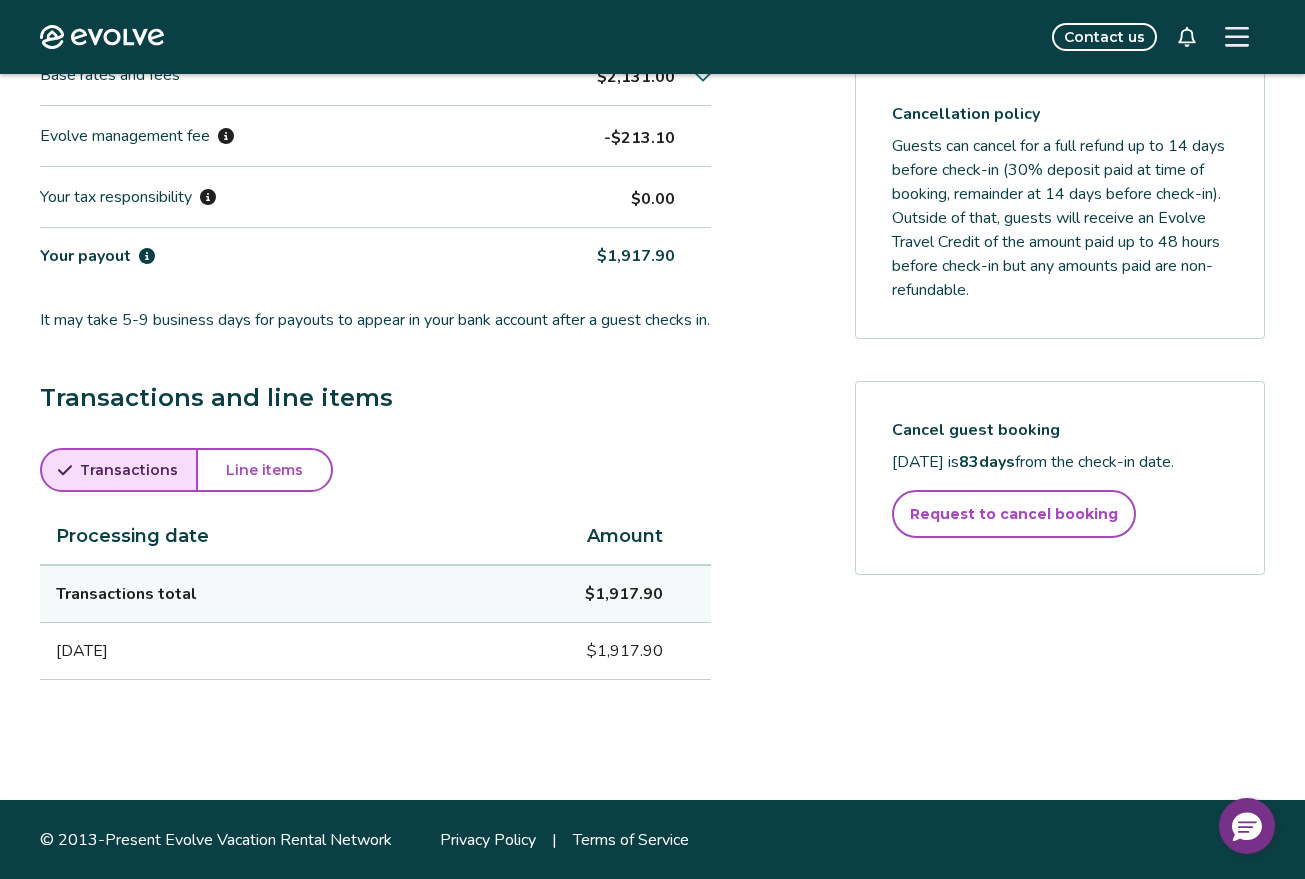 scroll, scrollTop: 712, scrollLeft: 0, axis: vertical 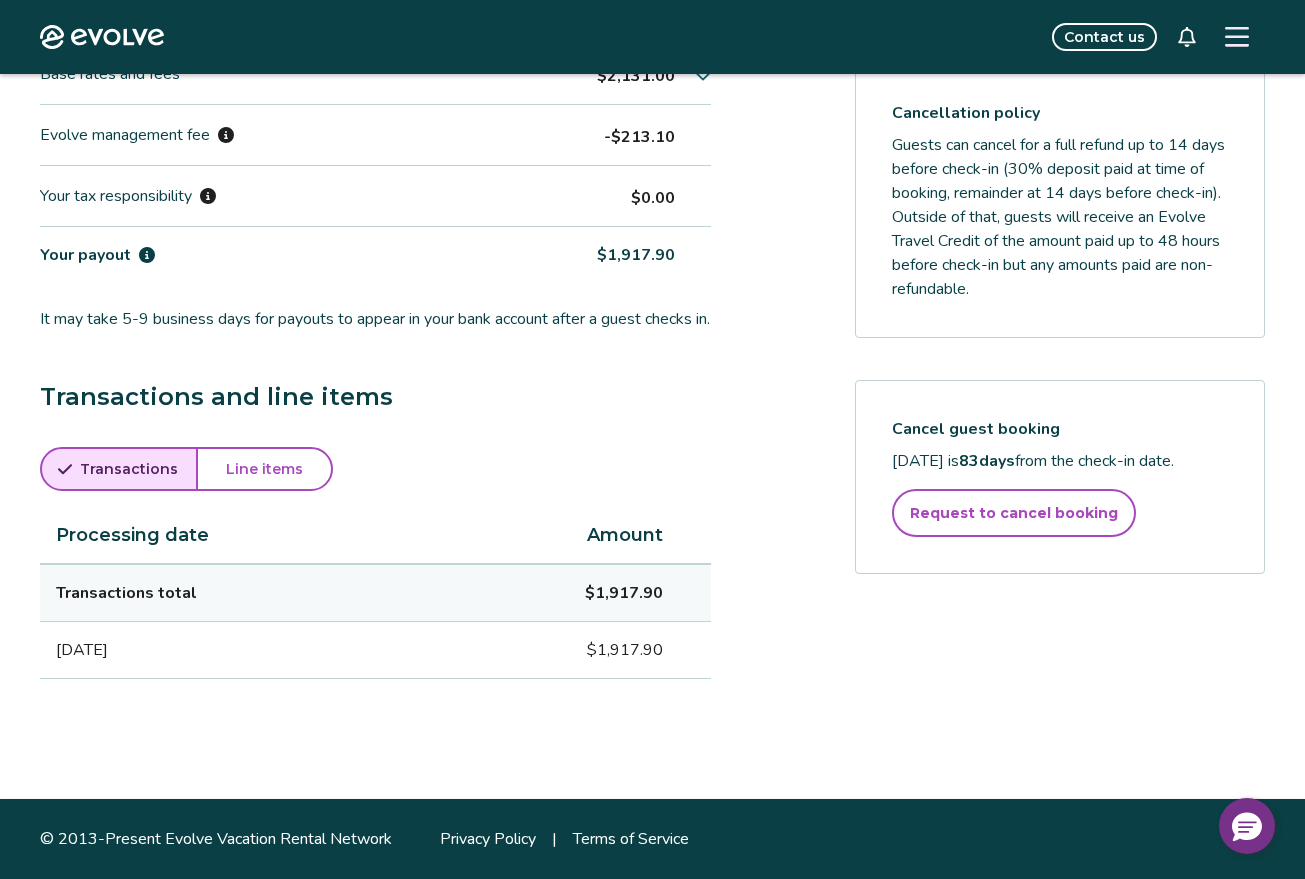 click on "Line items" at bounding box center (264, 469) 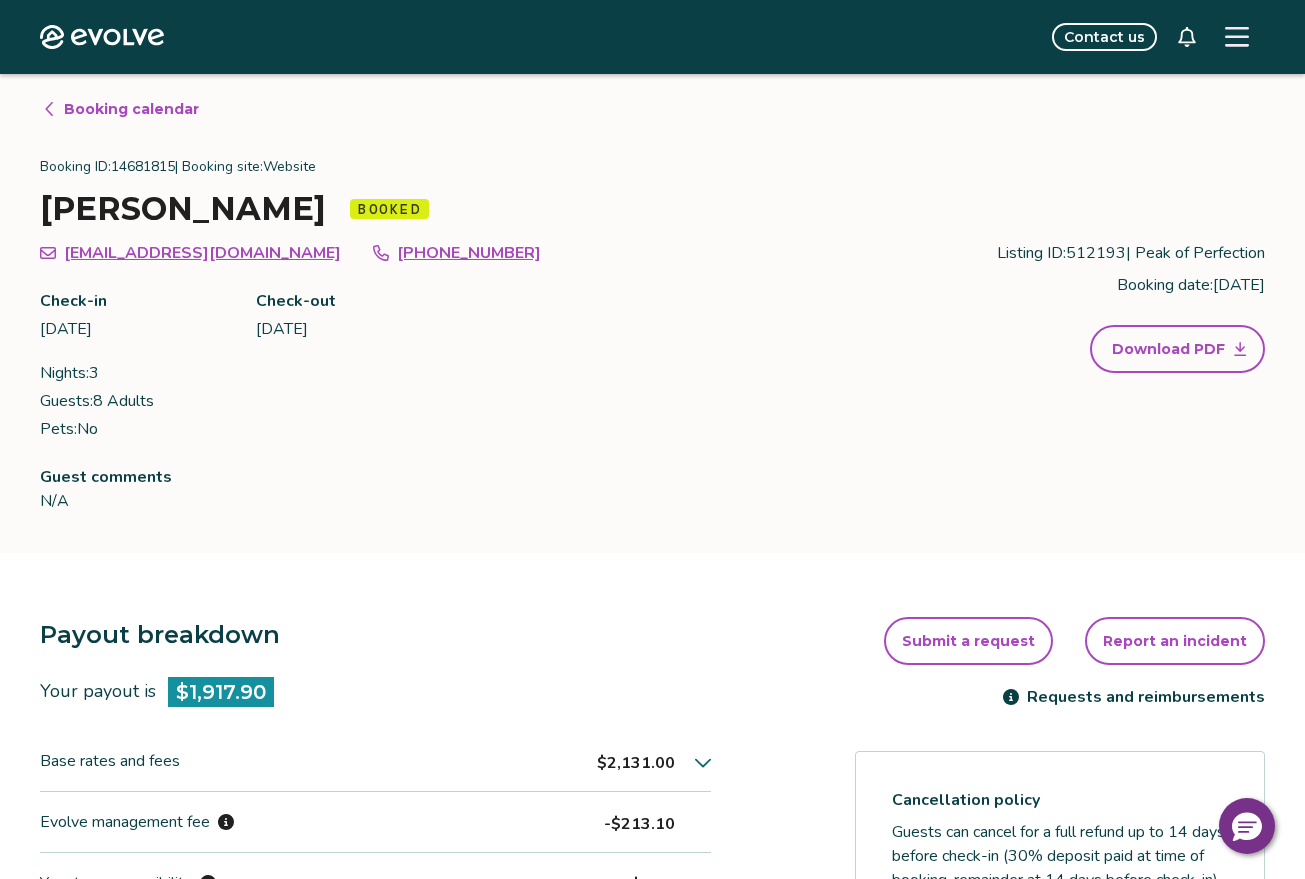 scroll, scrollTop: 0, scrollLeft: 0, axis: both 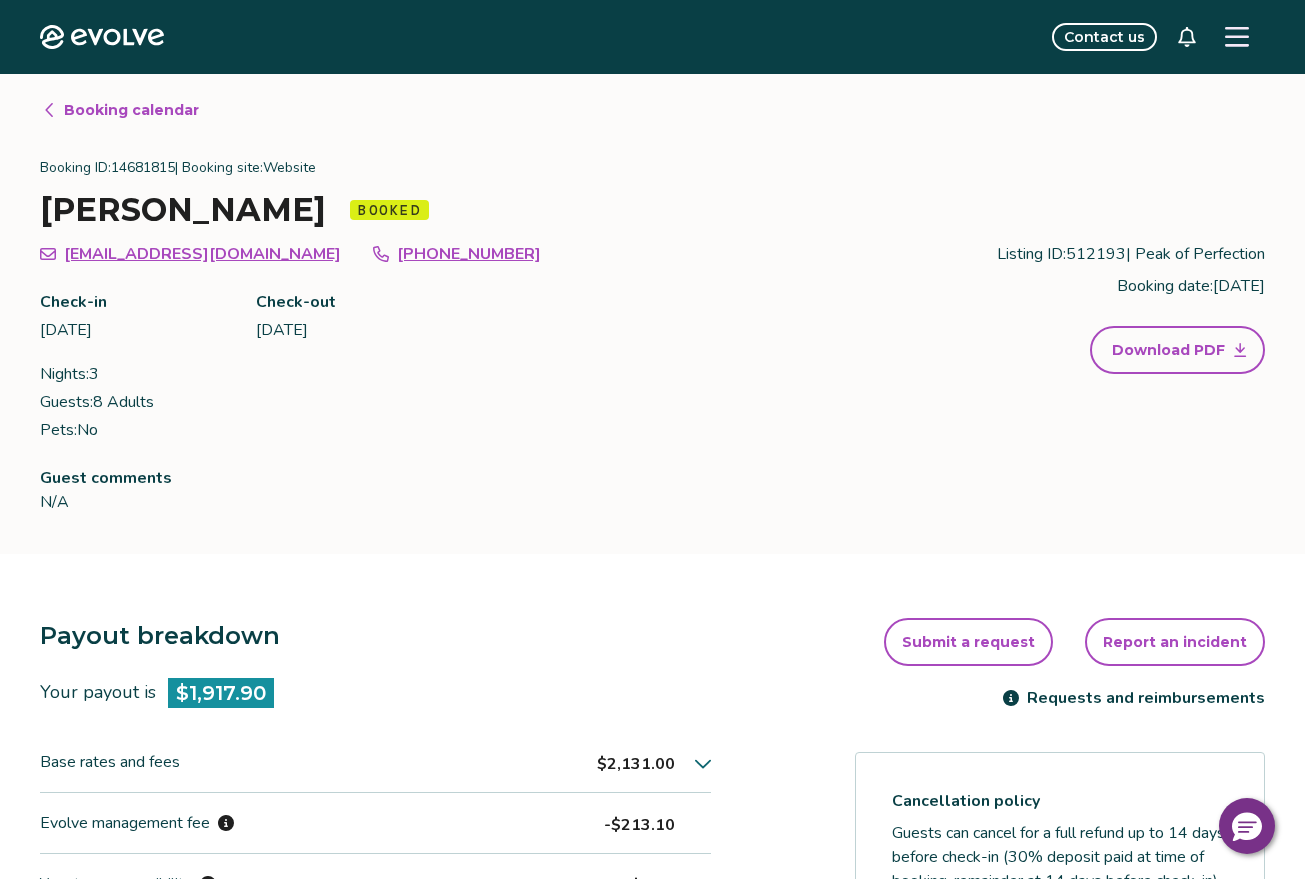 click on "Booking calendar" at bounding box center (131, 110) 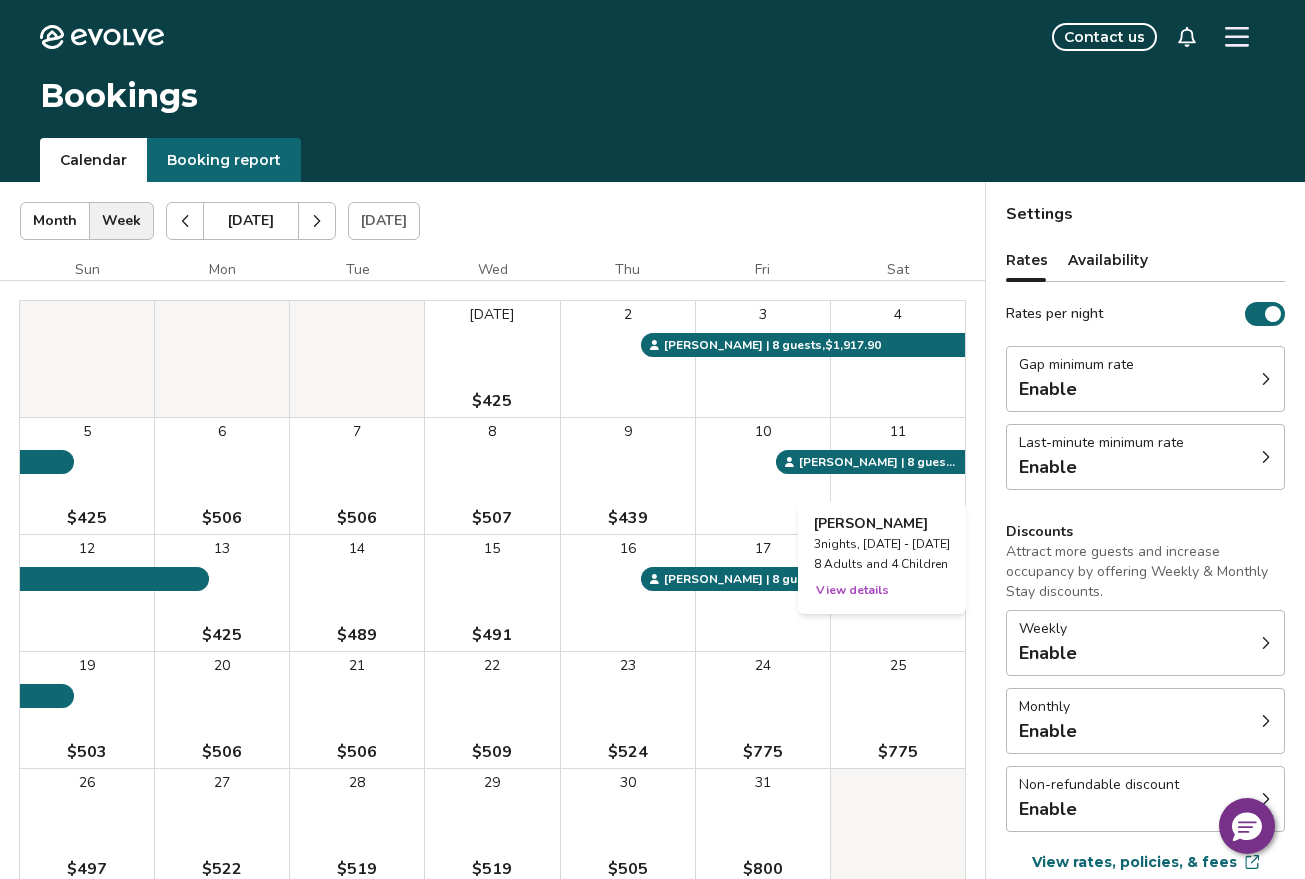 click on "11" at bounding box center [898, 476] 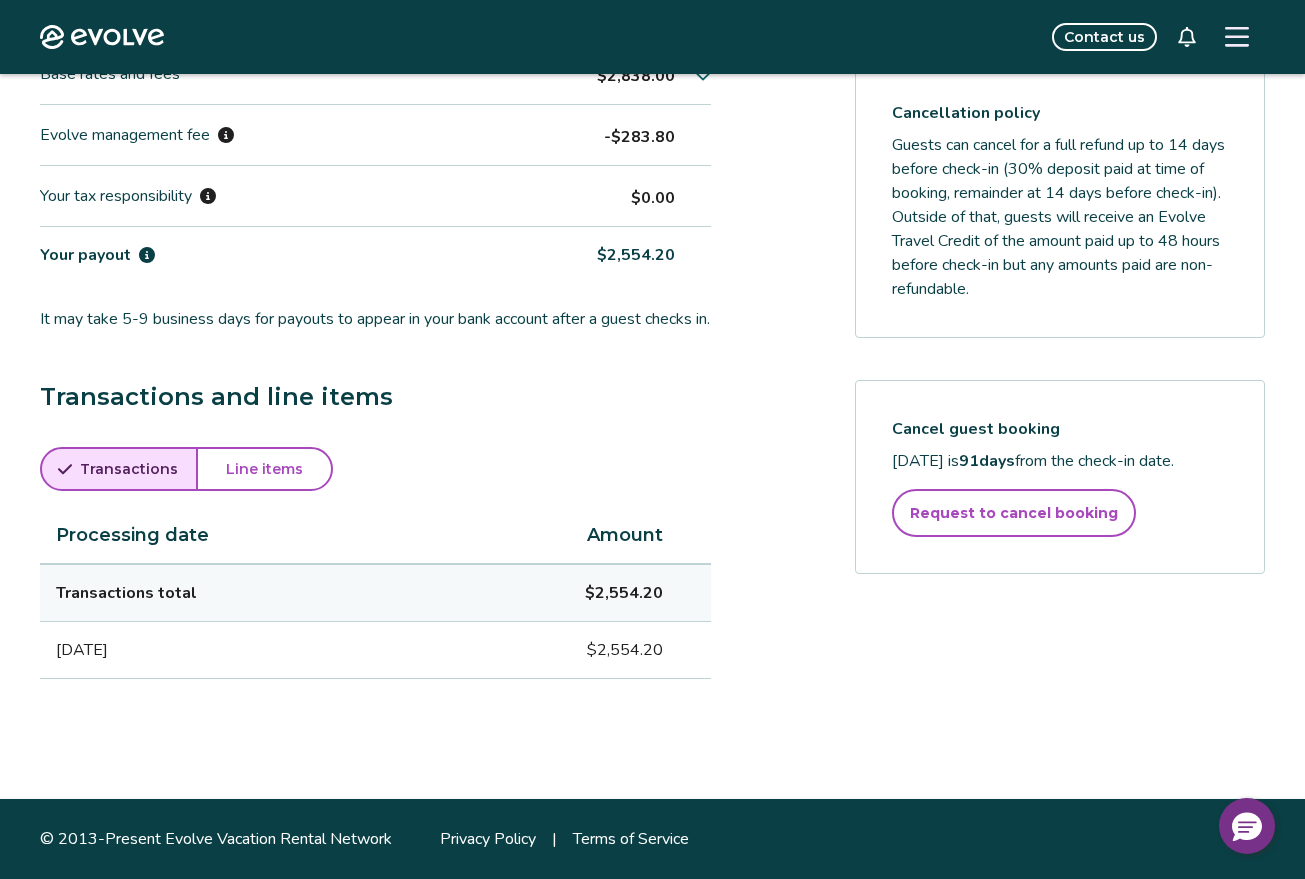 scroll, scrollTop: 712, scrollLeft: 0, axis: vertical 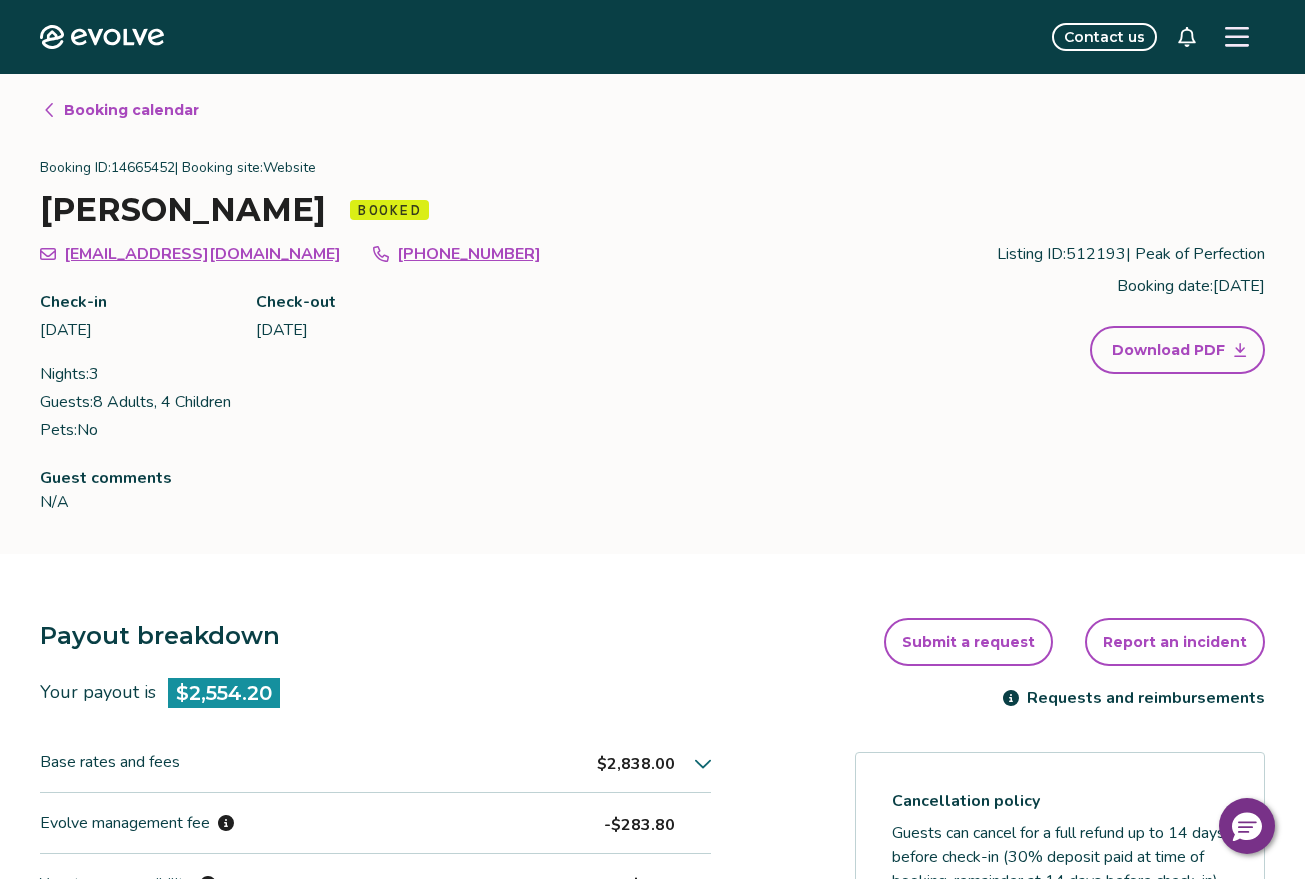click on "Booking calendar" at bounding box center (131, 110) 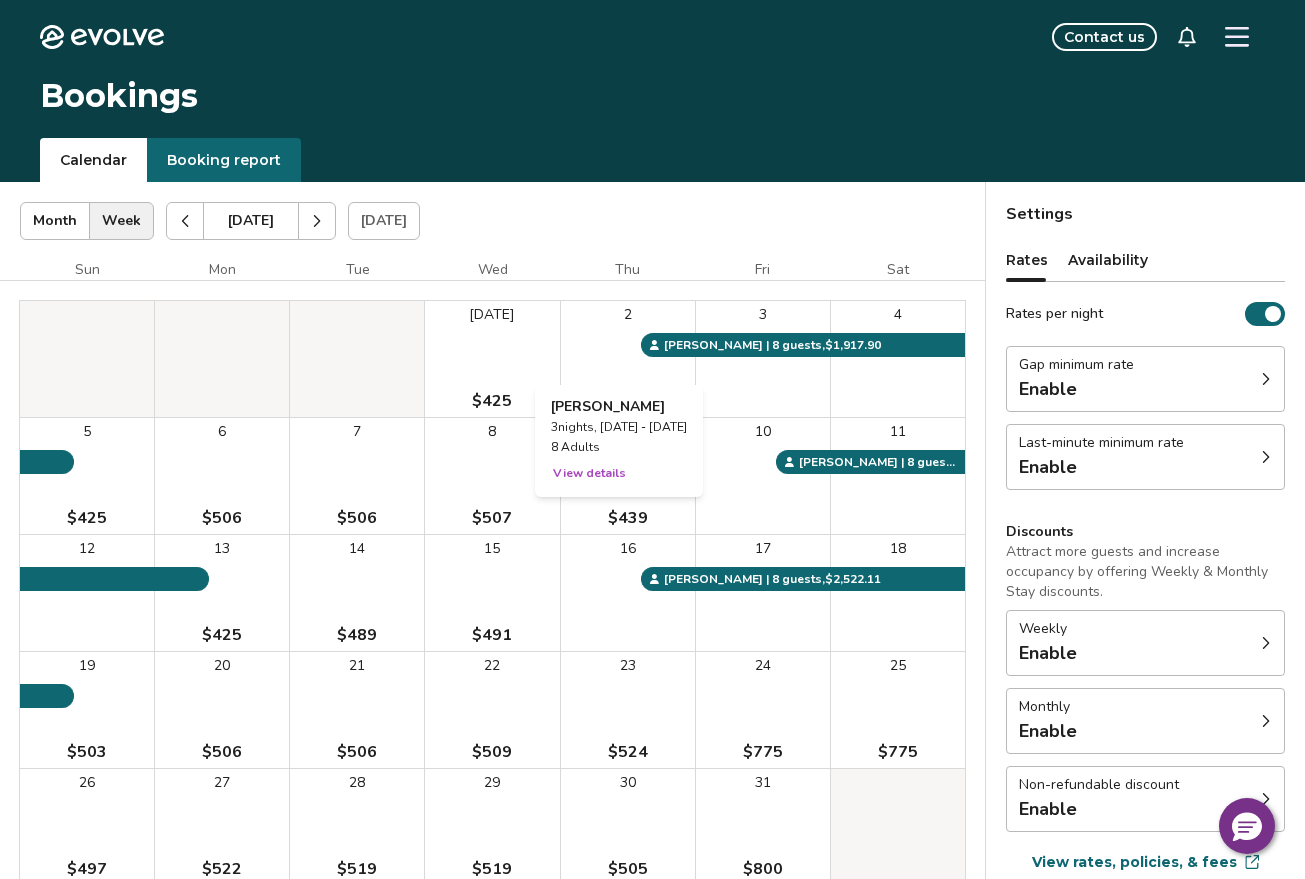 click on "2" at bounding box center (628, 359) 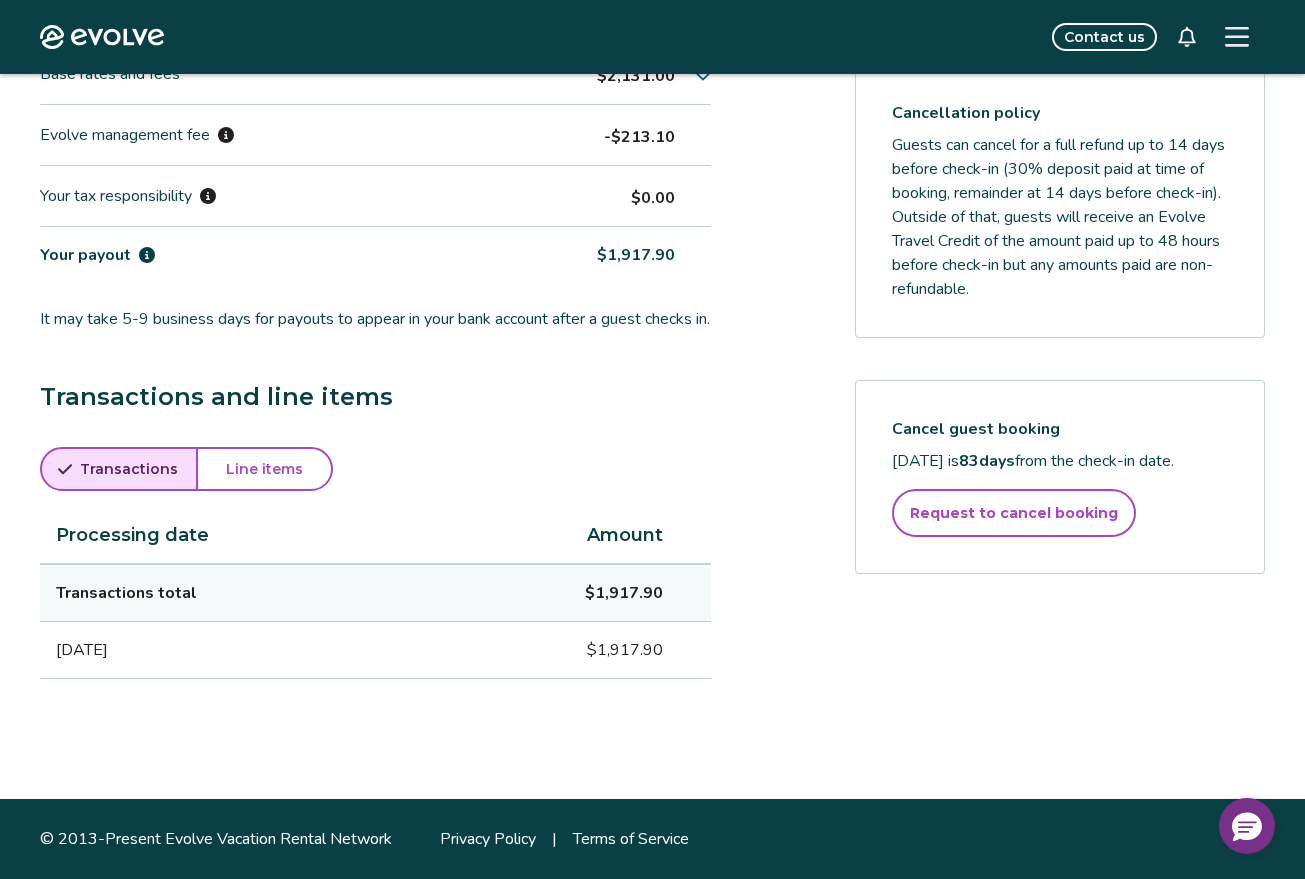 scroll, scrollTop: 712, scrollLeft: 0, axis: vertical 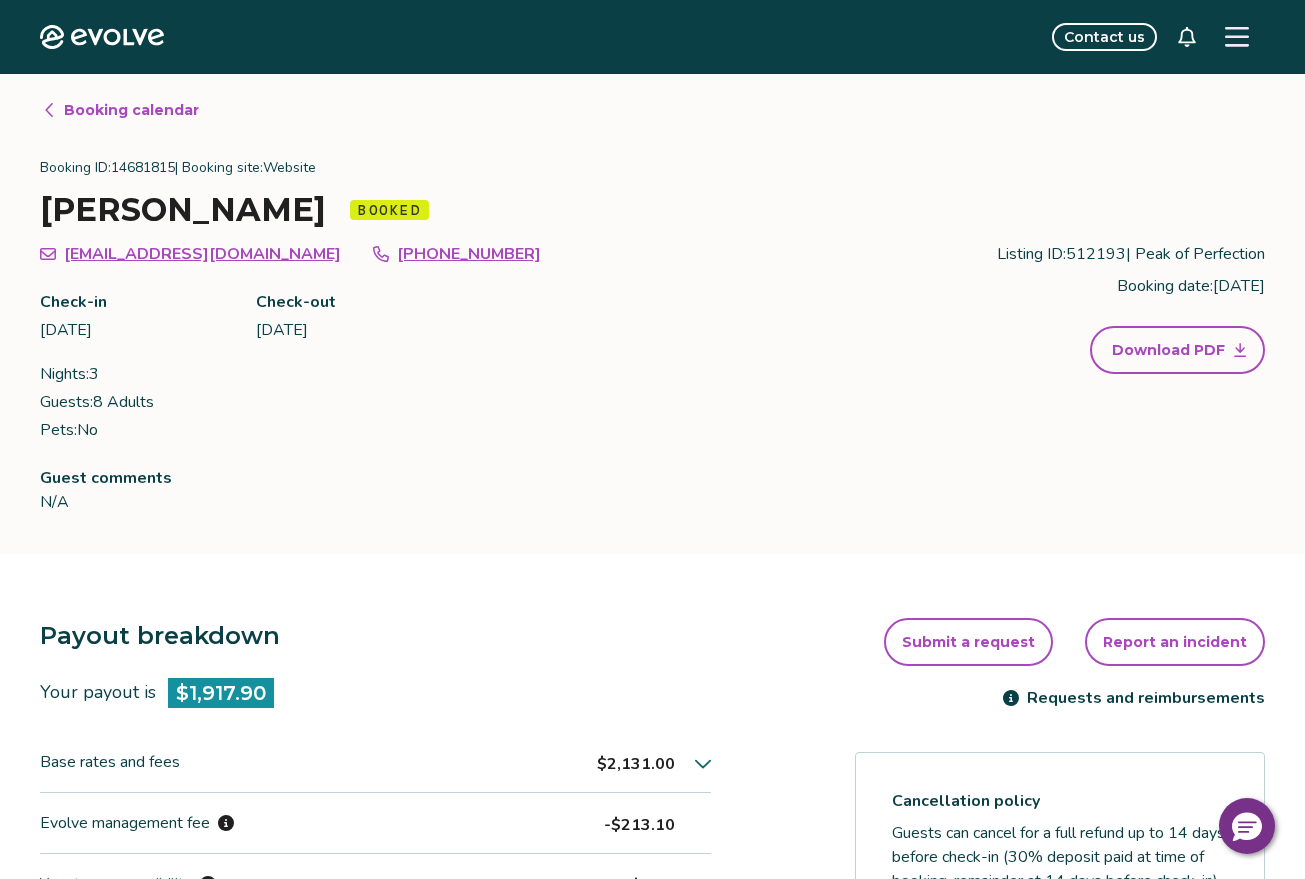 click on "Booking calendar" at bounding box center (131, 110) 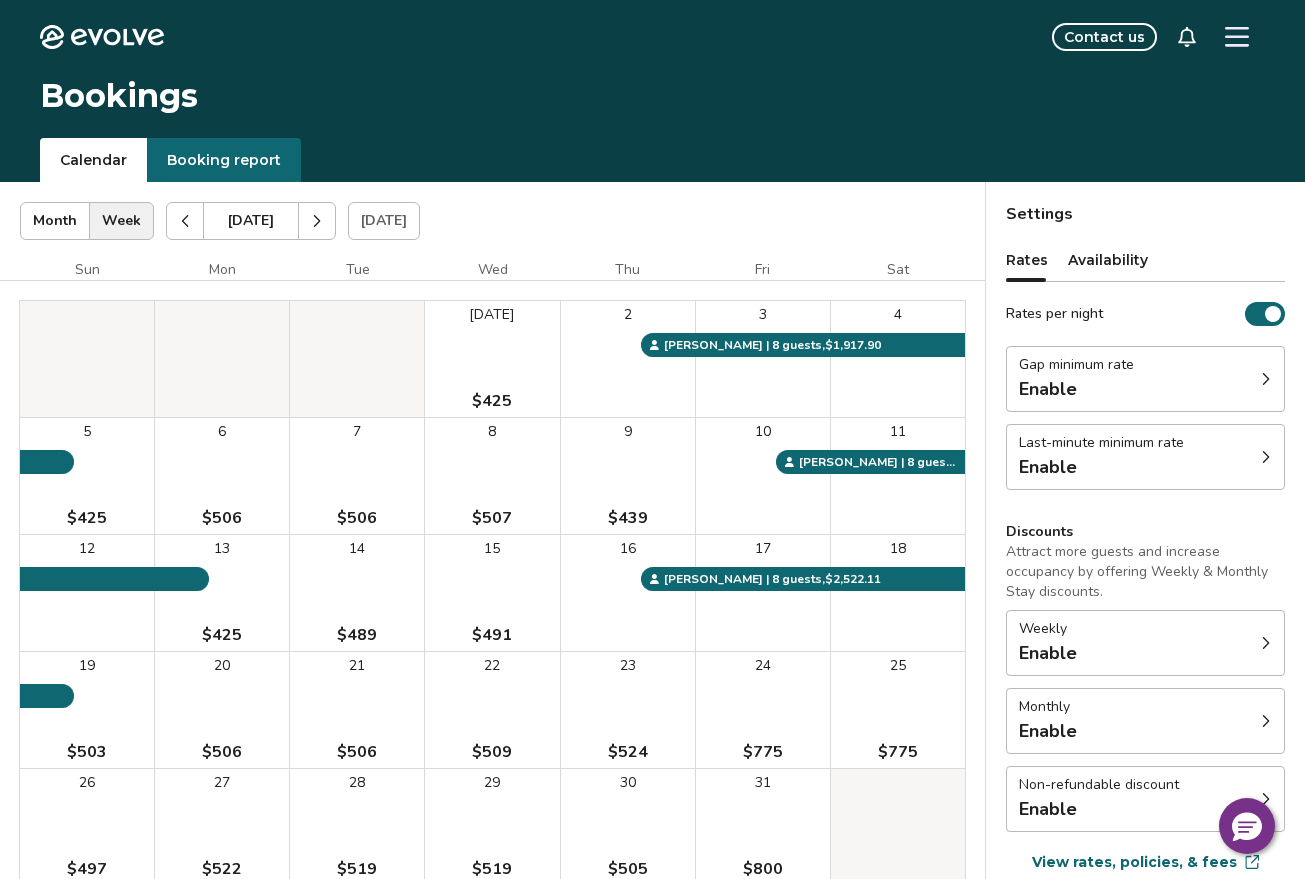 click 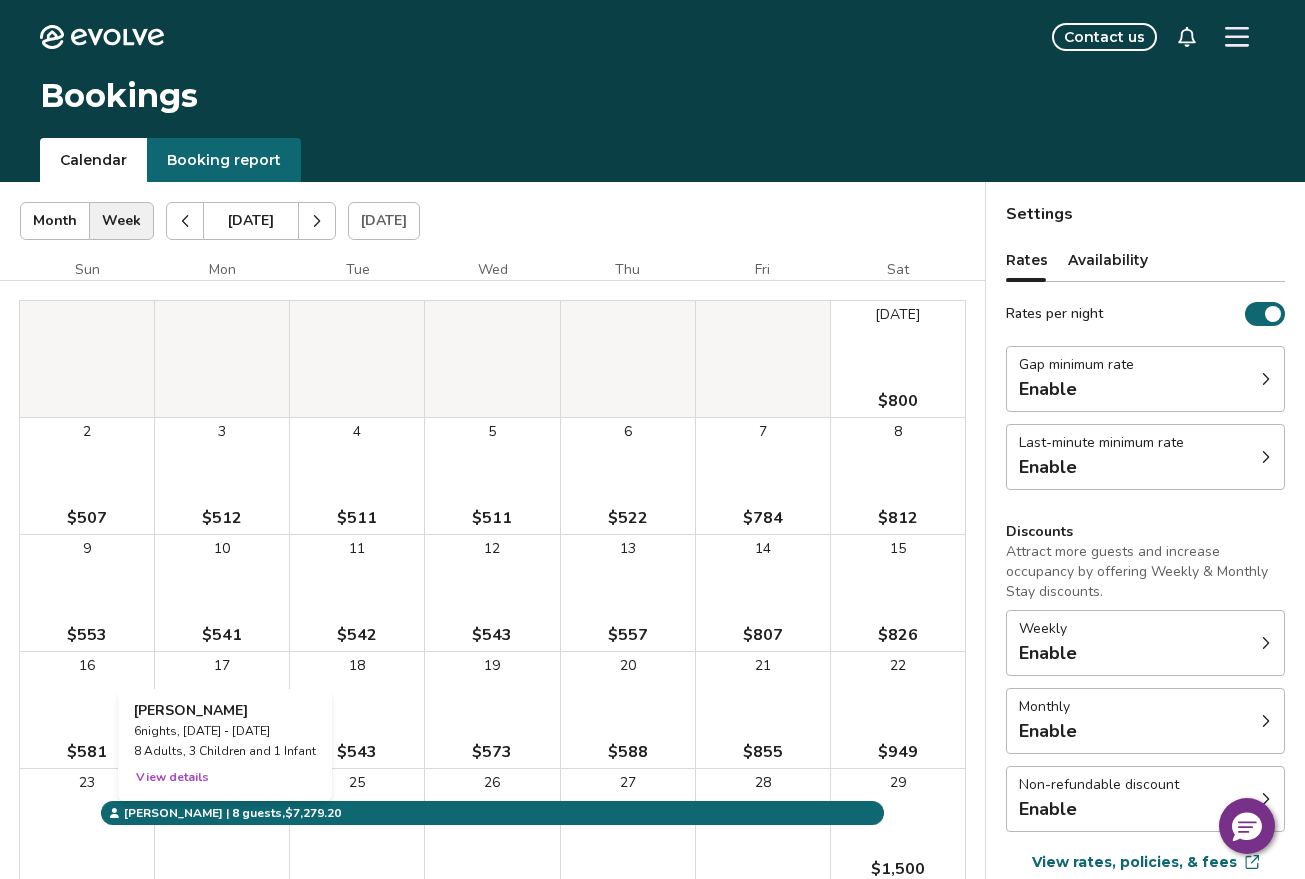 click on "24" at bounding box center [222, 827] 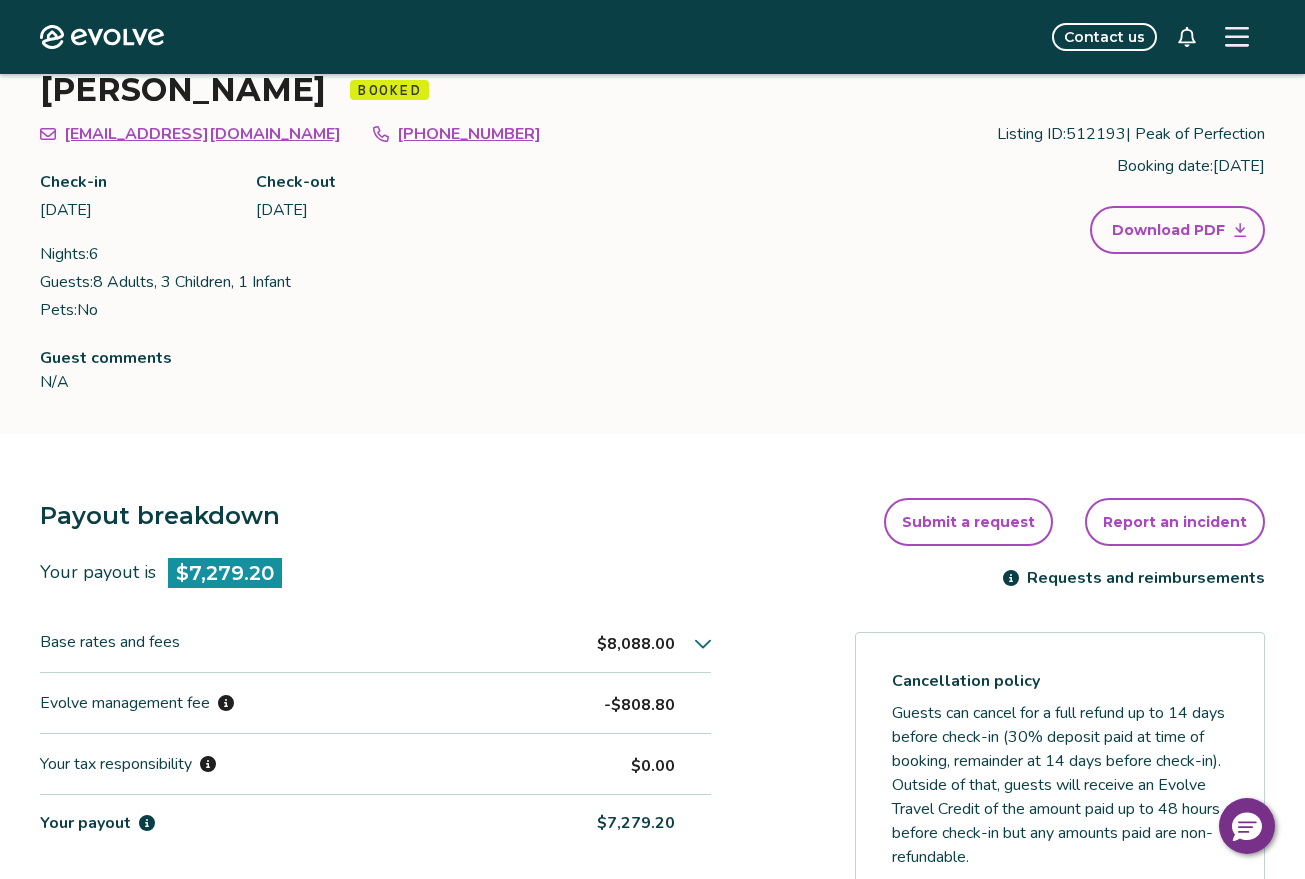 scroll, scrollTop: 400, scrollLeft: 0, axis: vertical 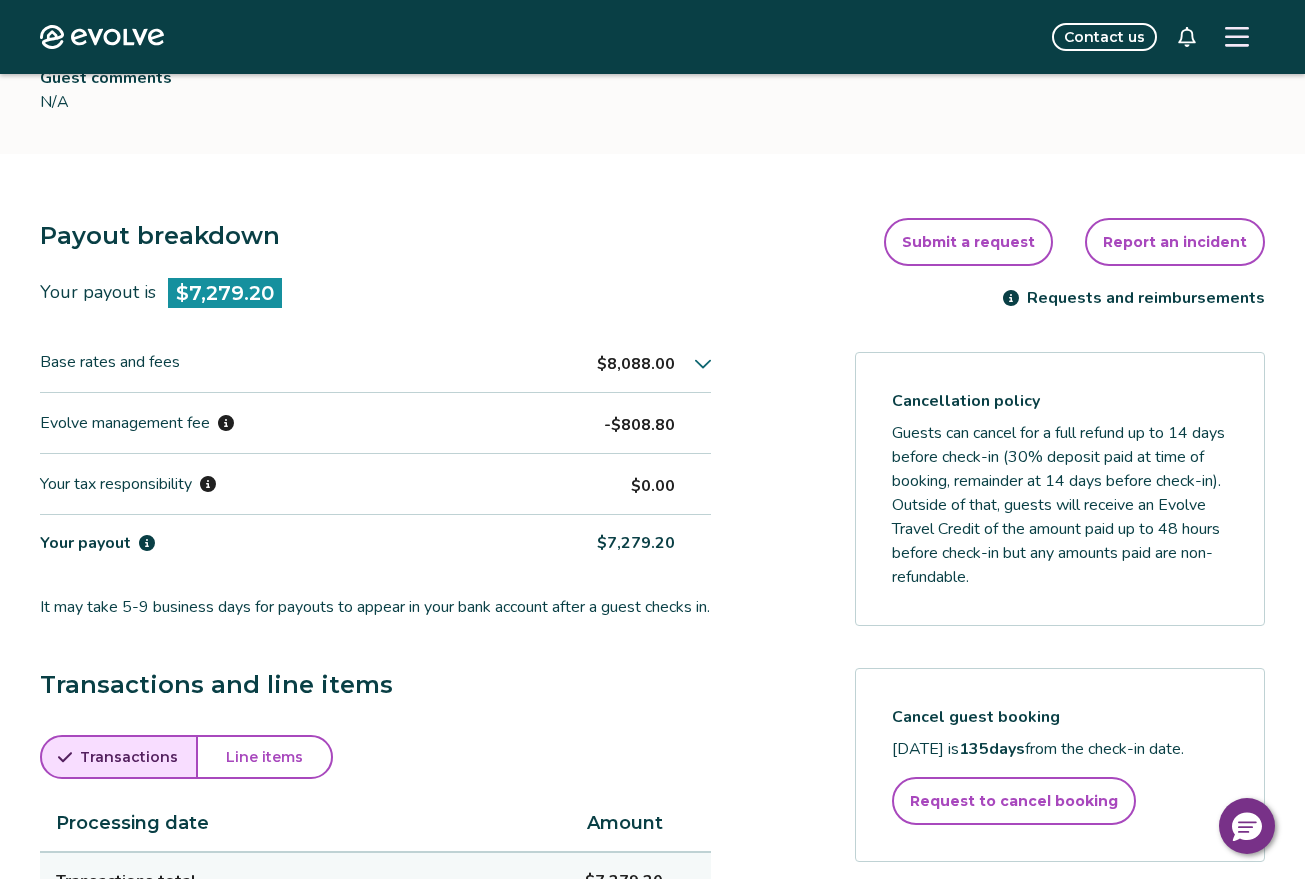 click on "Line items" at bounding box center [264, 757] 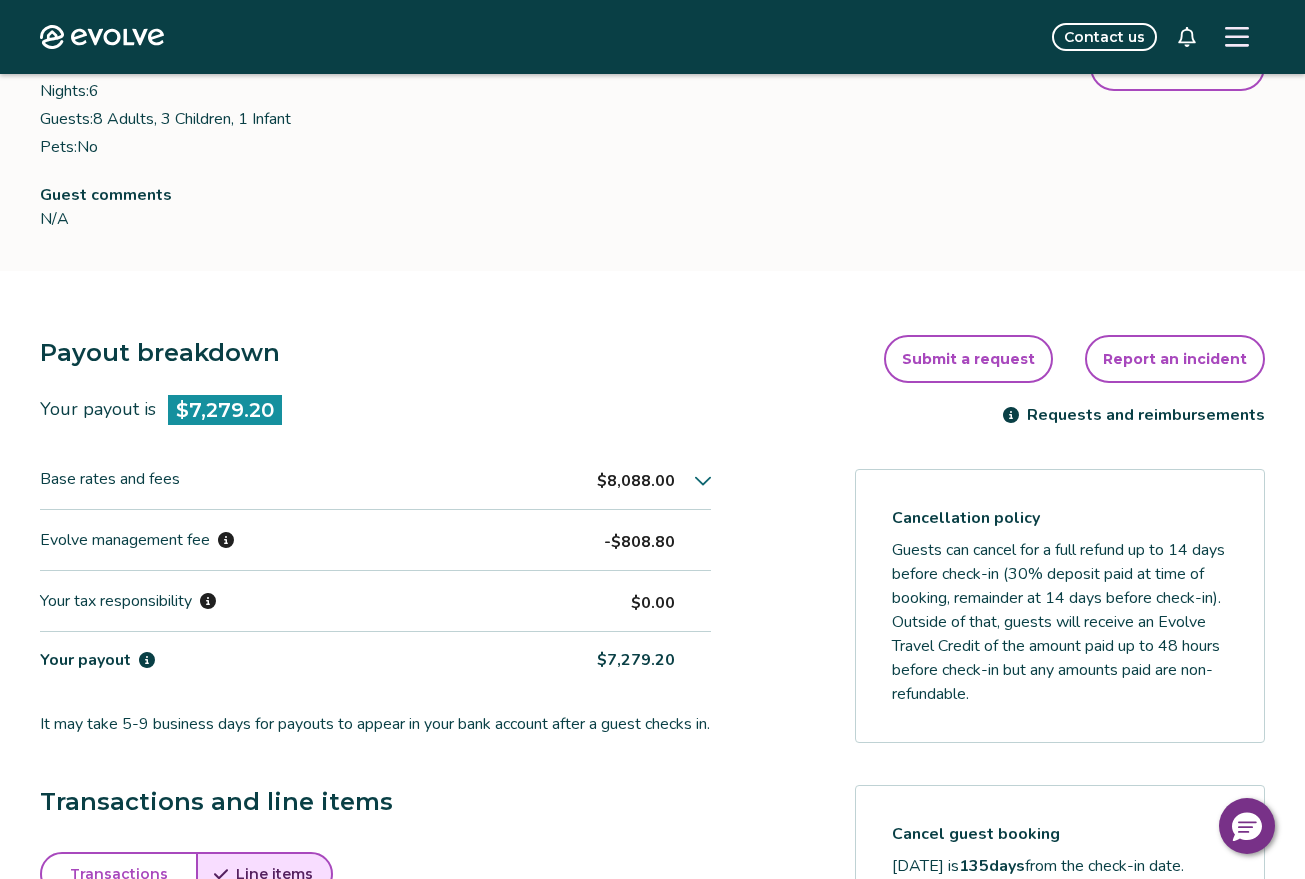 scroll, scrollTop: 0, scrollLeft: 0, axis: both 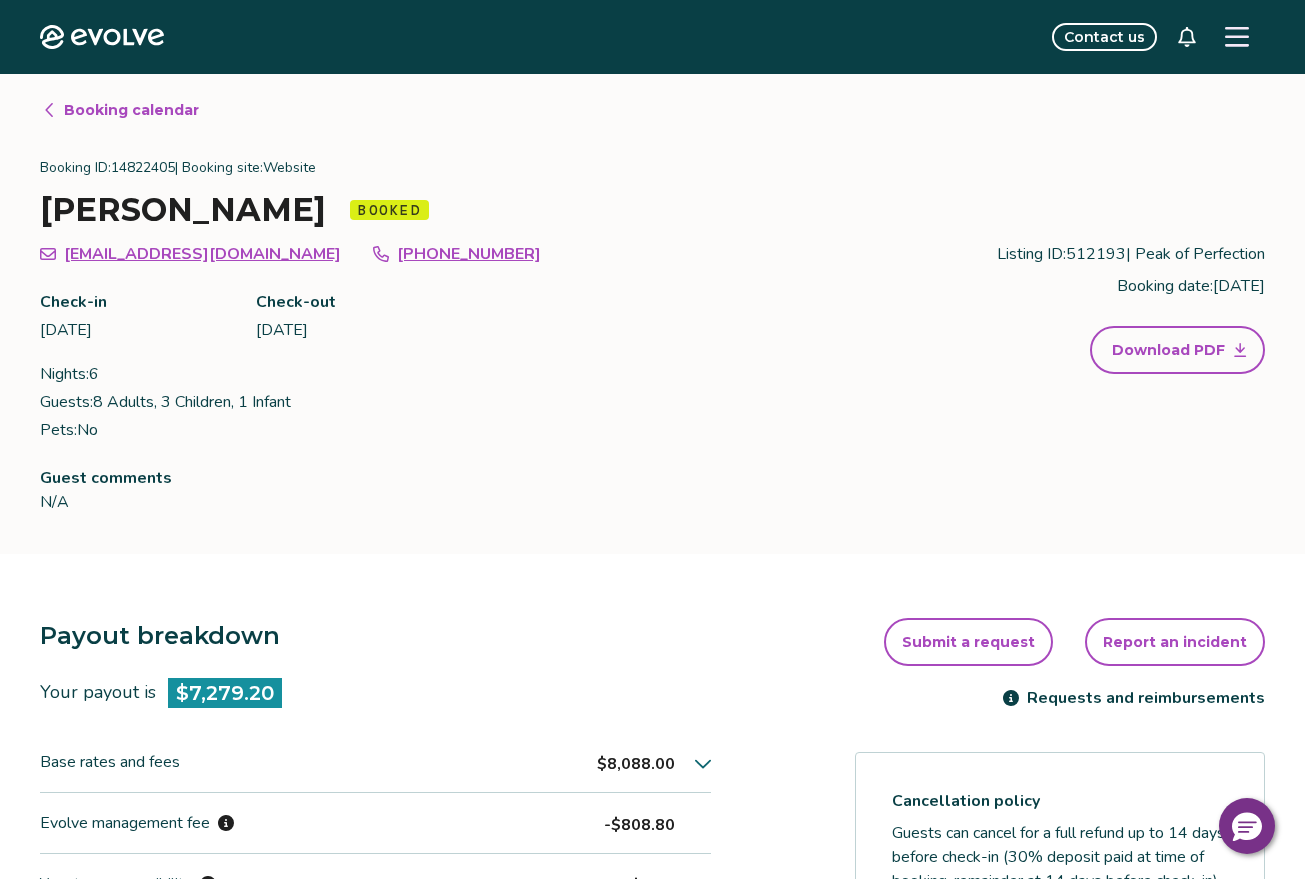click on "Booking calendar" at bounding box center (131, 110) 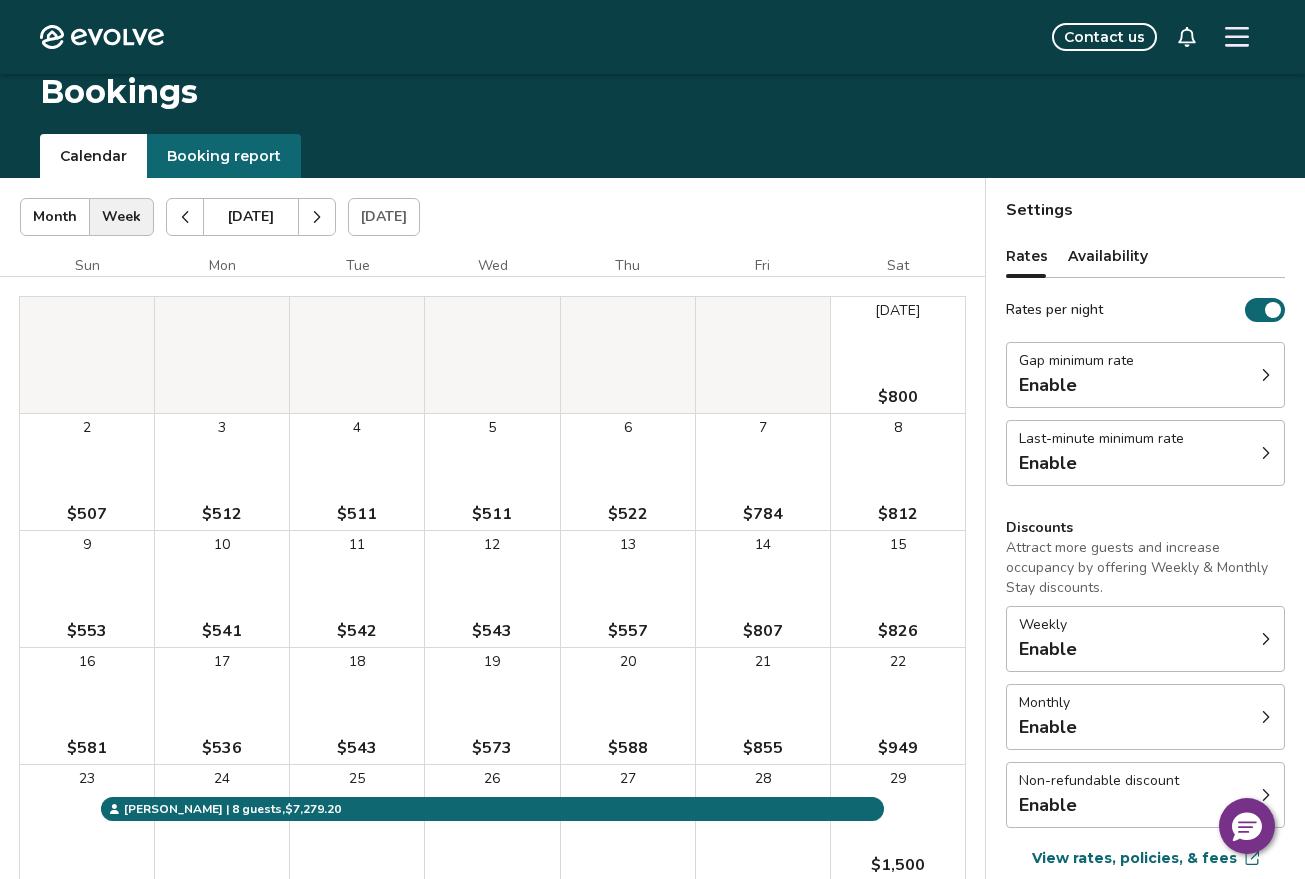 scroll, scrollTop: 0, scrollLeft: 0, axis: both 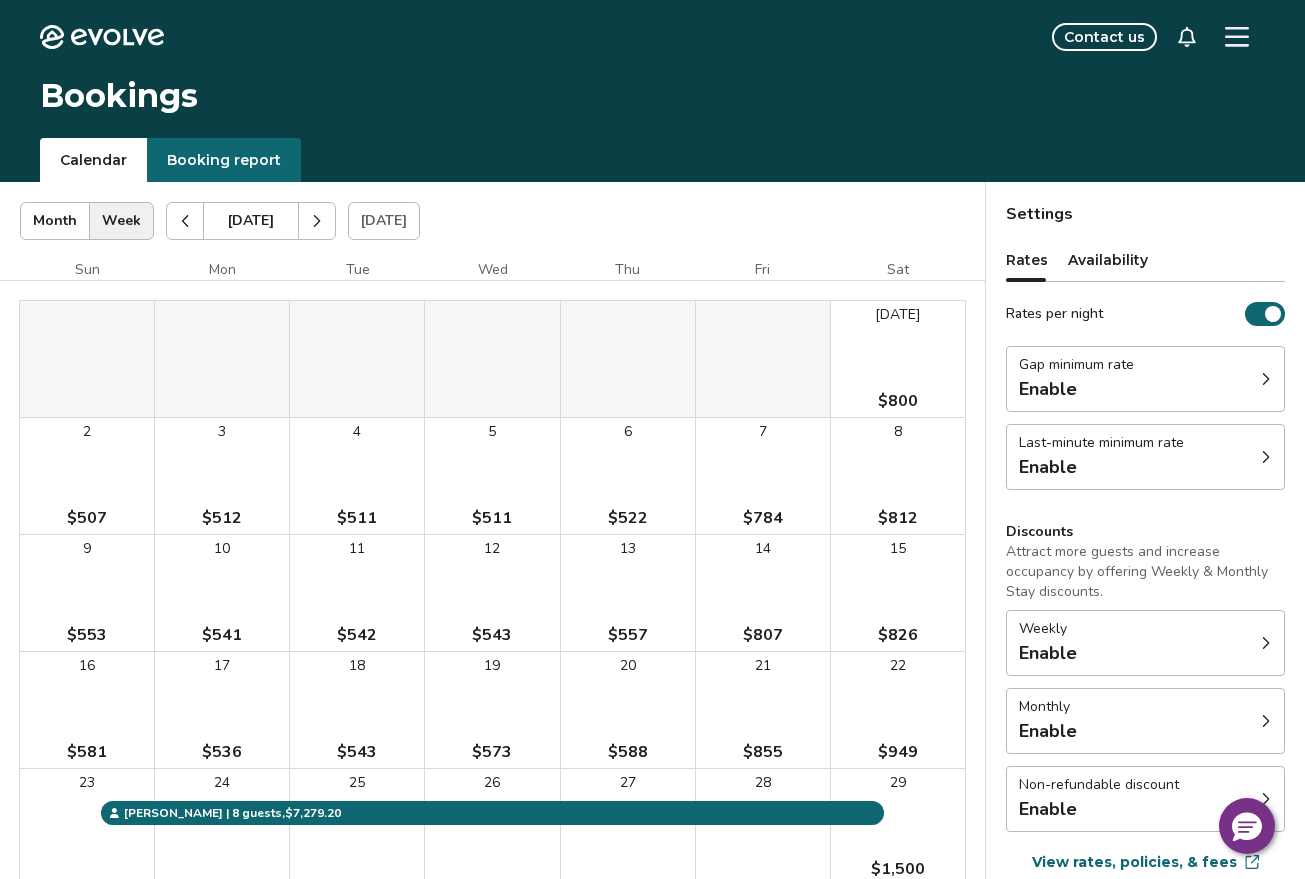 click 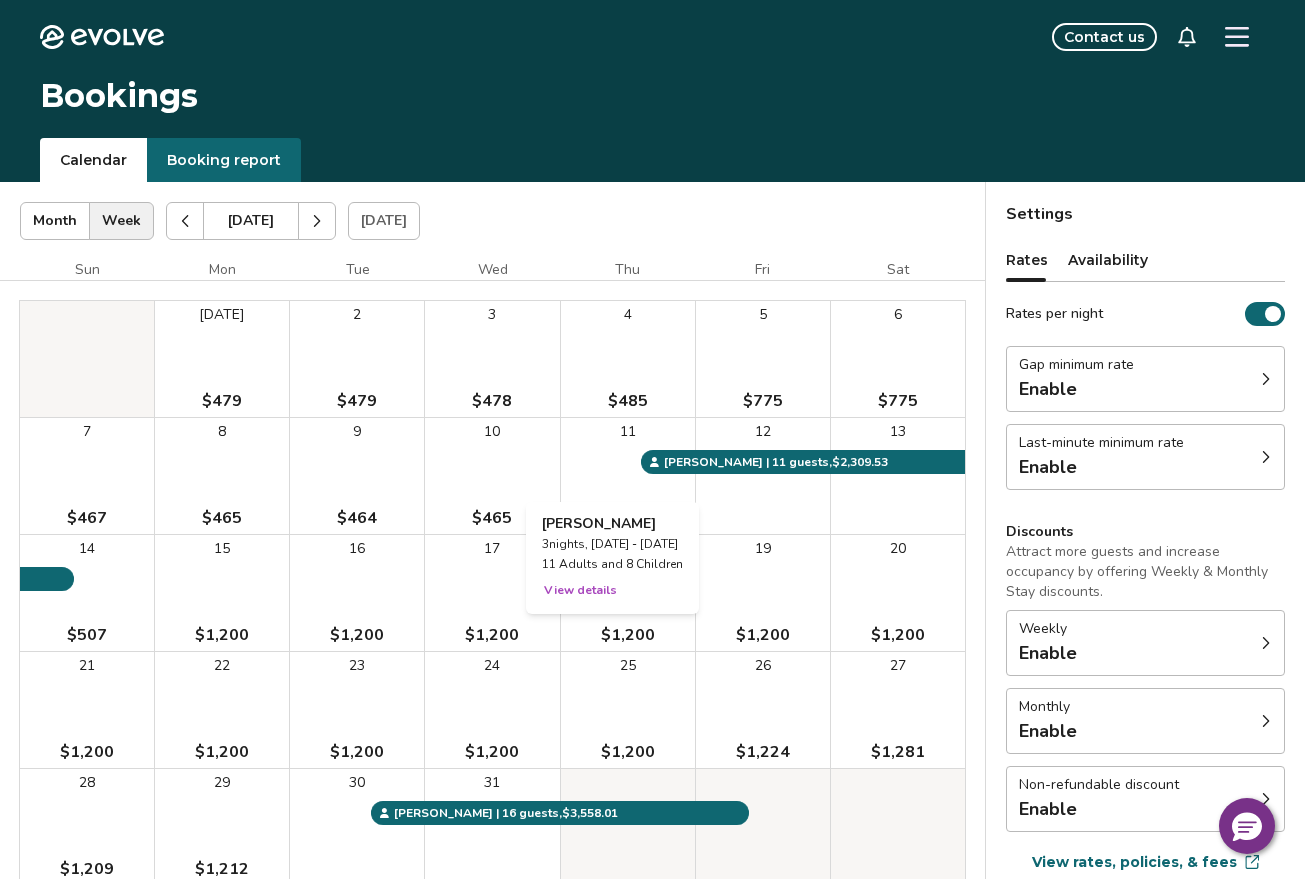 click on "11" at bounding box center [628, 476] 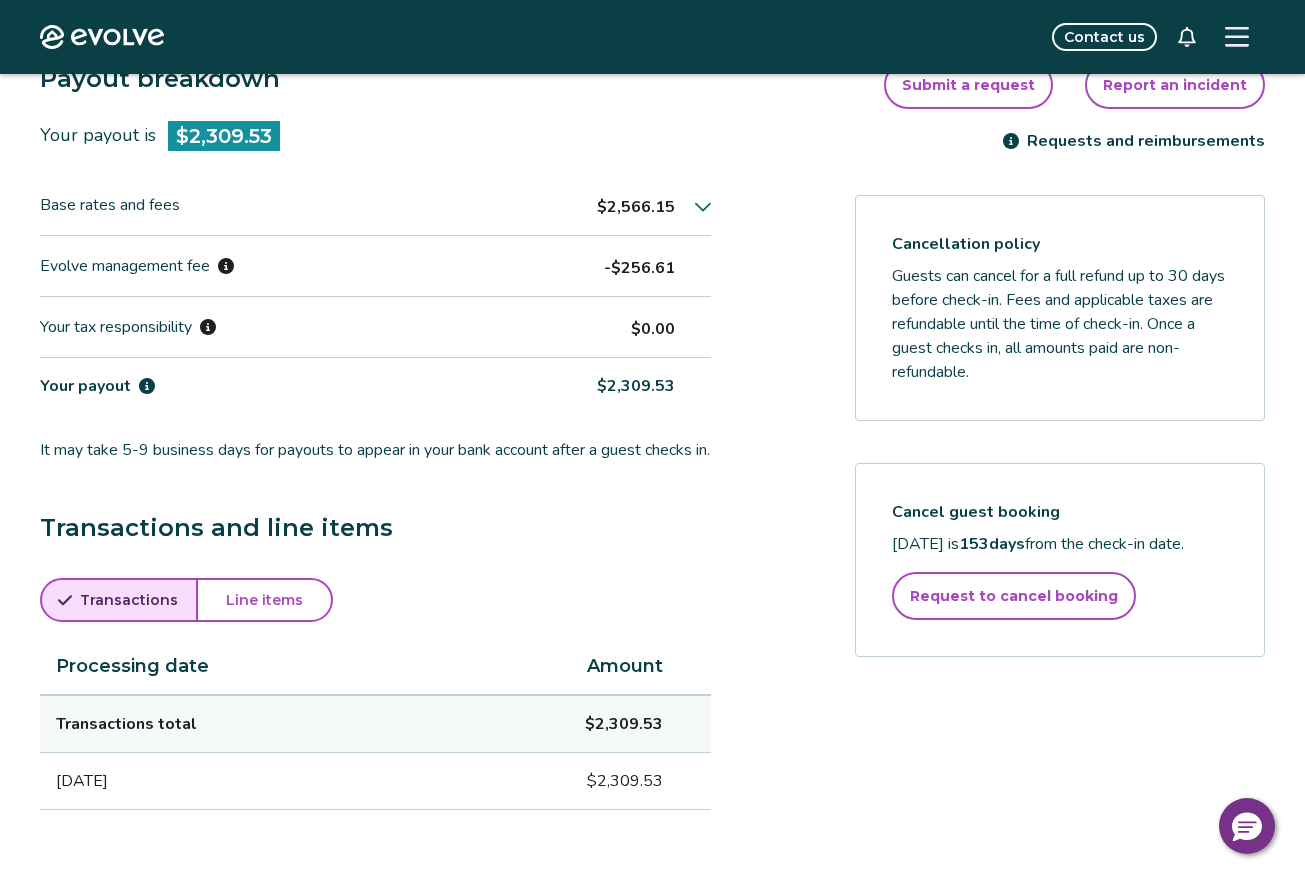 scroll, scrollTop: 712, scrollLeft: 0, axis: vertical 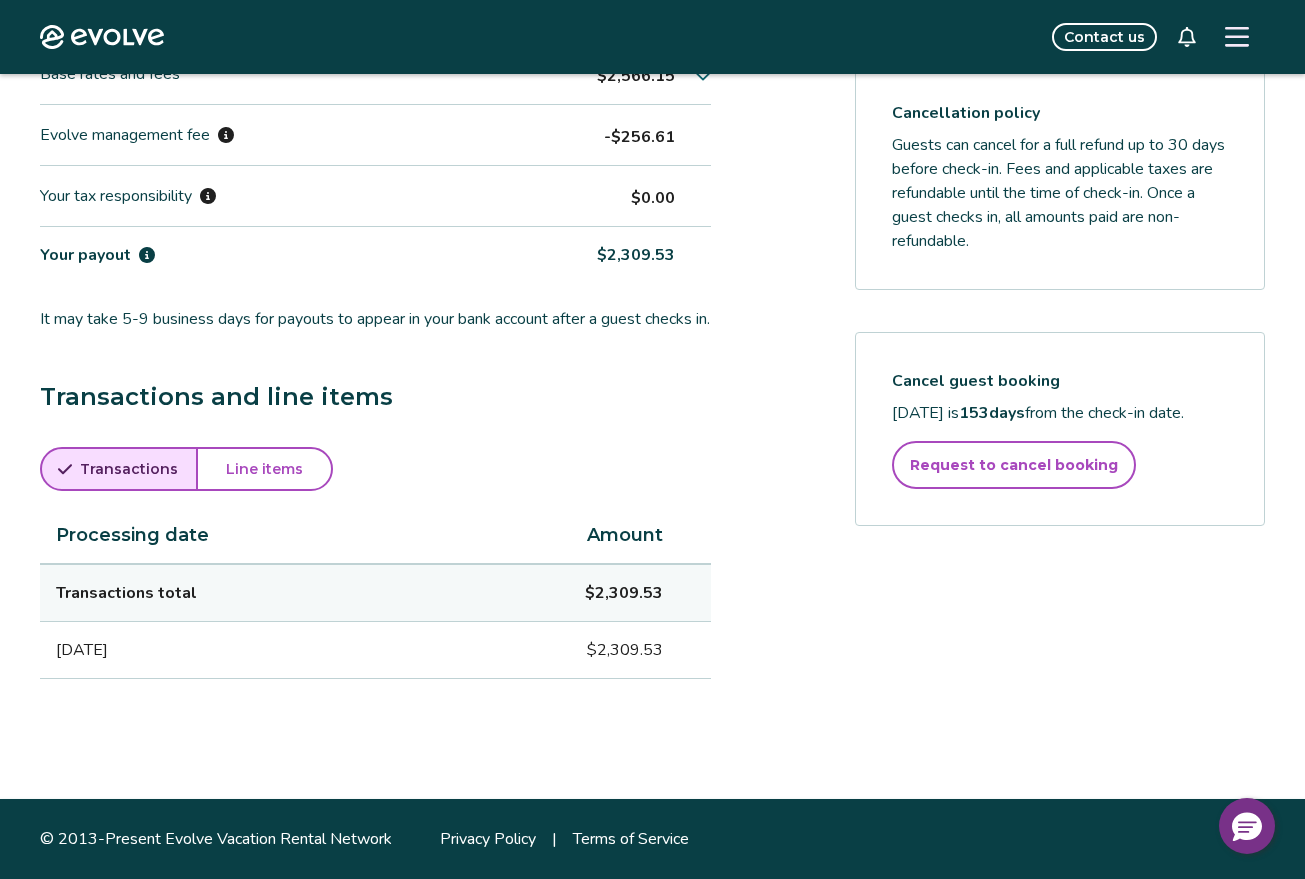 click on "Line items" at bounding box center (264, 469) 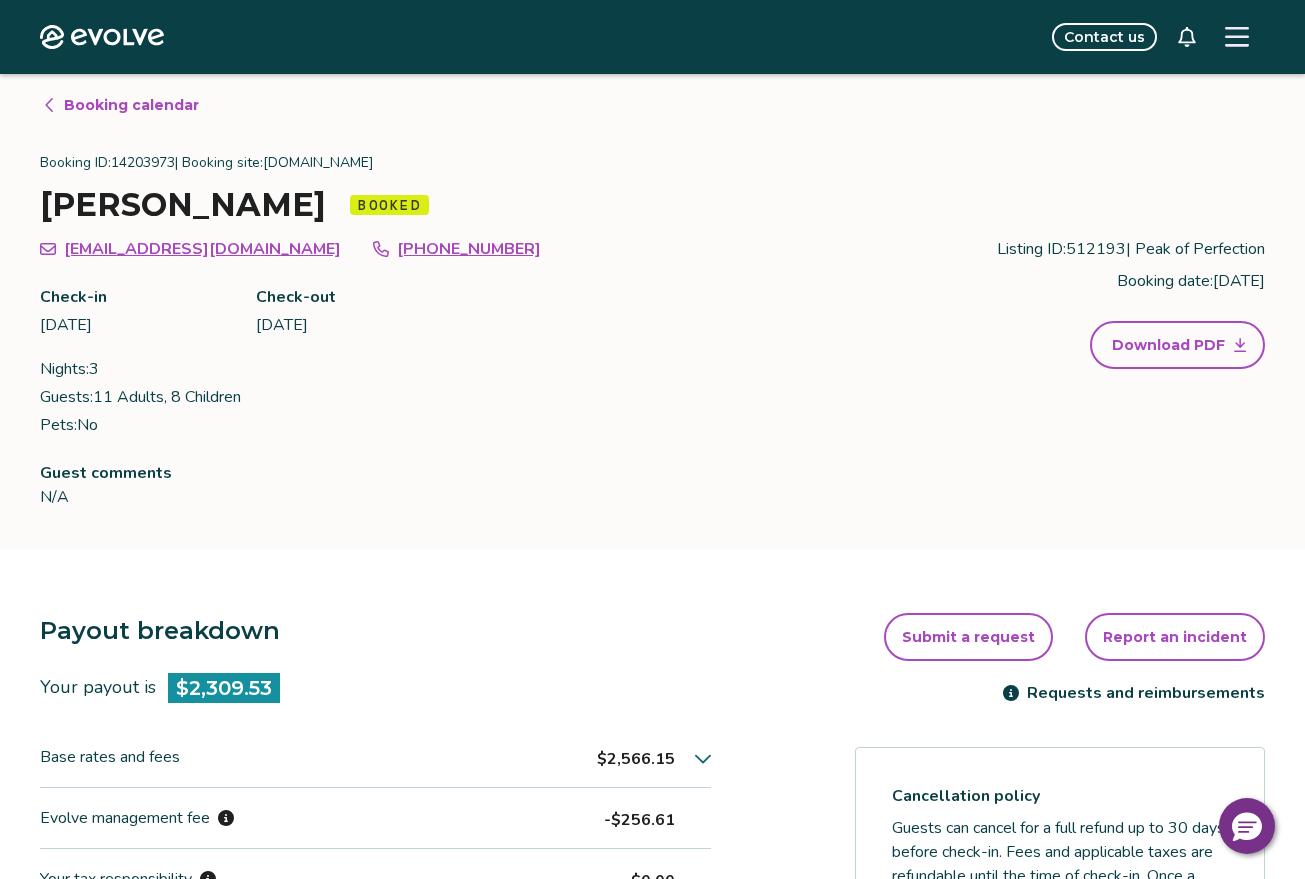 scroll, scrollTop: 0, scrollLeft: 0, axis: both 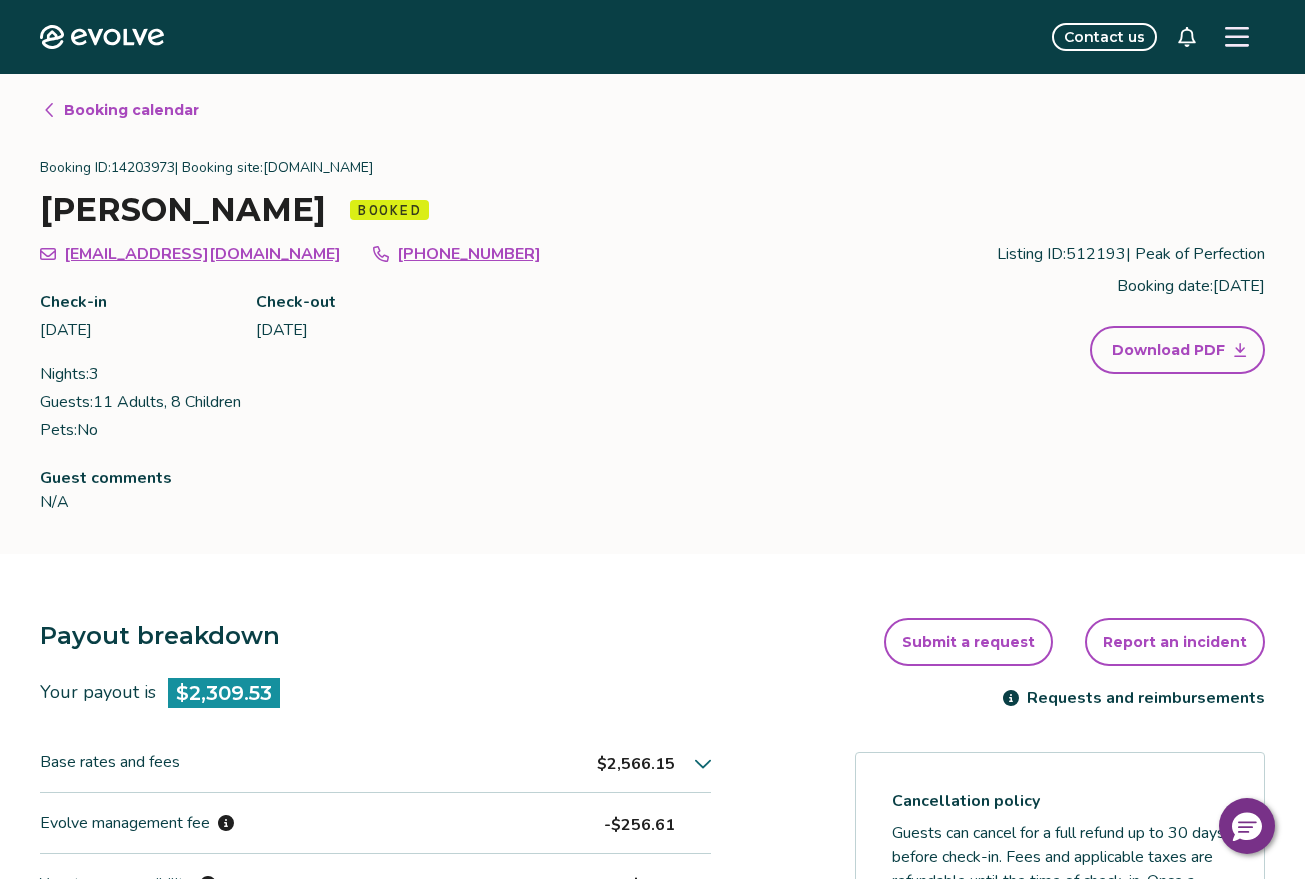 click on "Booking calendar" at bounding box center (131, 110) 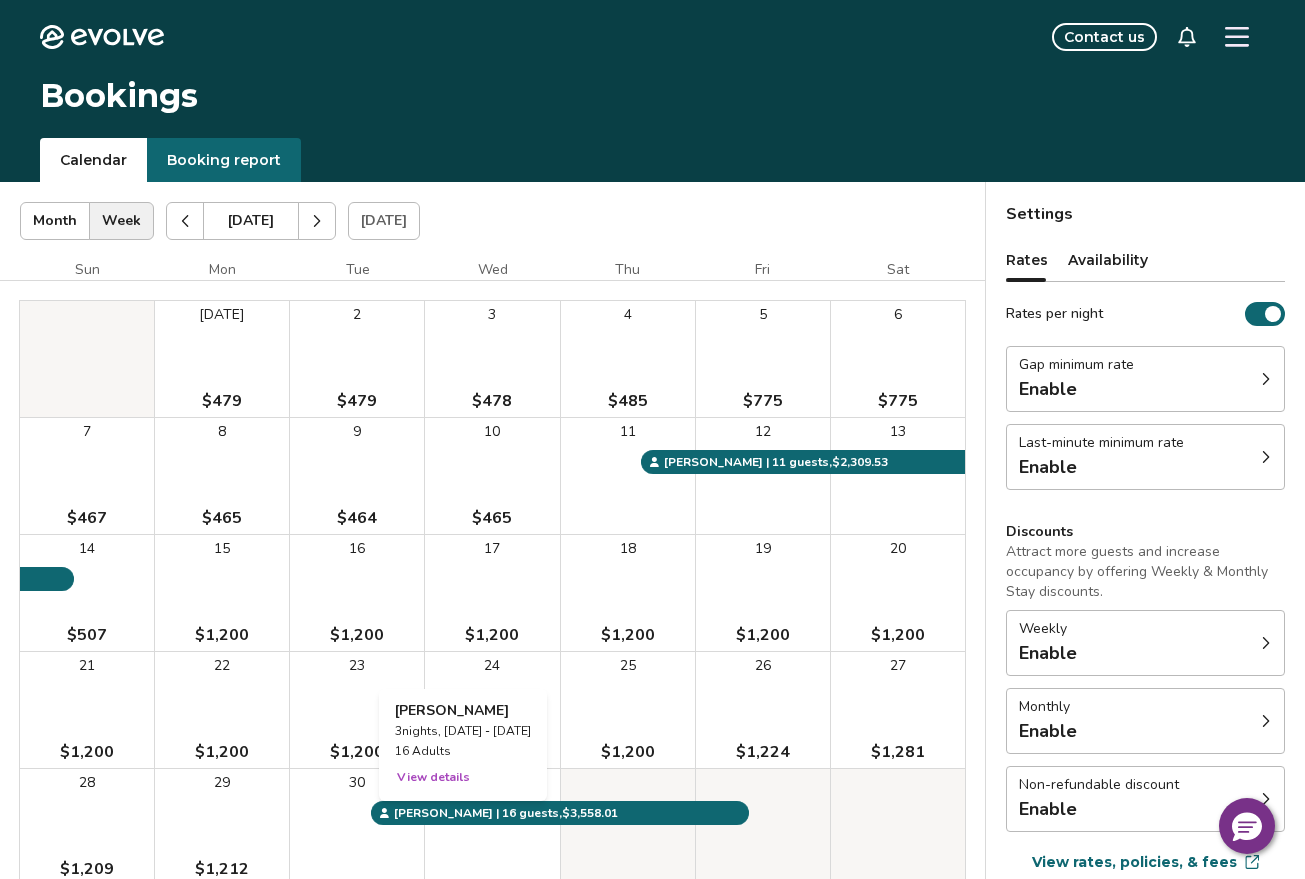 click on "31" at bounding box center [492, 827] 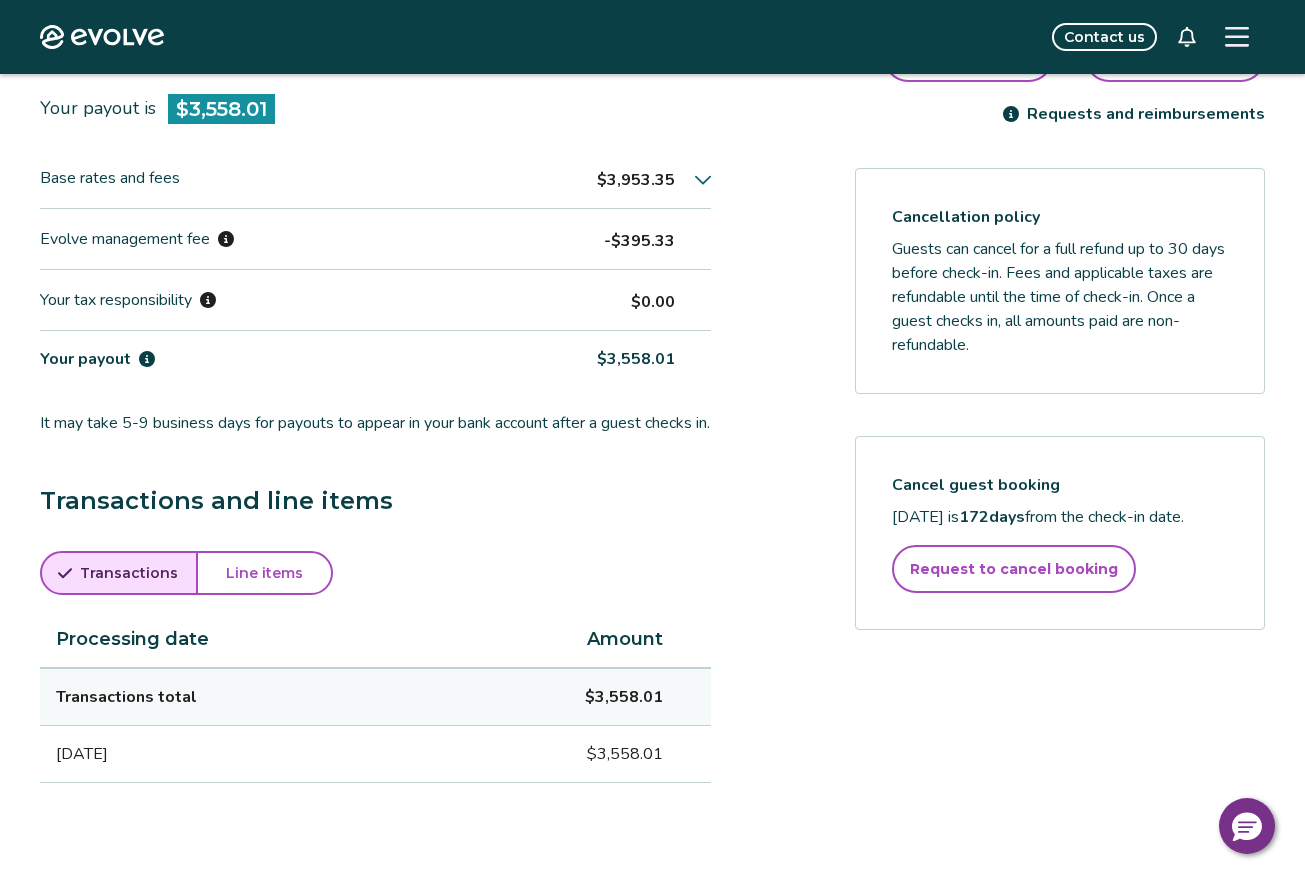 scroll, scrollTop: 712, scrollLeft: 0, axis: vertical 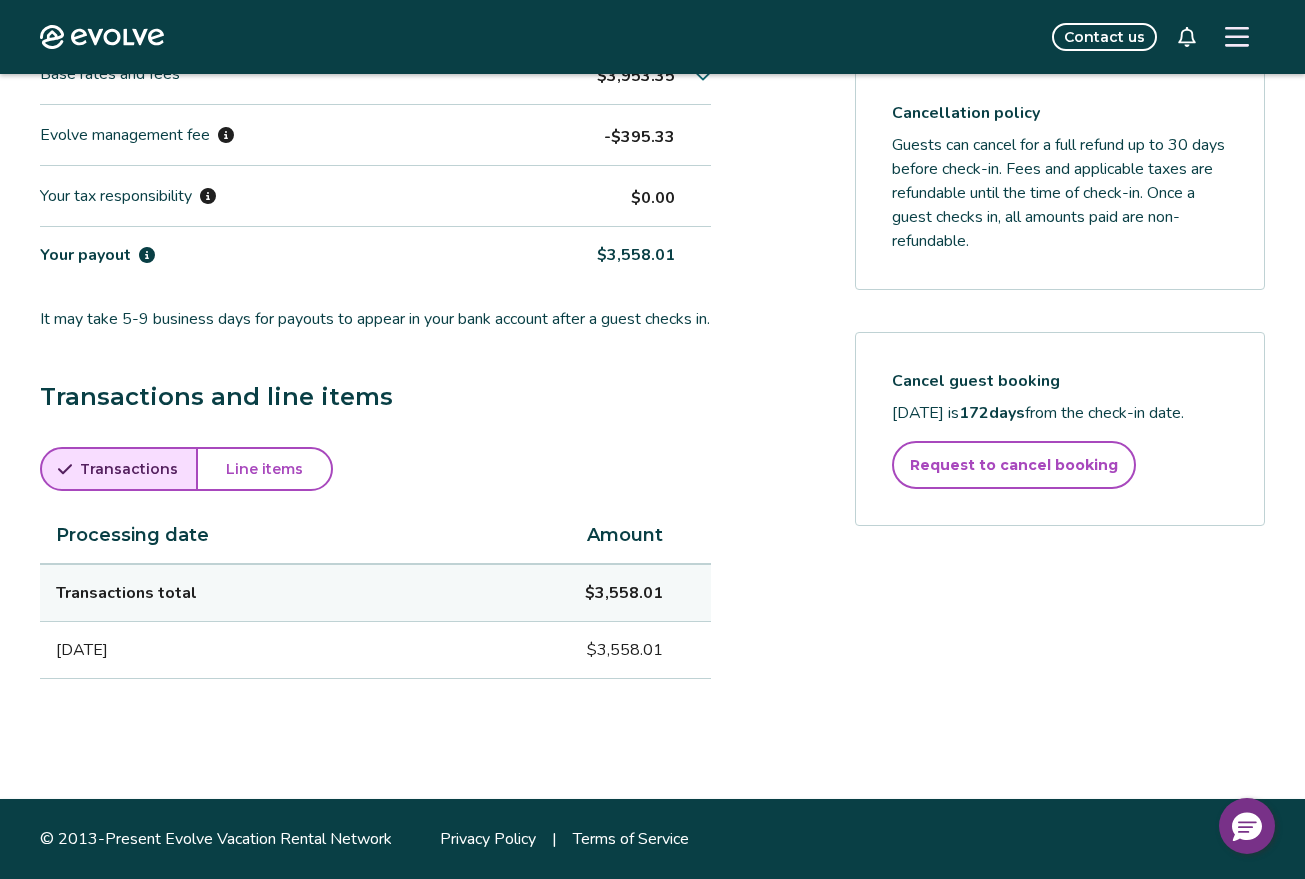click on "Line items" at bounding box center (264, 469) 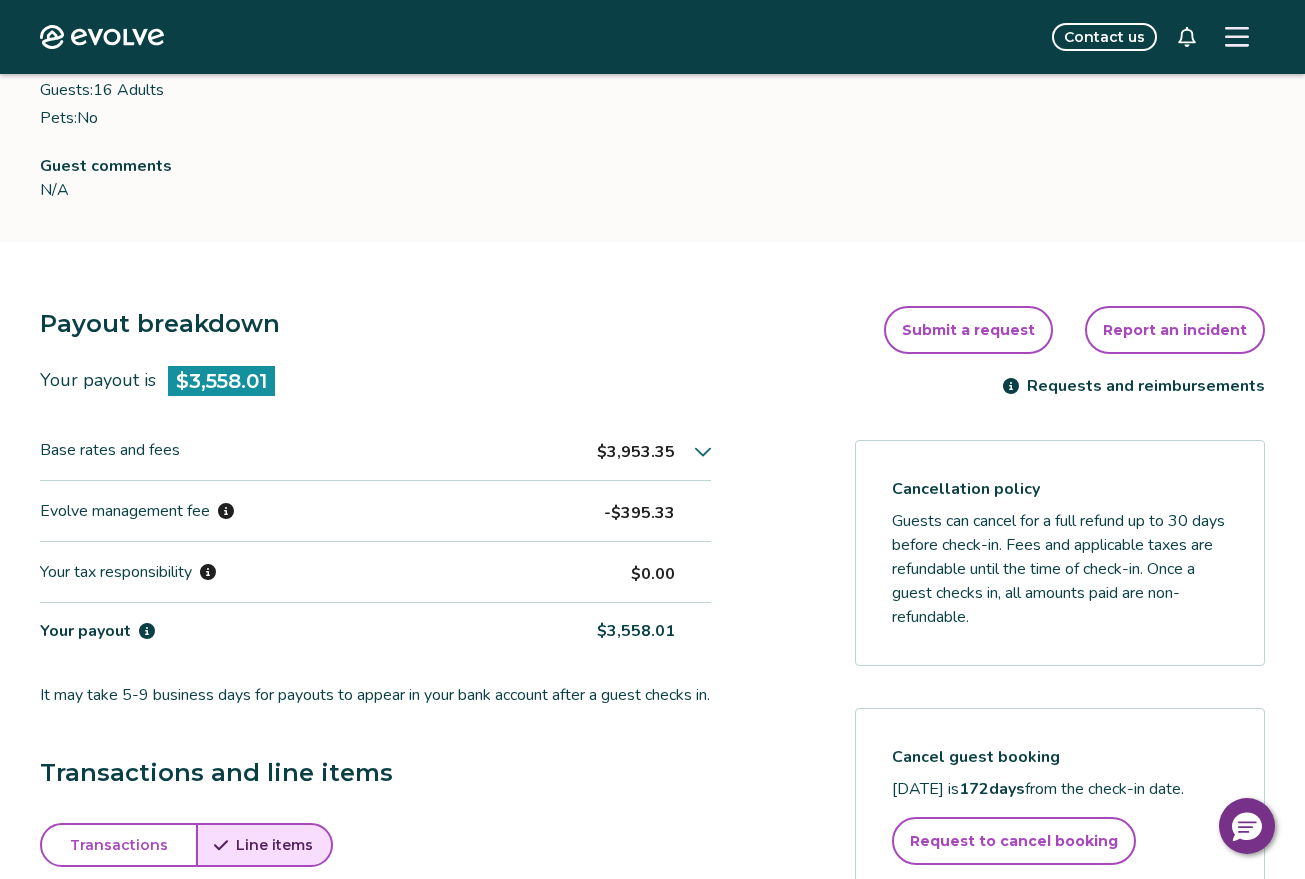 scroll, scrollTop: 0, scrollLeft: 0, axis: both 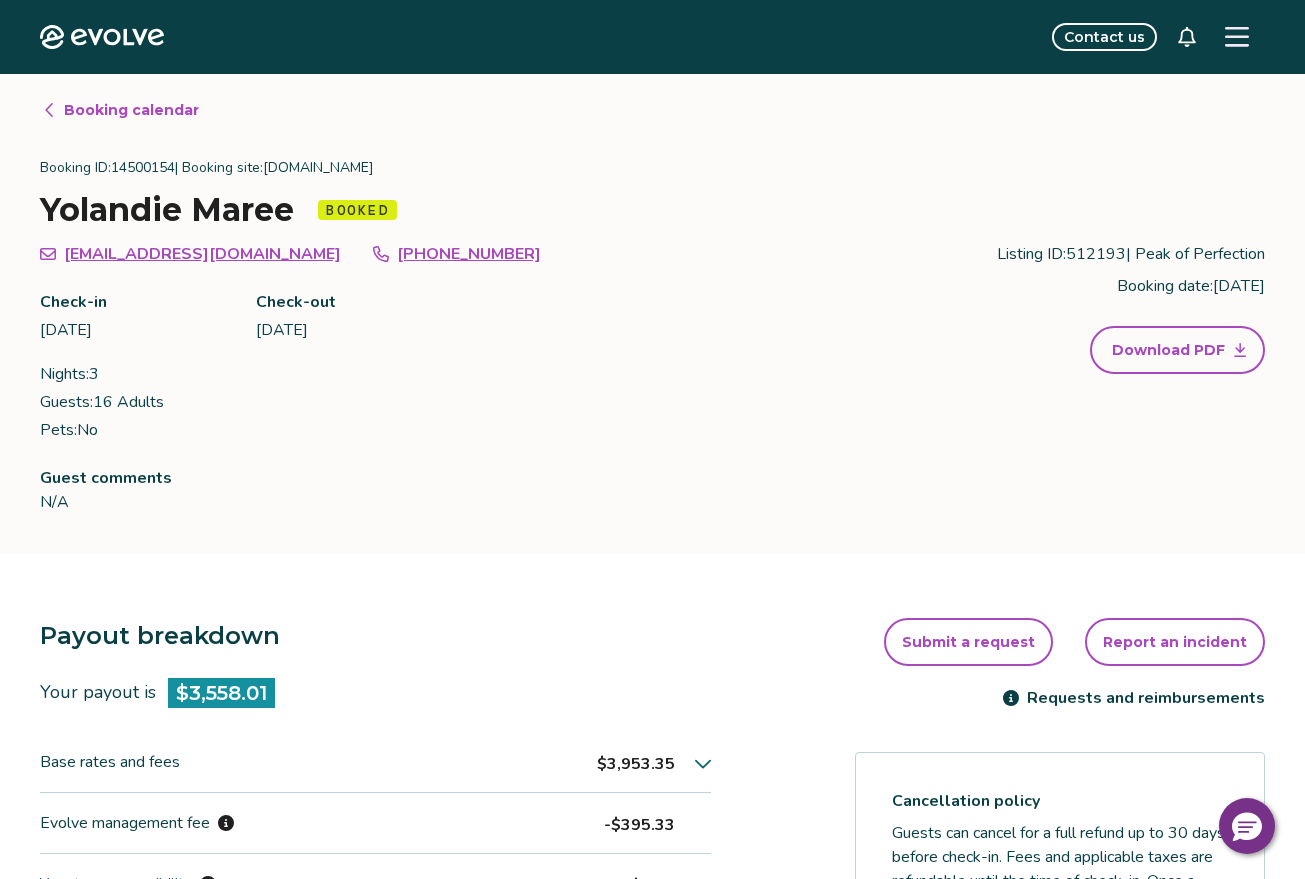 click on "Booking calendar" at bounding box center [131, 110] 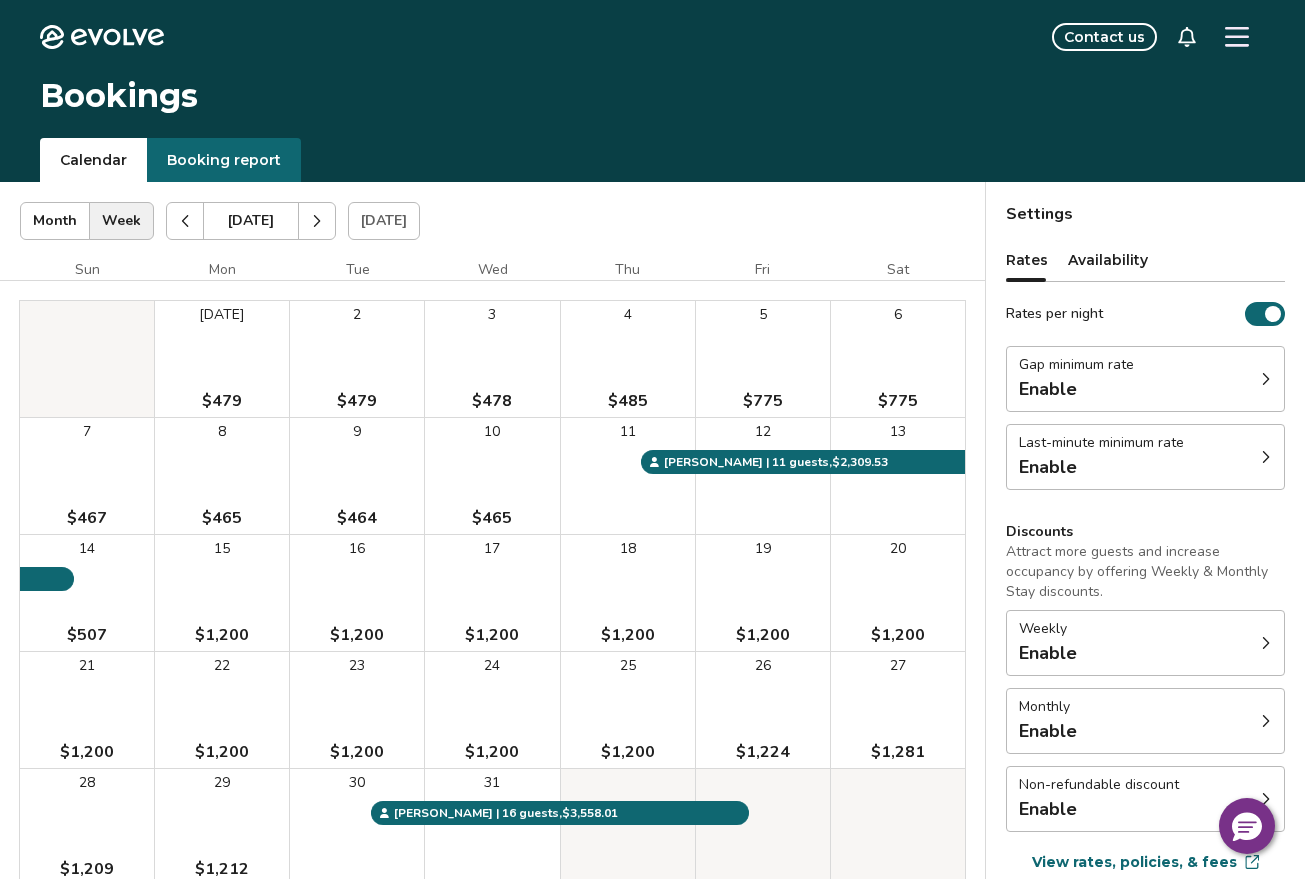 click at bounding box center [317, 221] 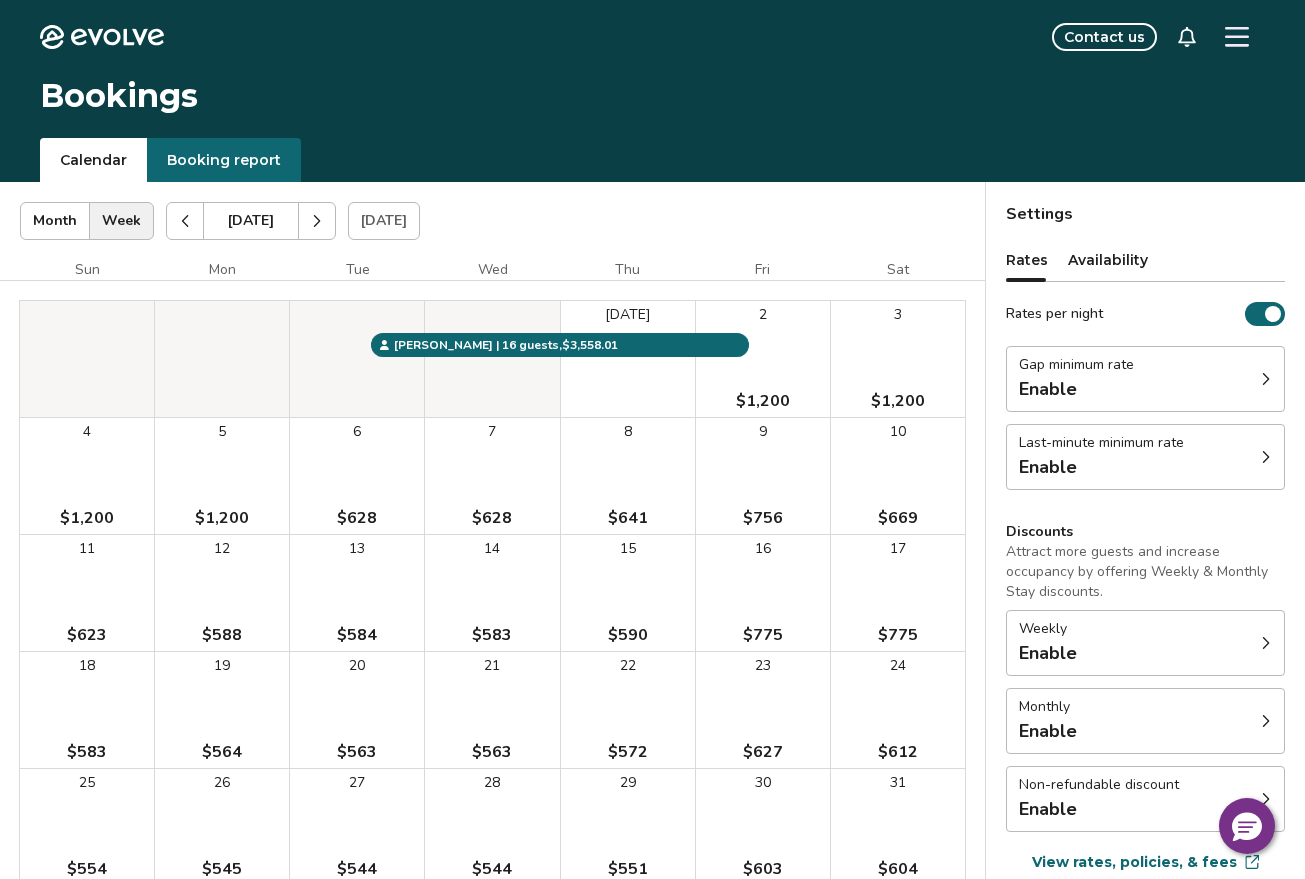 click at bounding box center [317, 221] 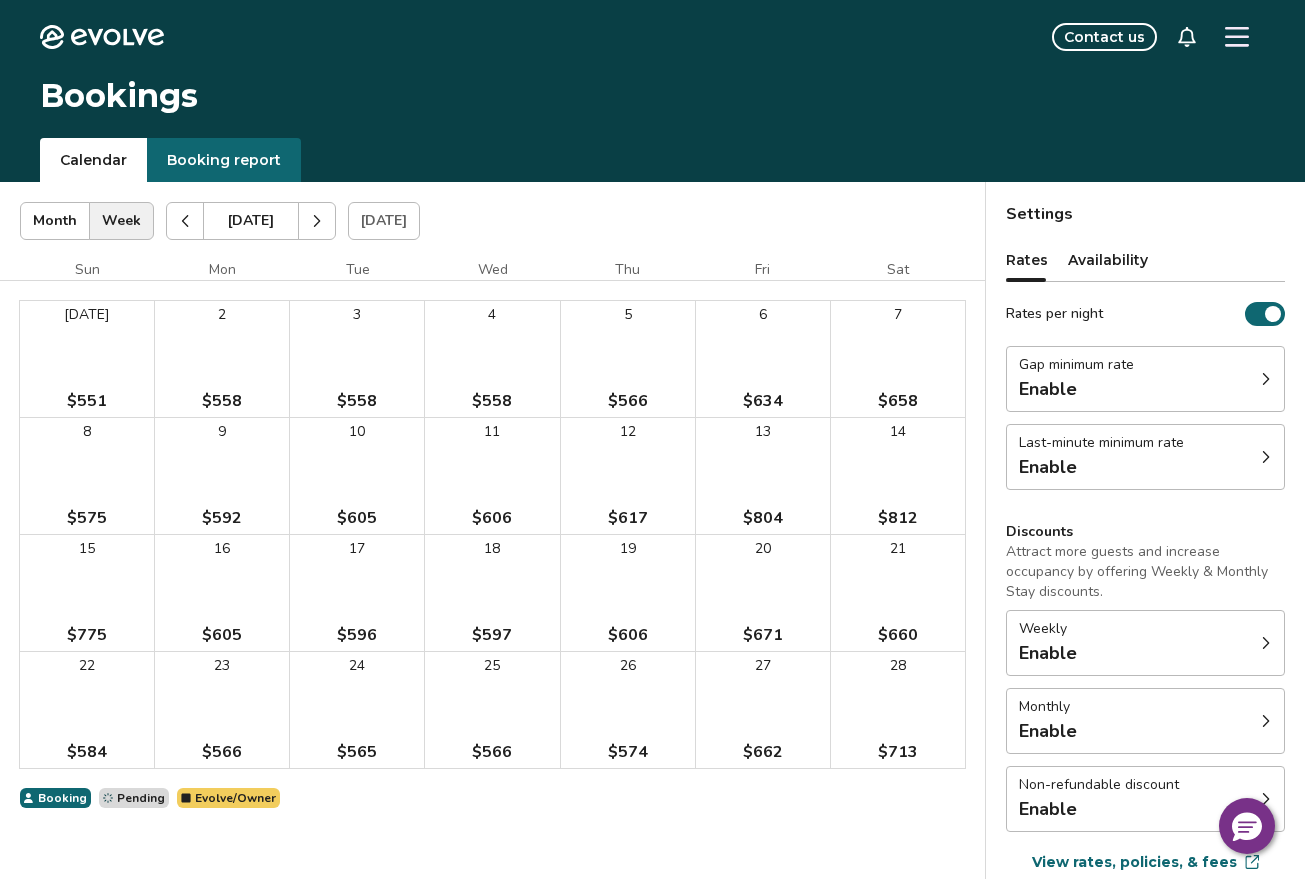 click at bounding box center (317, 221) 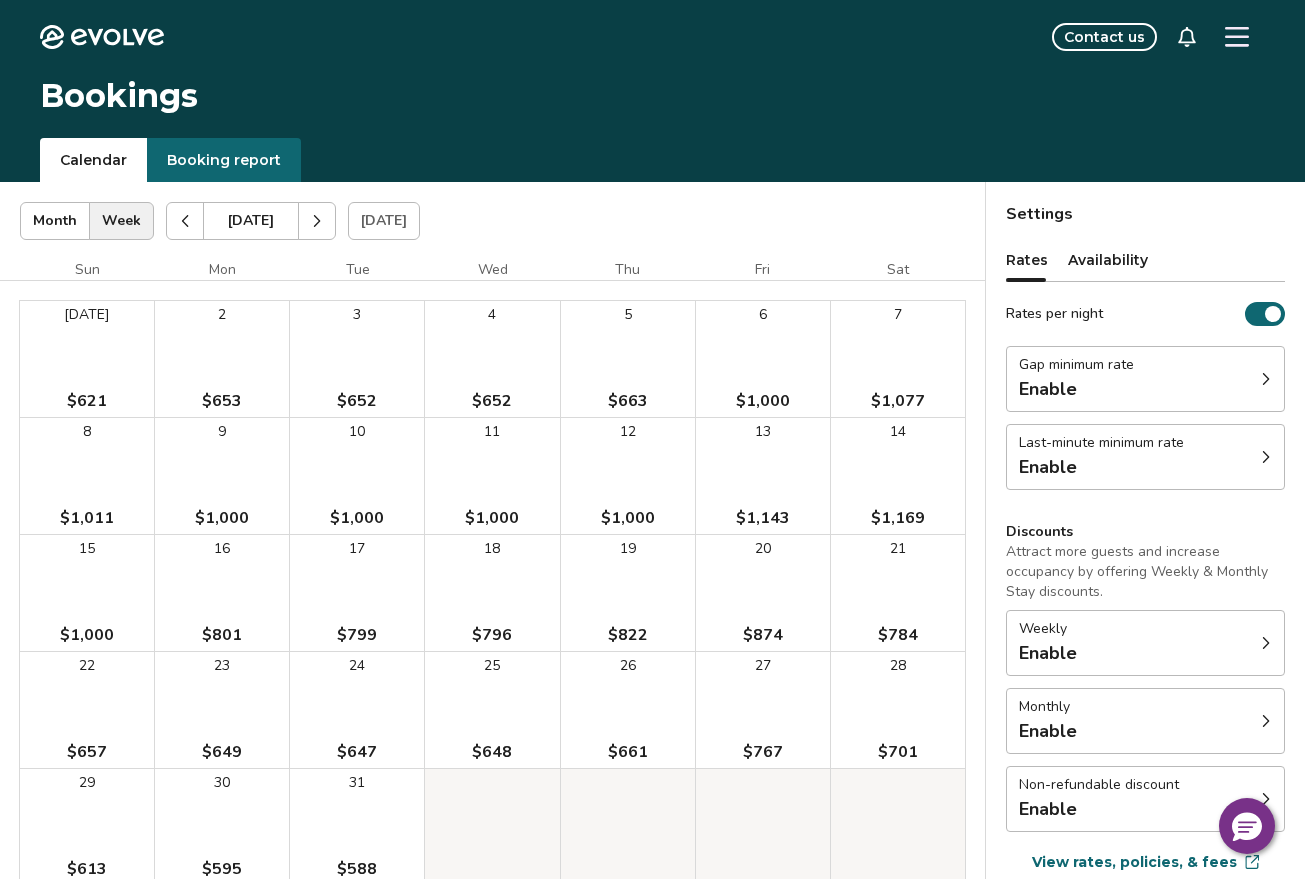 click at bounding box center [317, 221] 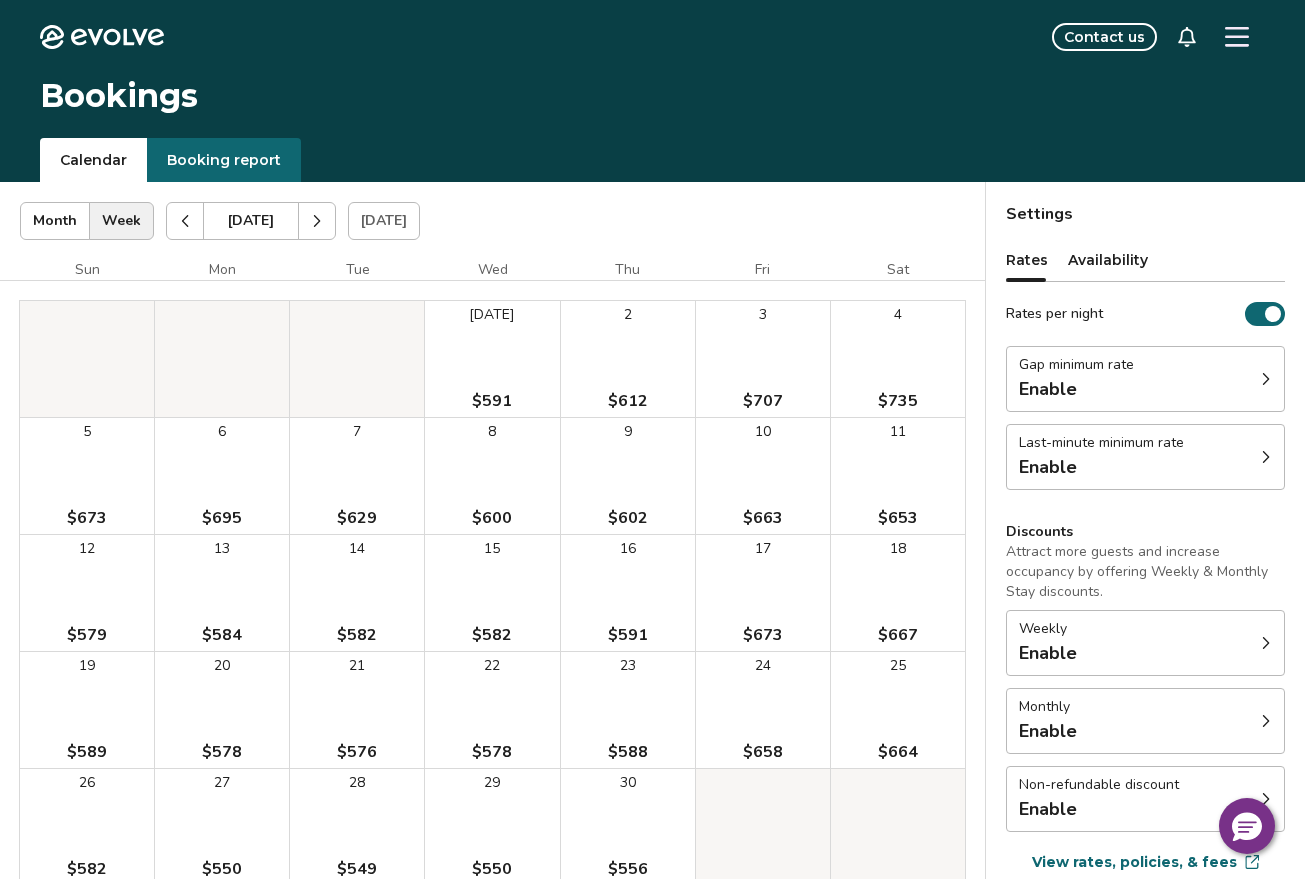 click at bounding box center (317, 221) 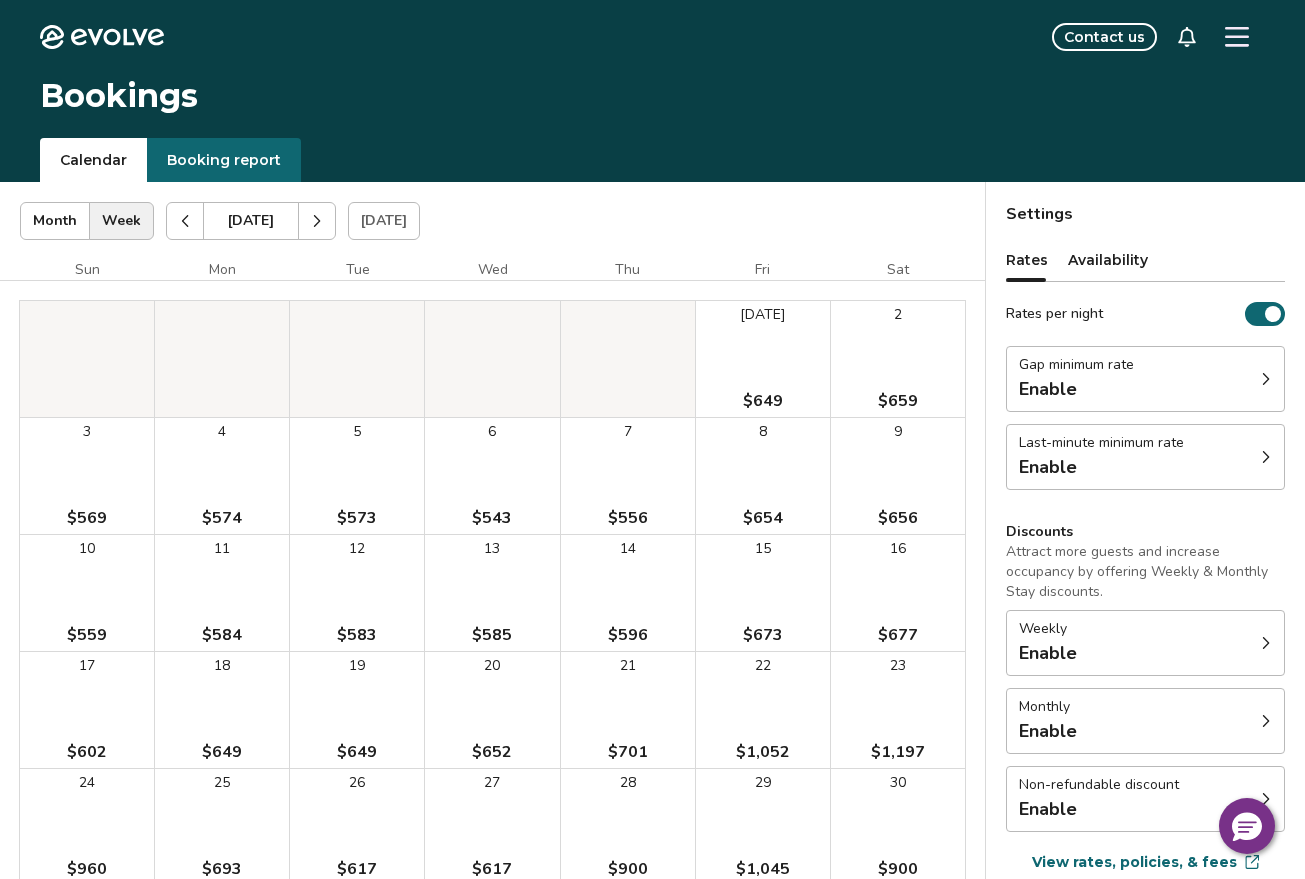 click at bounding box center [317, 221] 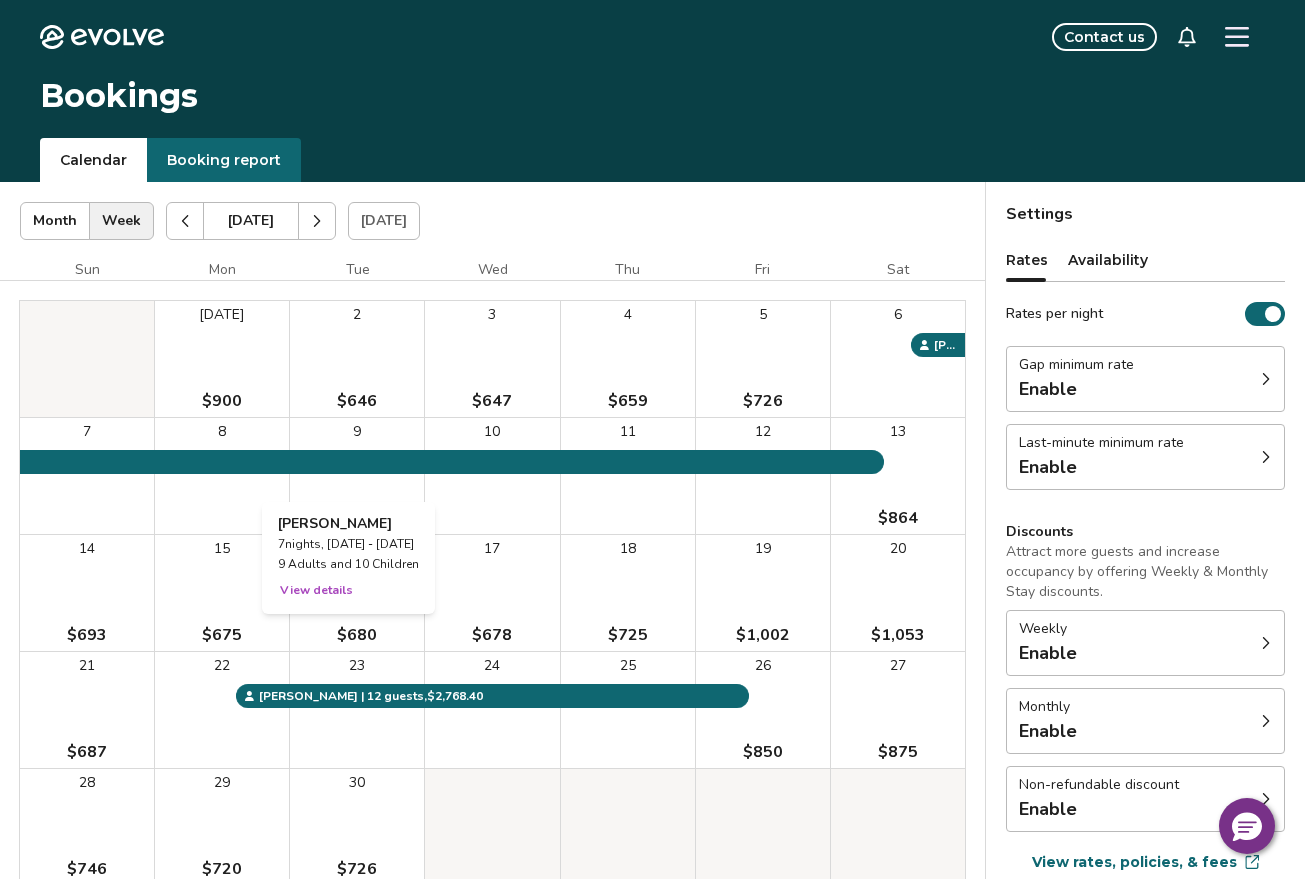 click on "9" at bounding box center [357, 476] 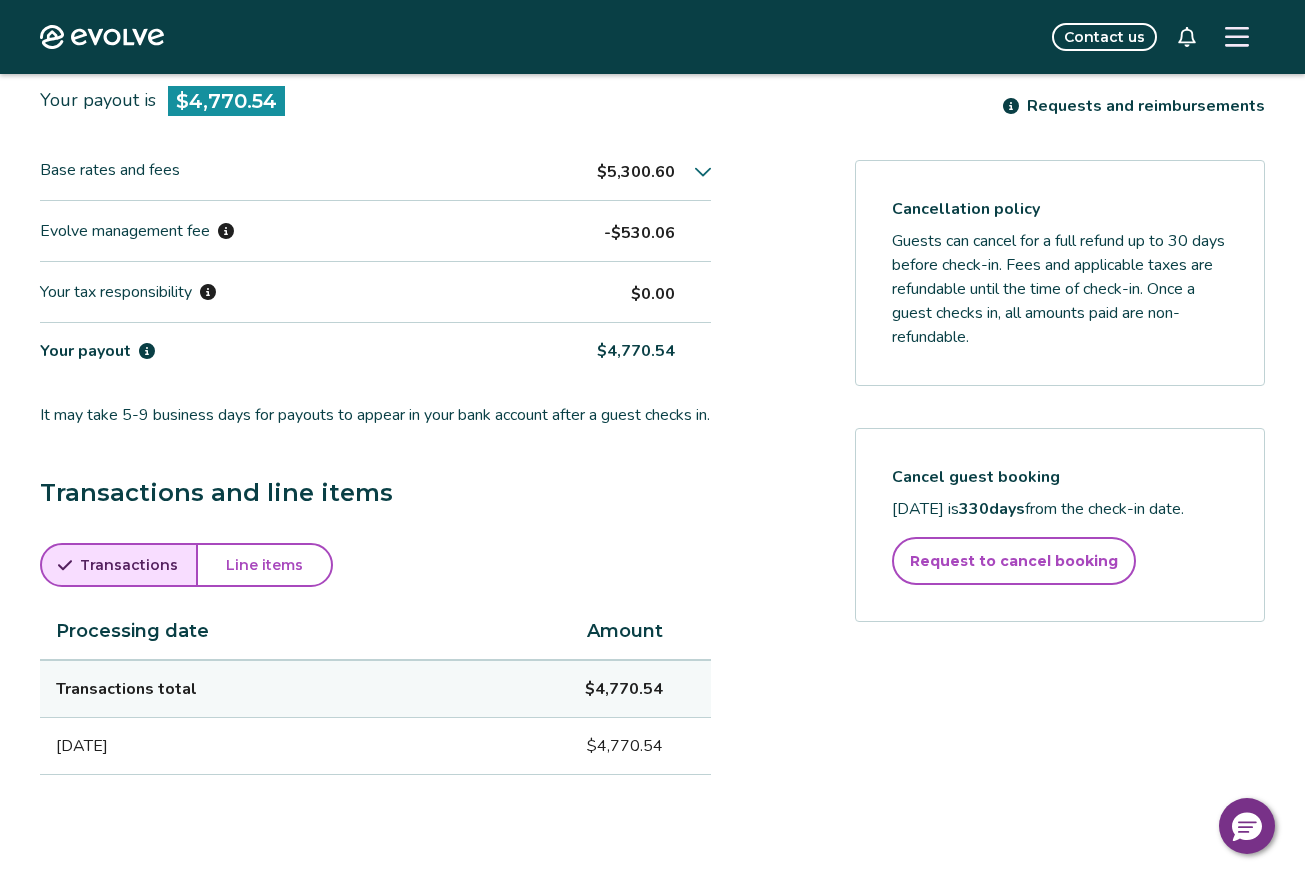 scroll, scrollTop: 712, scrollLeft: 0, axis: vertical 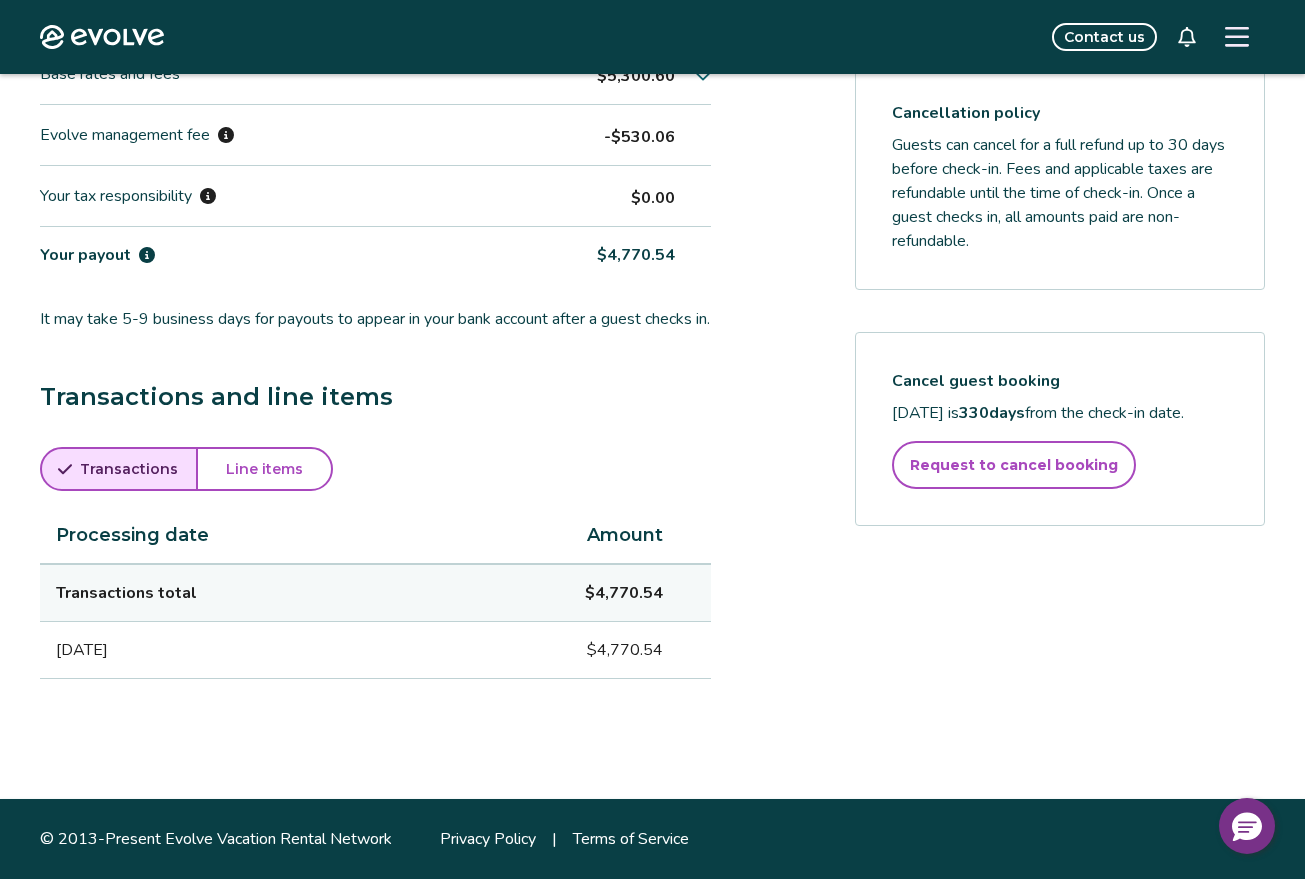 click on "Line items" at bounding box center [264, 469] 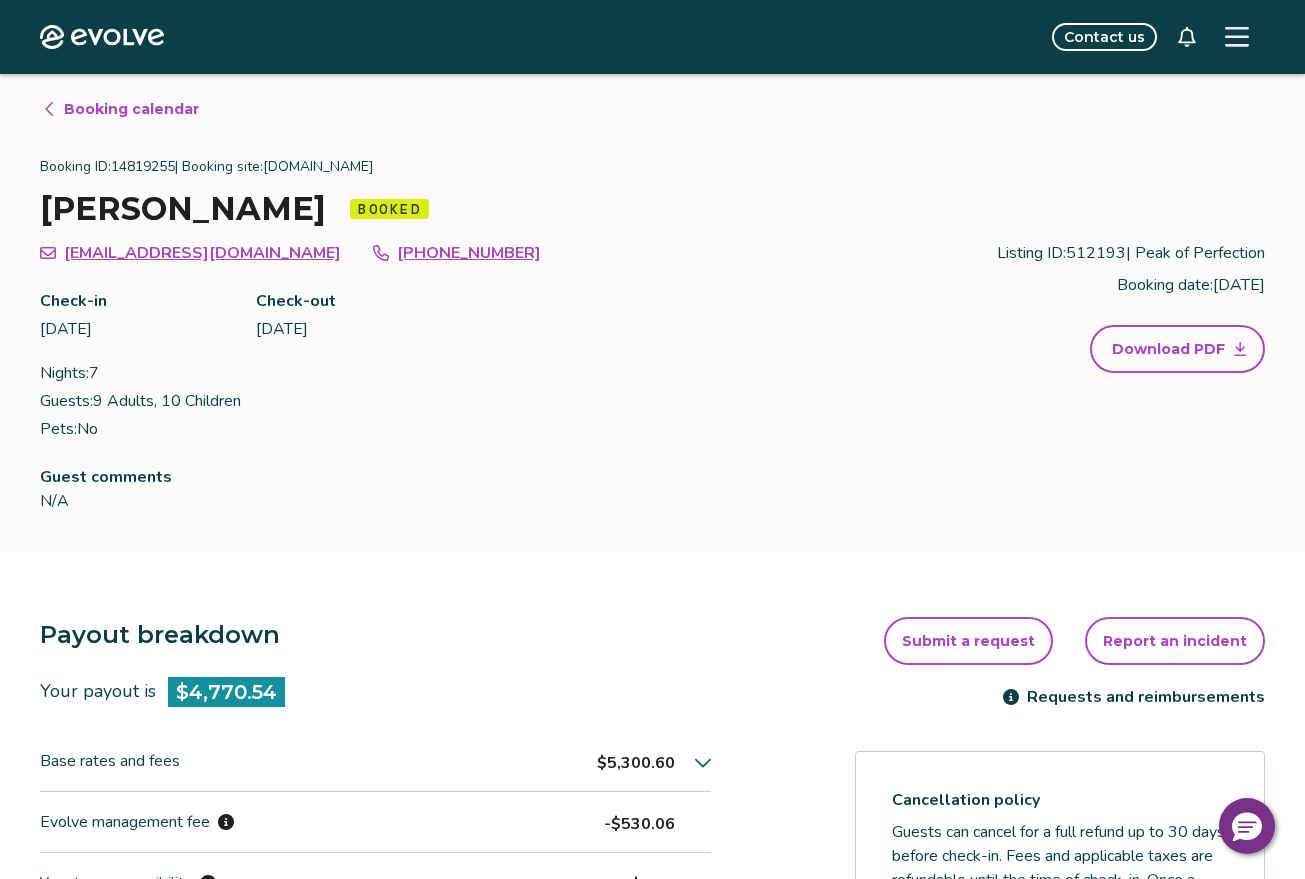 scroll, scrollTop: 0, scrollLeft: 0, axis: both 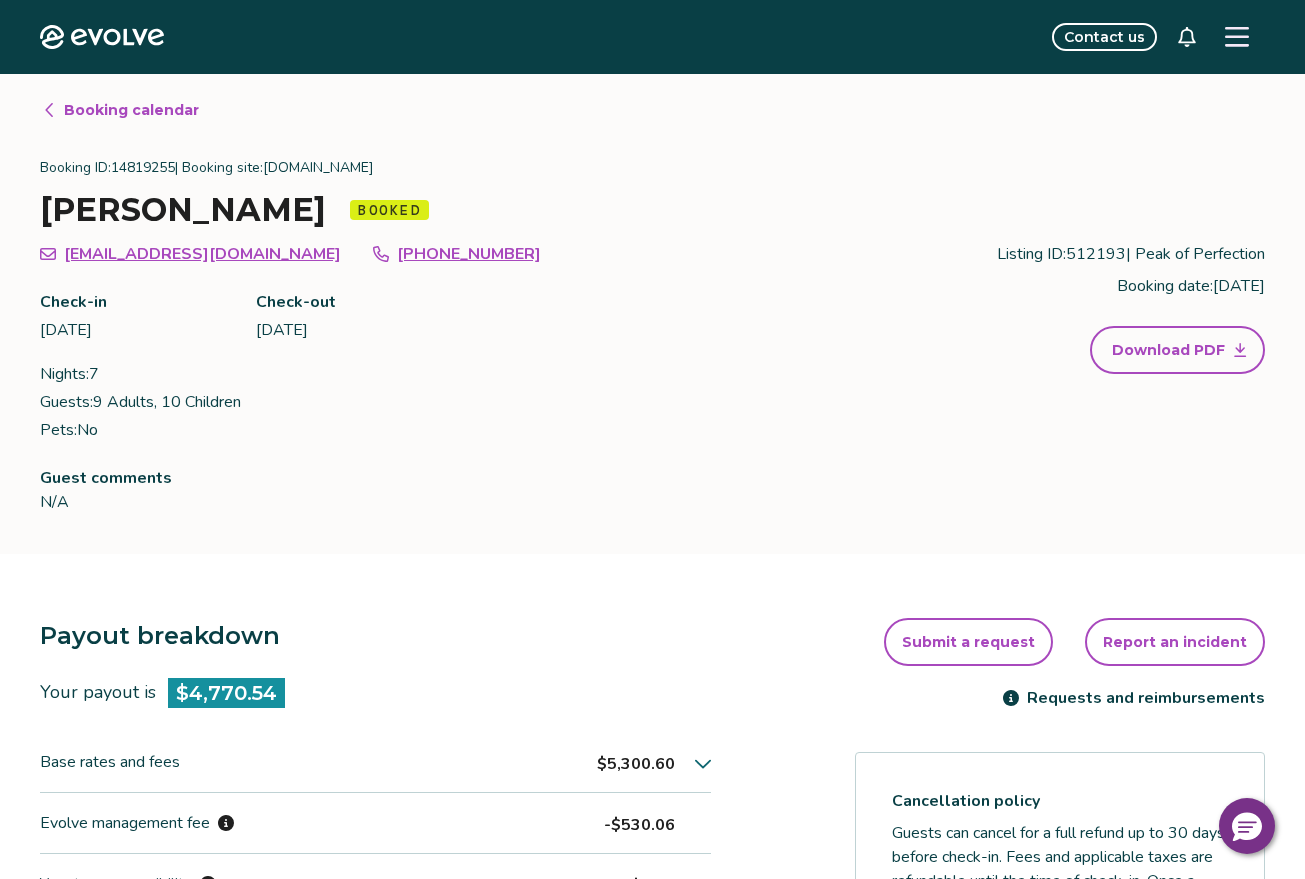 click on "Booking calendar" at bounding box center (131, 110) 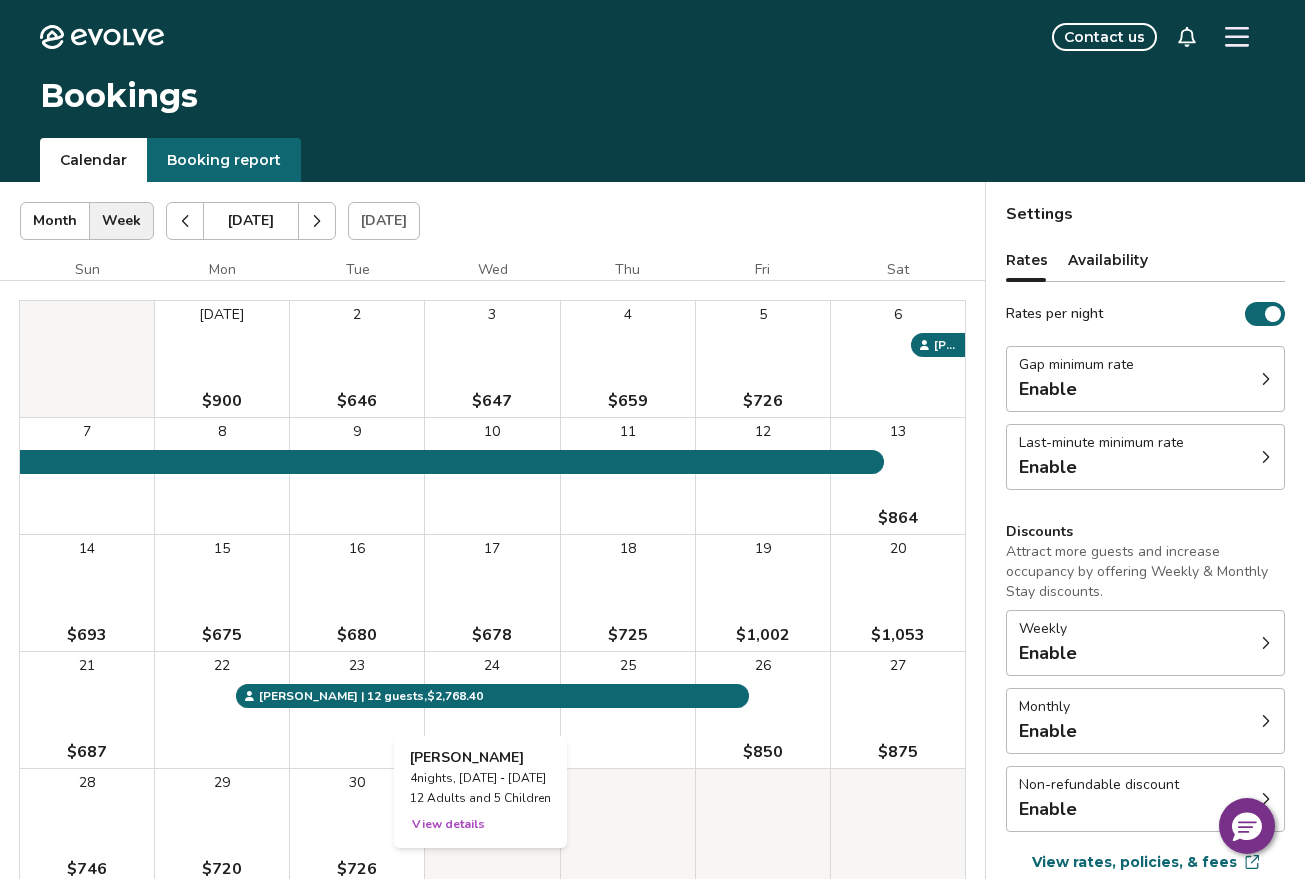 click on "24" at bounding box center [492, 710] 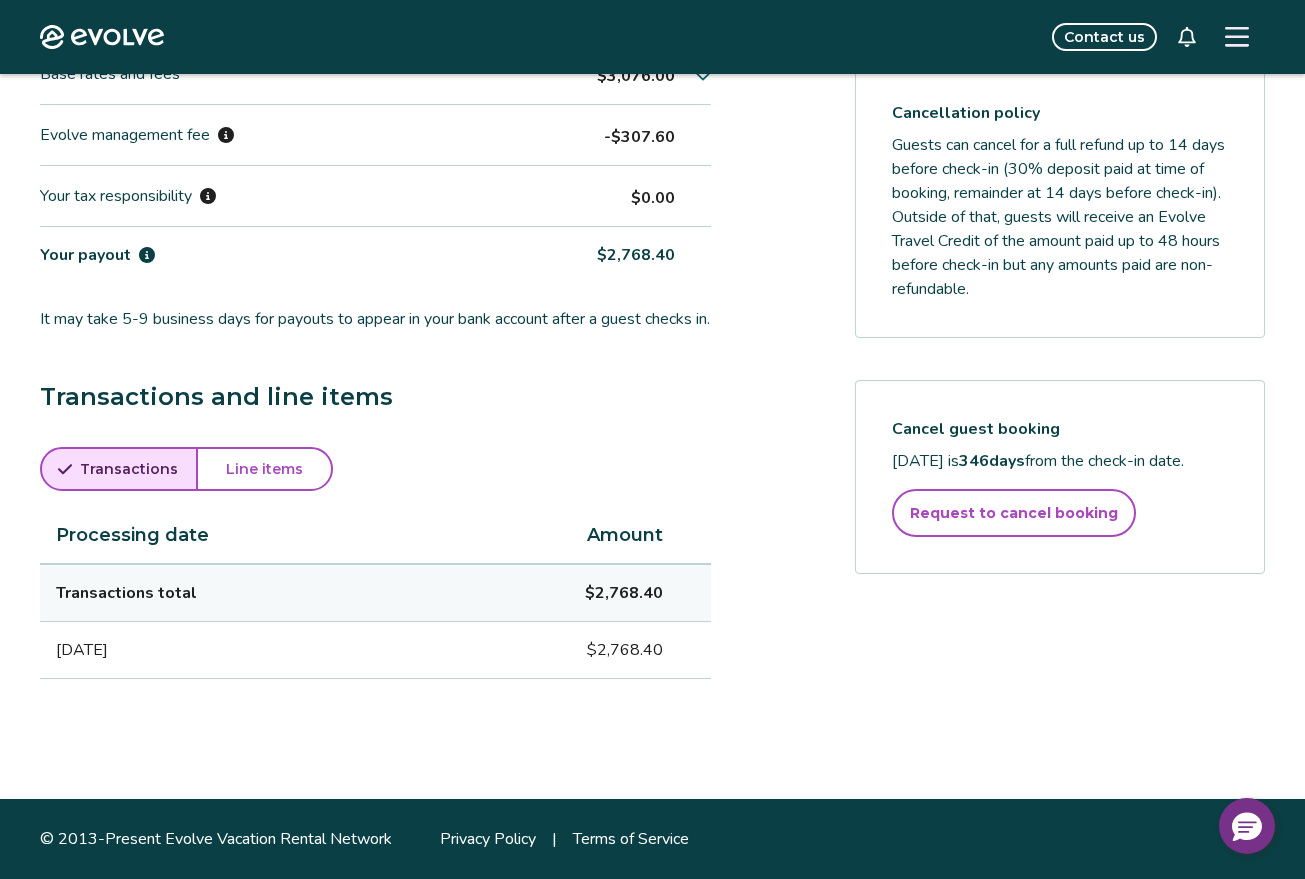scroll, scrollTop: 712, scrollLeft: 0, axis: vertical 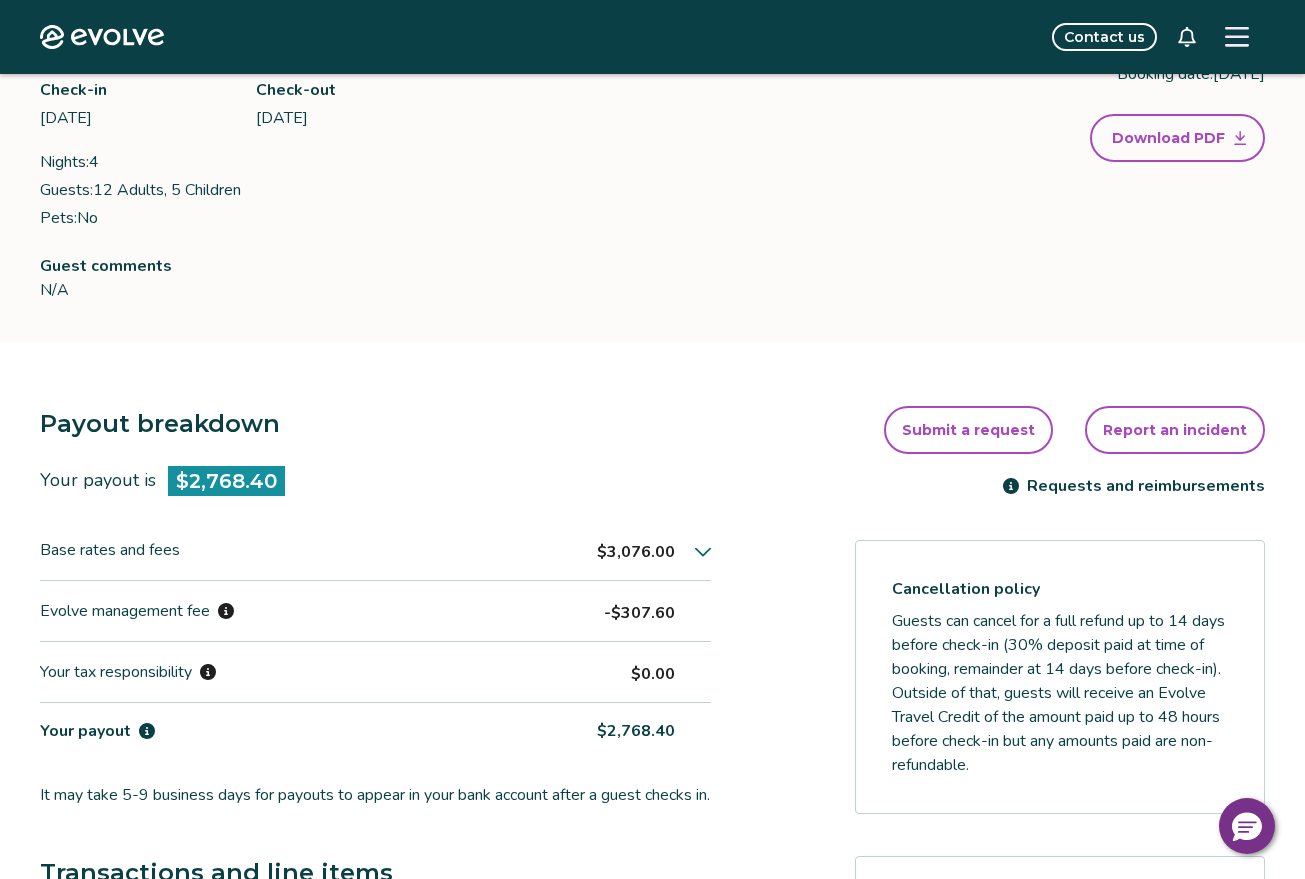 click 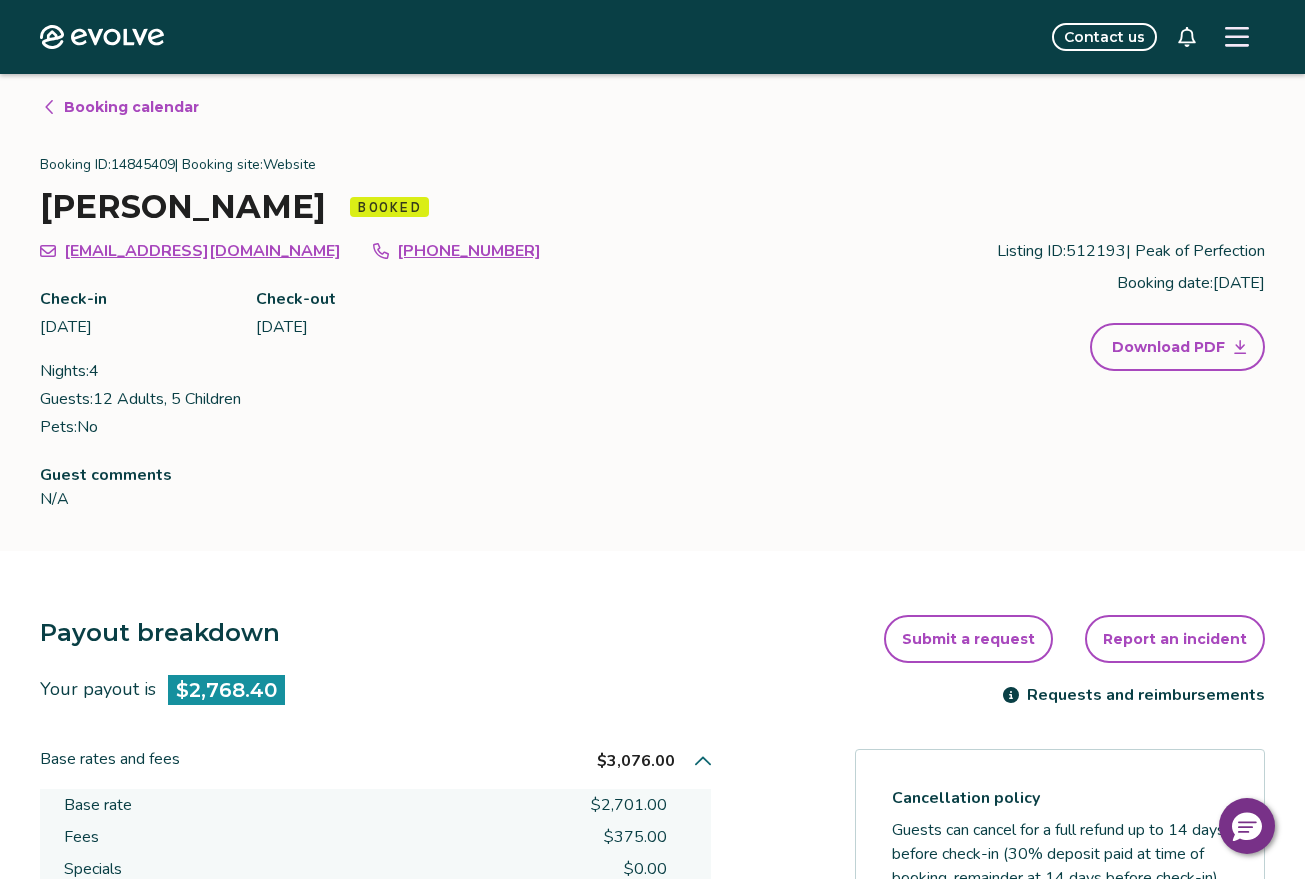 scroll, scrollTop: 0, scrollLeft: 0, axis: both 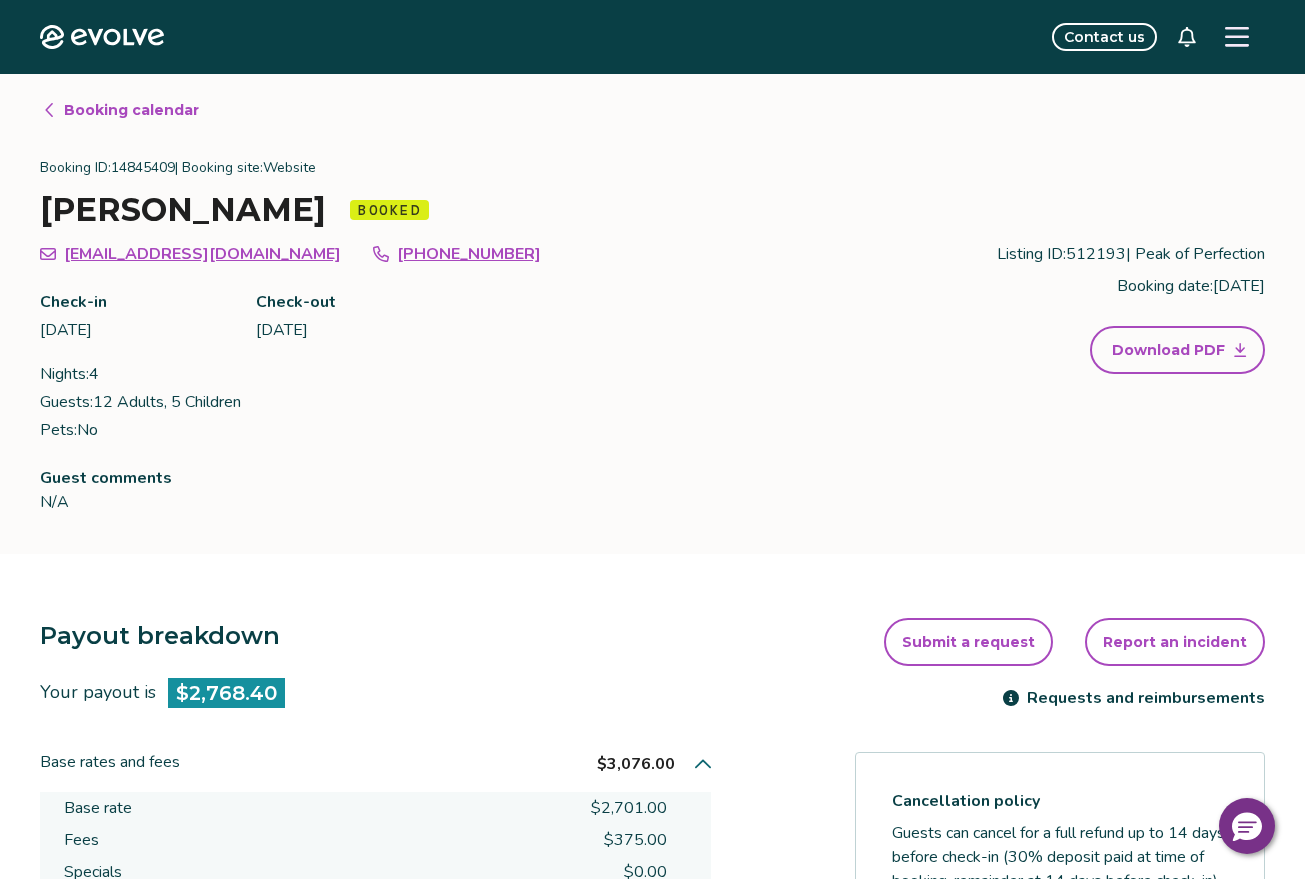 click on "Booking calendar" at bounding box center (131, 110) 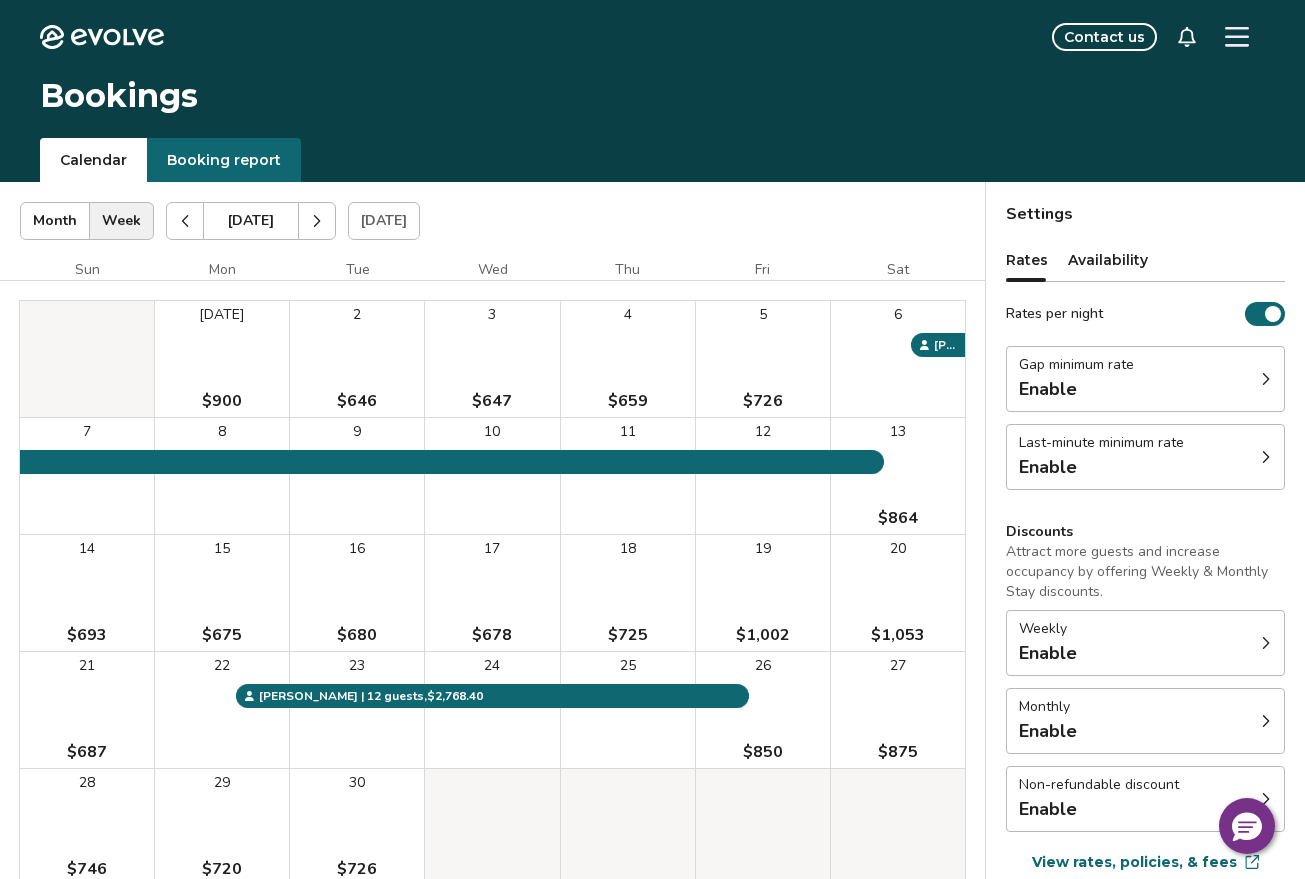 click at bounding box center [185, 221] 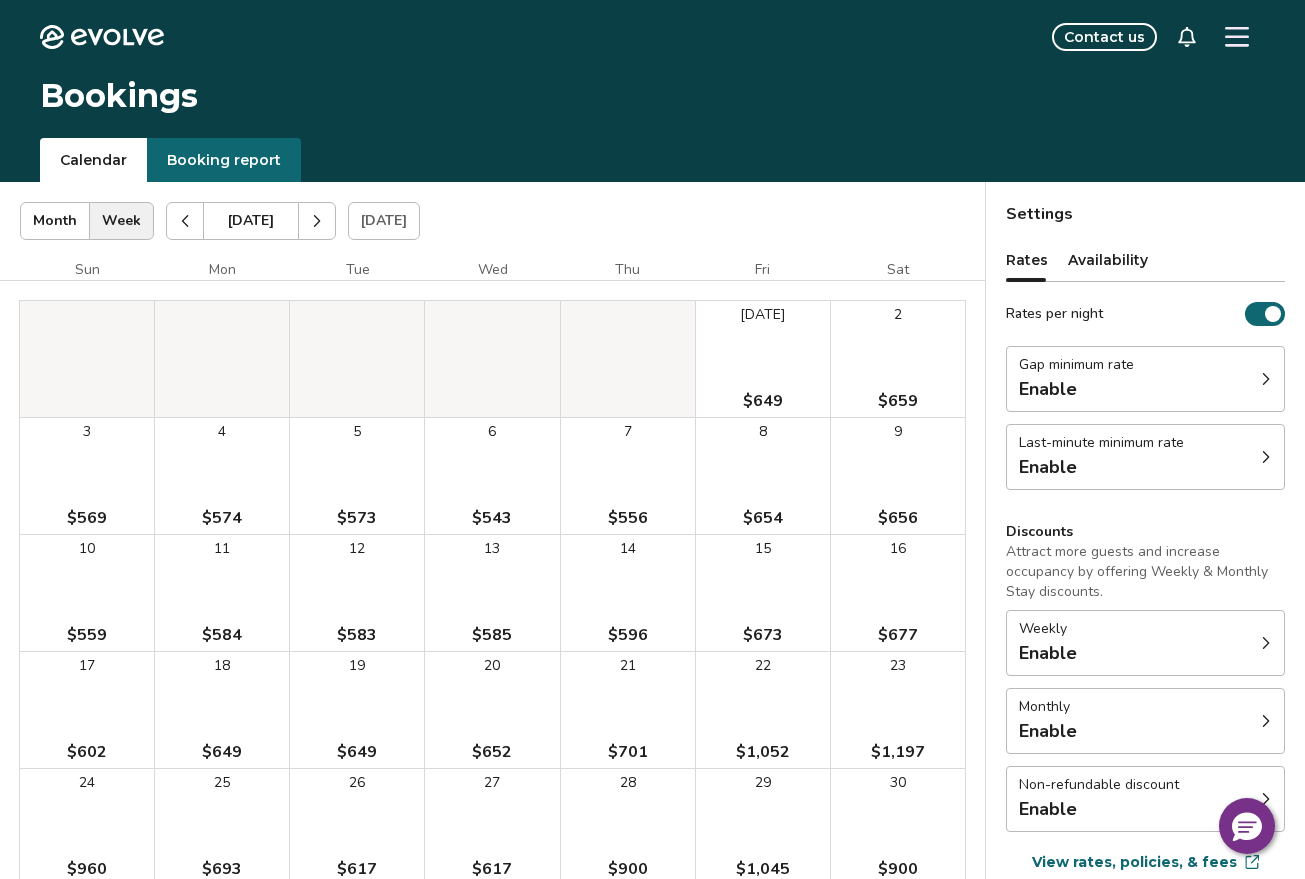 click at bounding box center [185, 221] 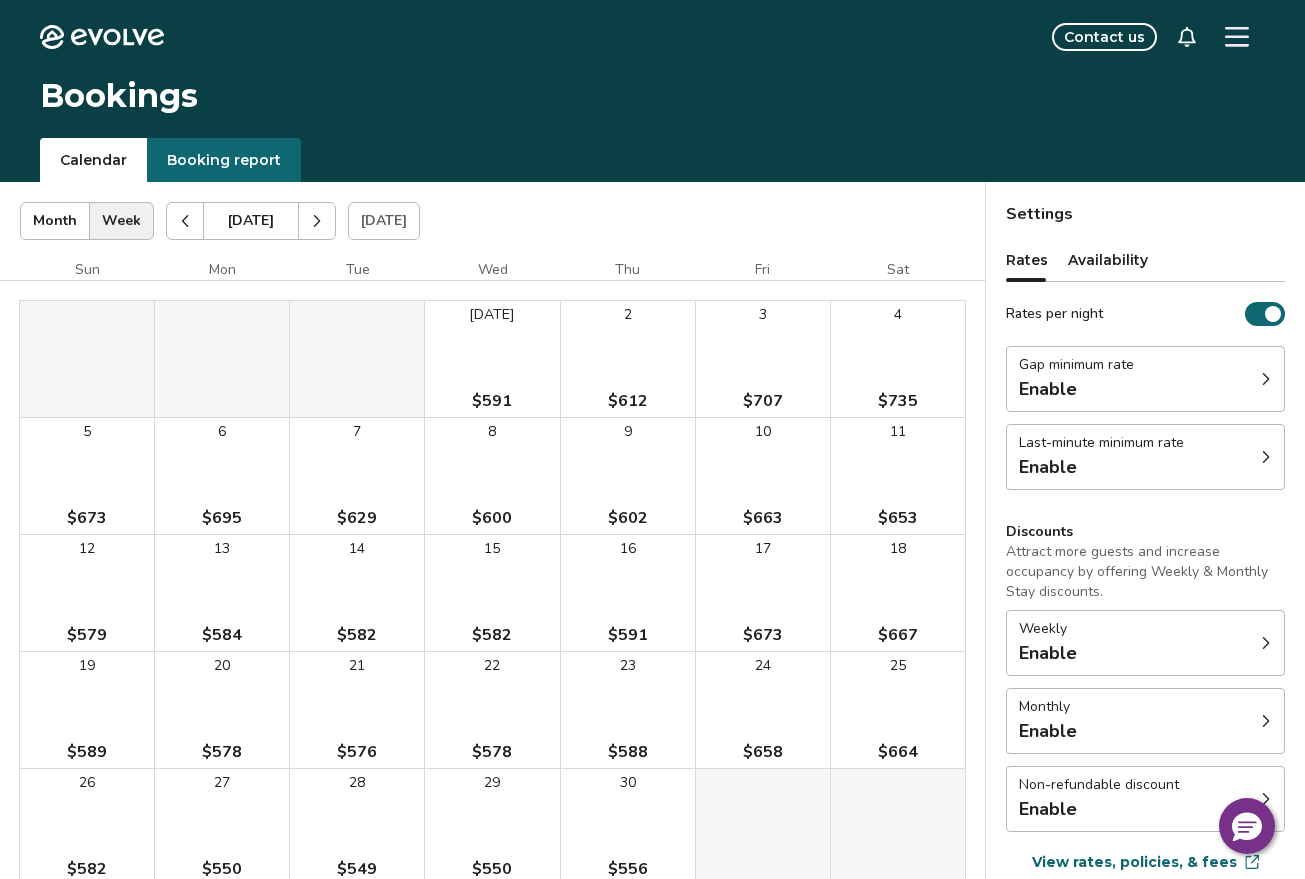 click at bounding box center [185, 221] 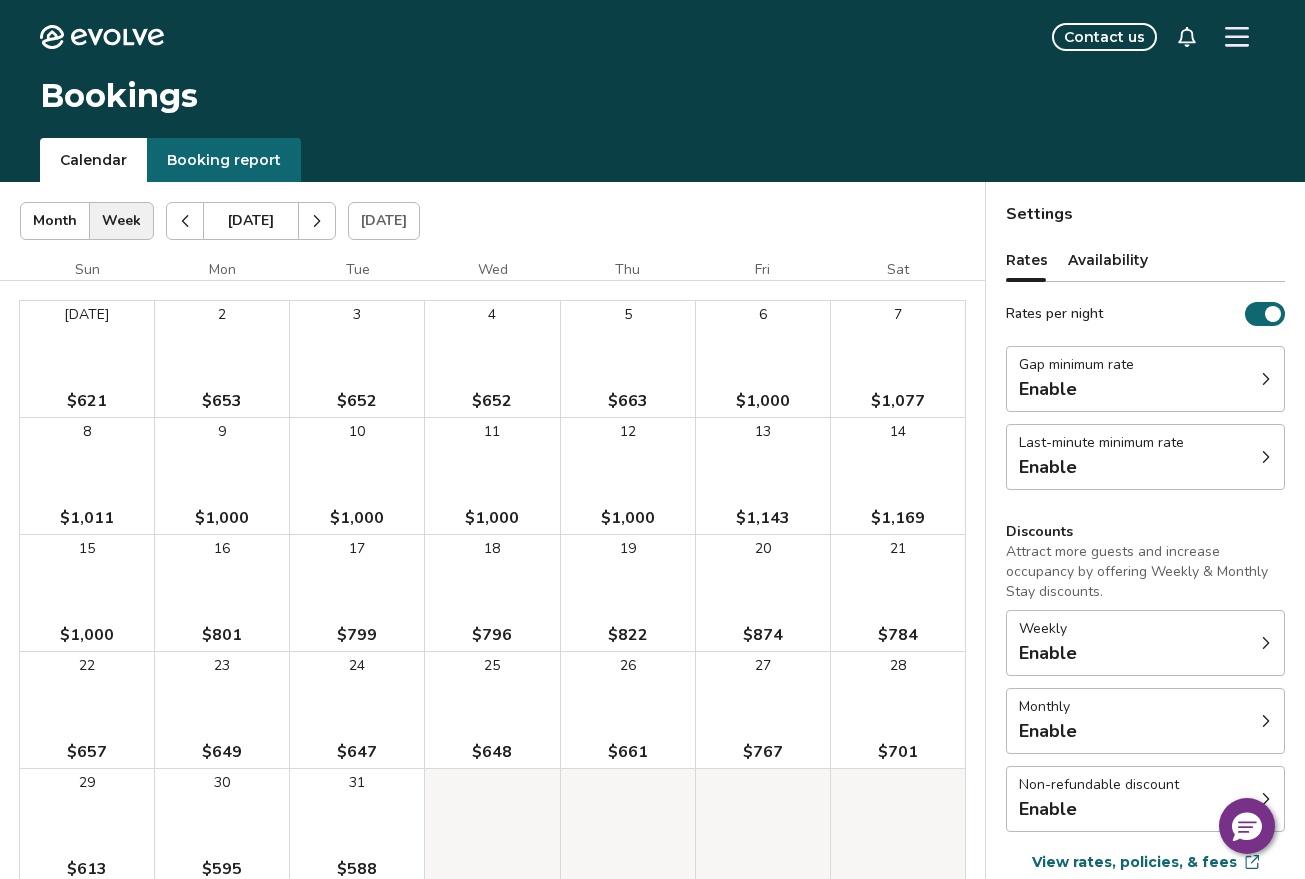 click at bounding box center [185, 221] 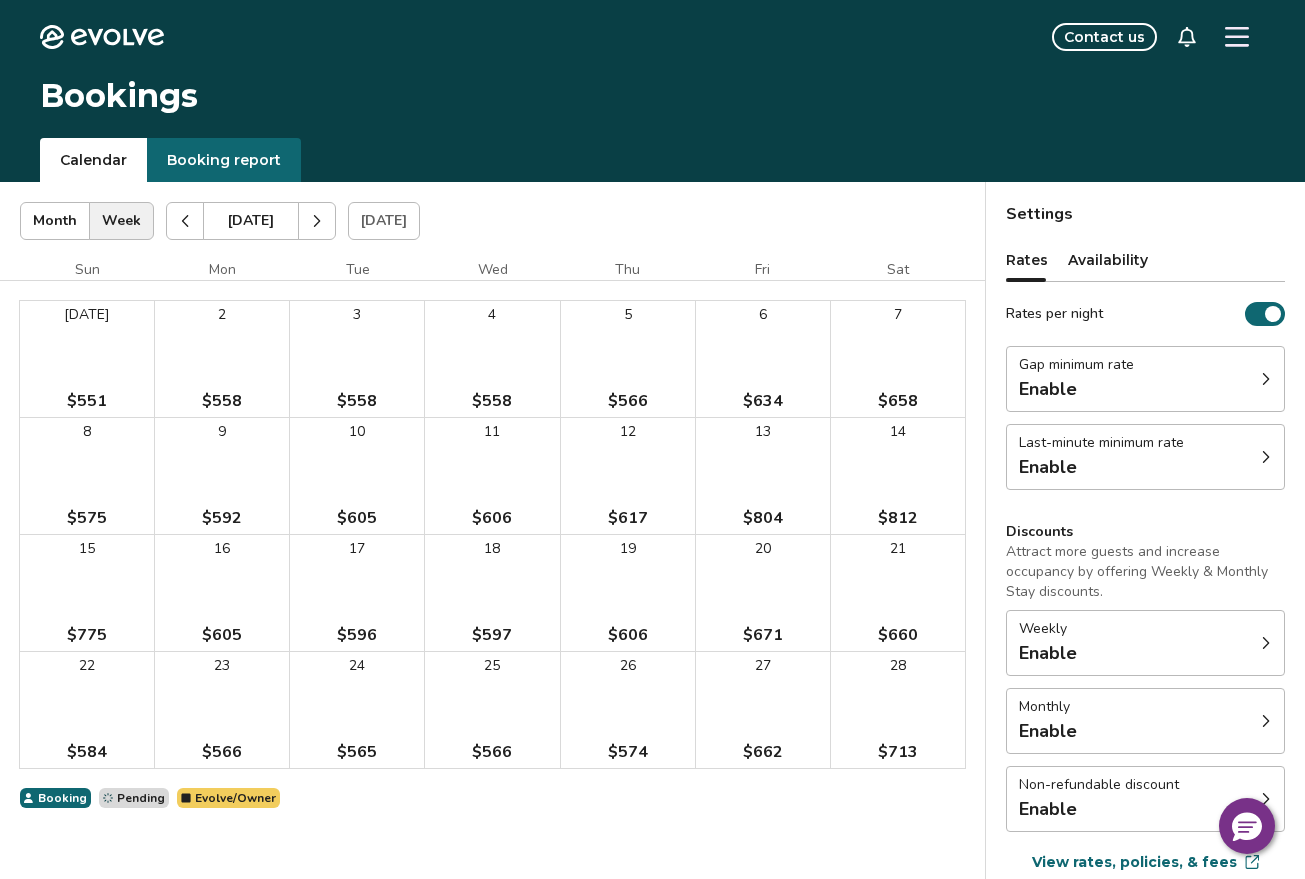 click at bounding box center [185, 221] 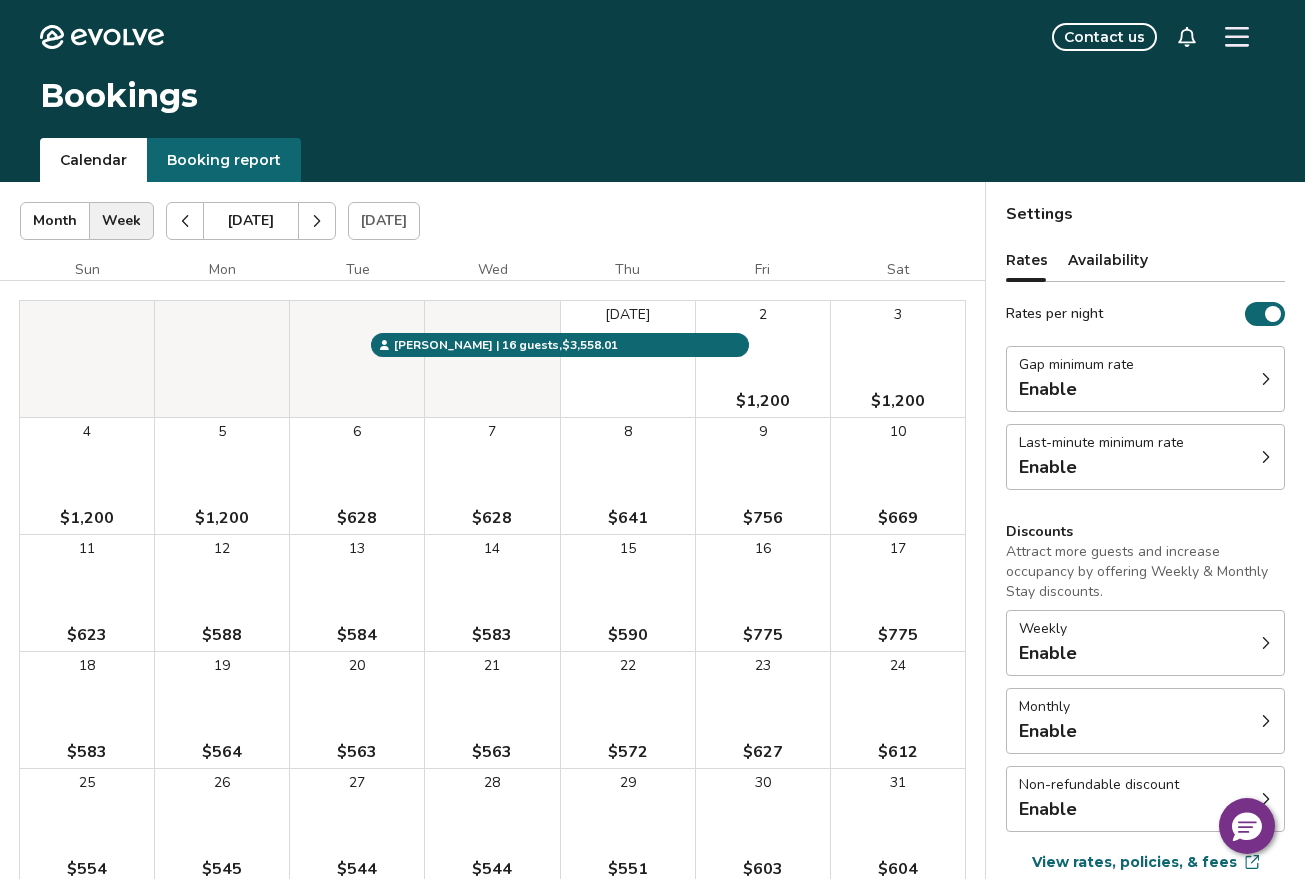 click at bounding box center (185, 221) 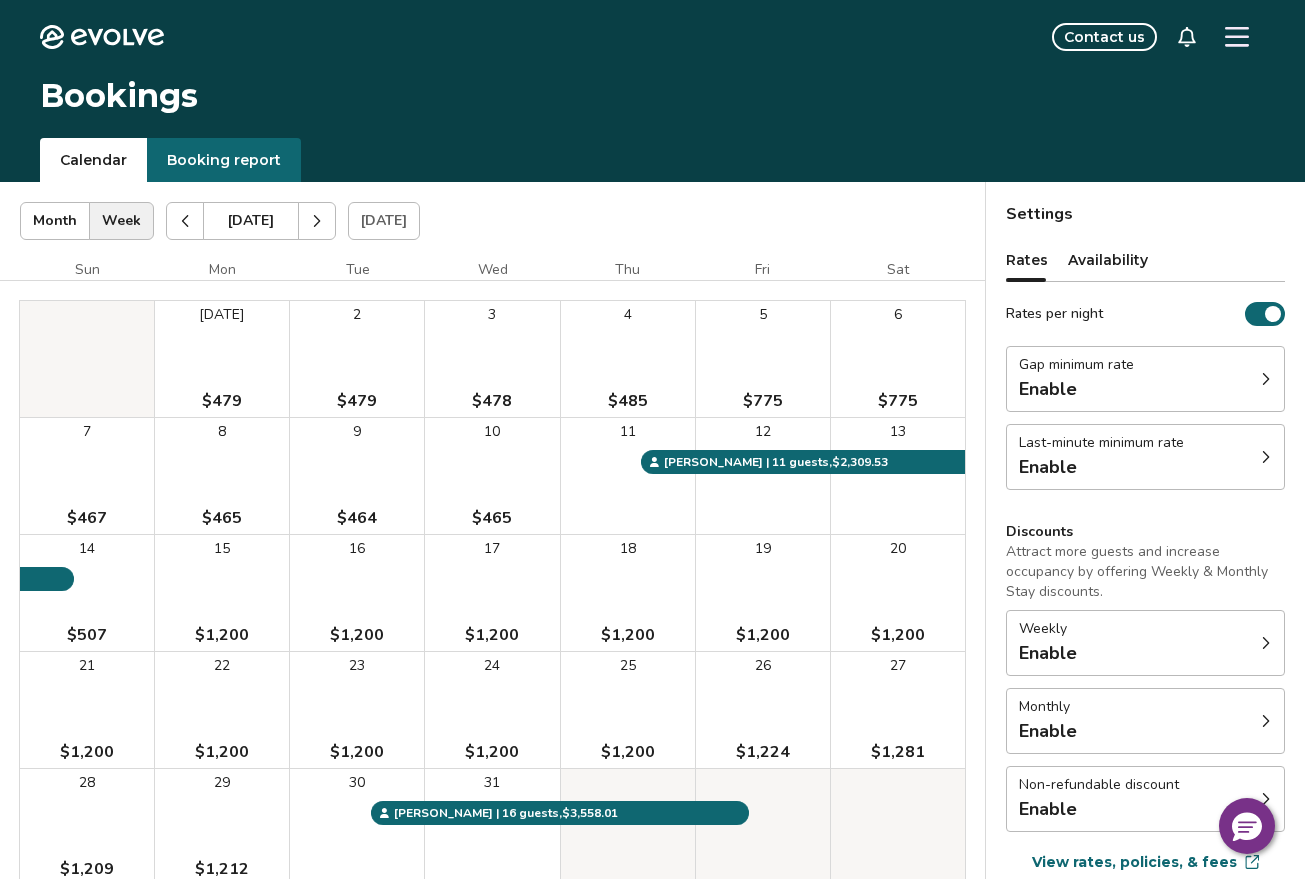 click at bounding box center (185, 221) 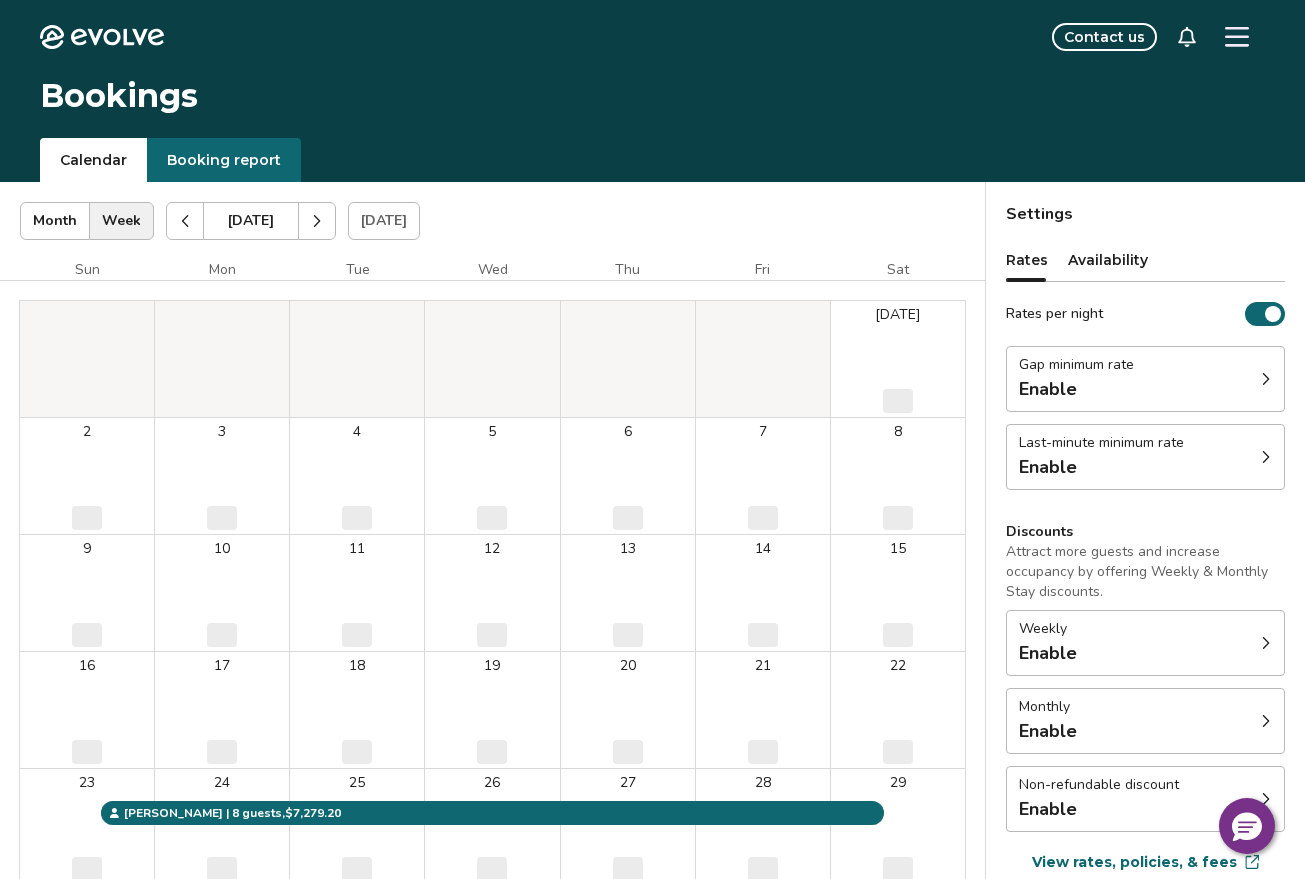 click at bounding box center (185, 221) 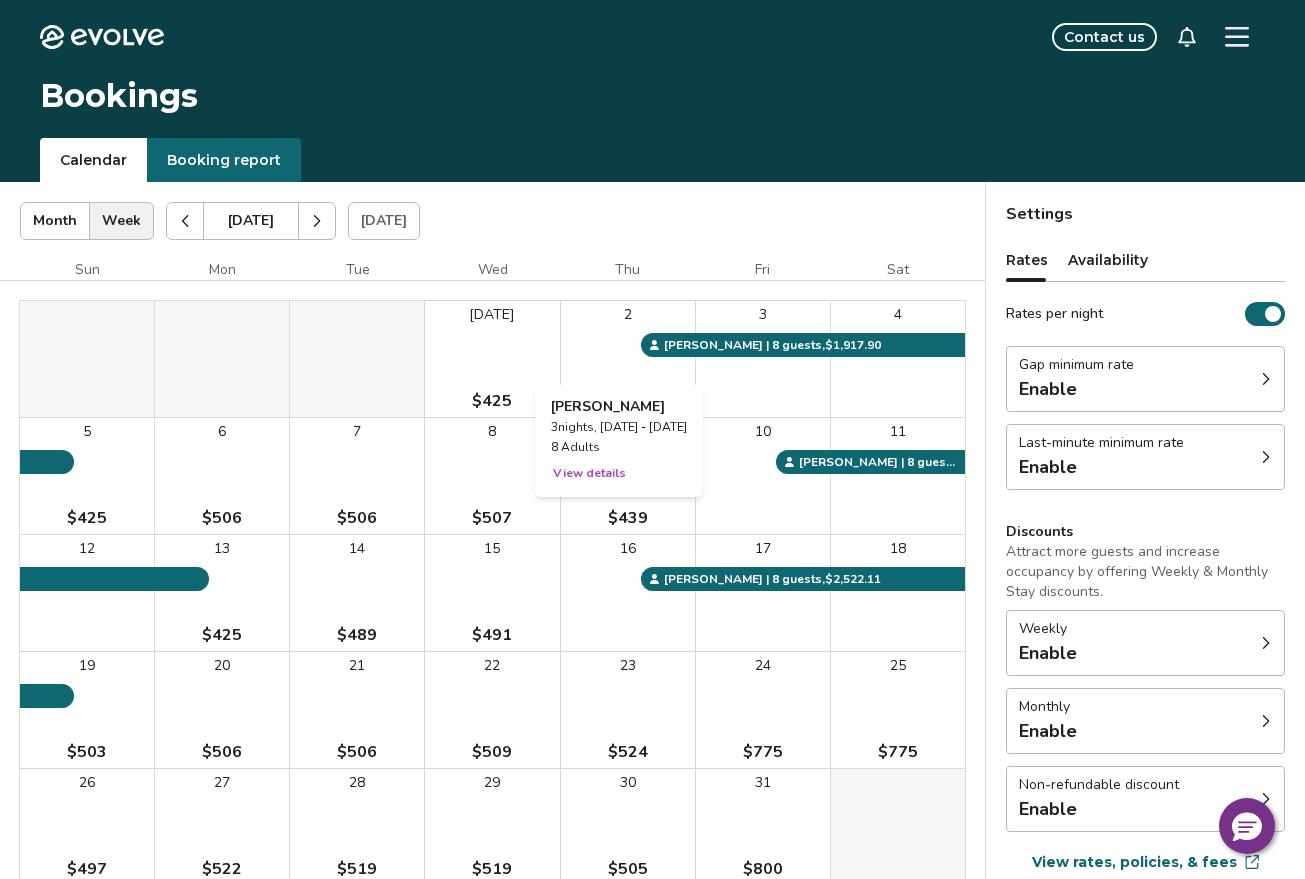 click on "2" at bounding box center [628, 359] 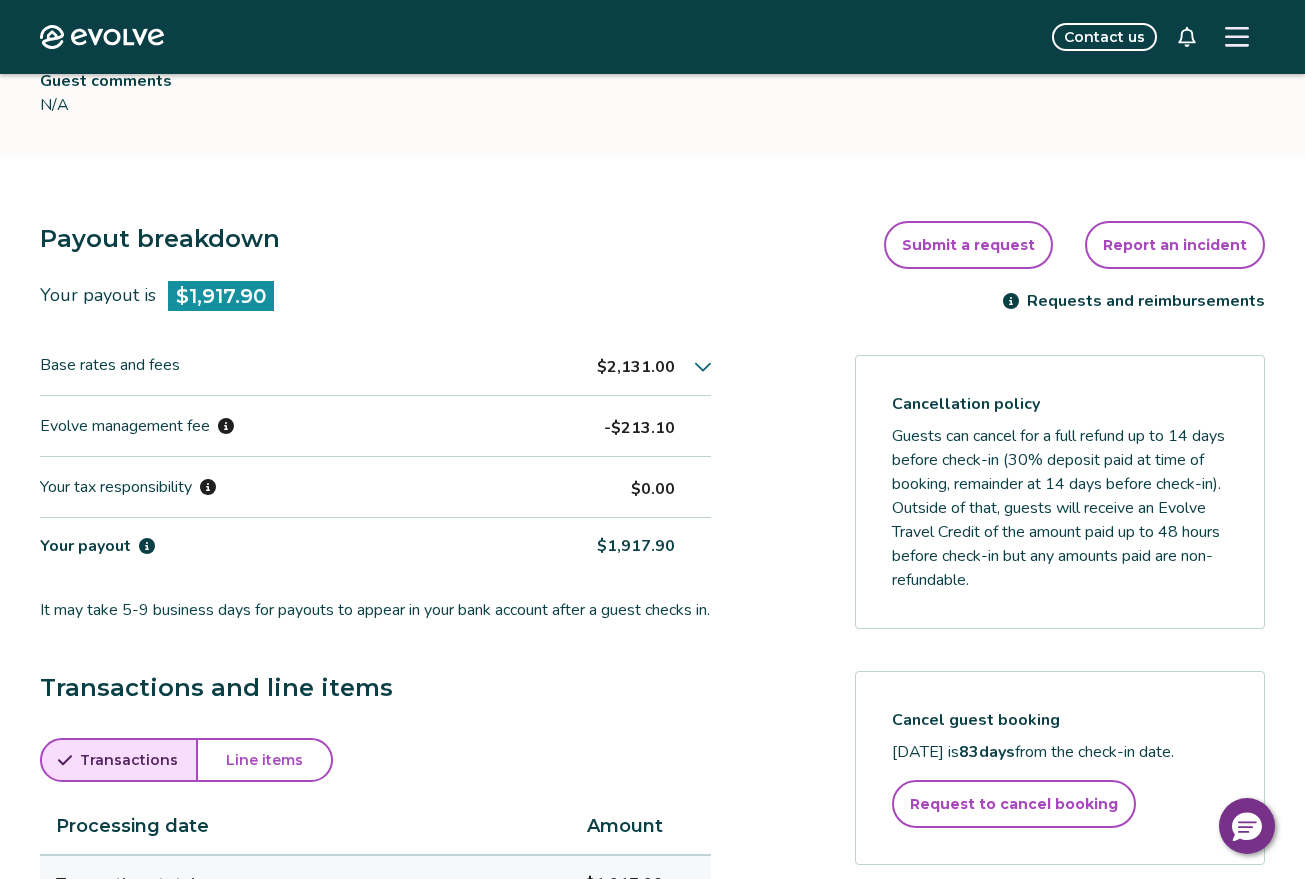 scroll, scrollTop: 400, scrollLeft: 0, axis: vertical 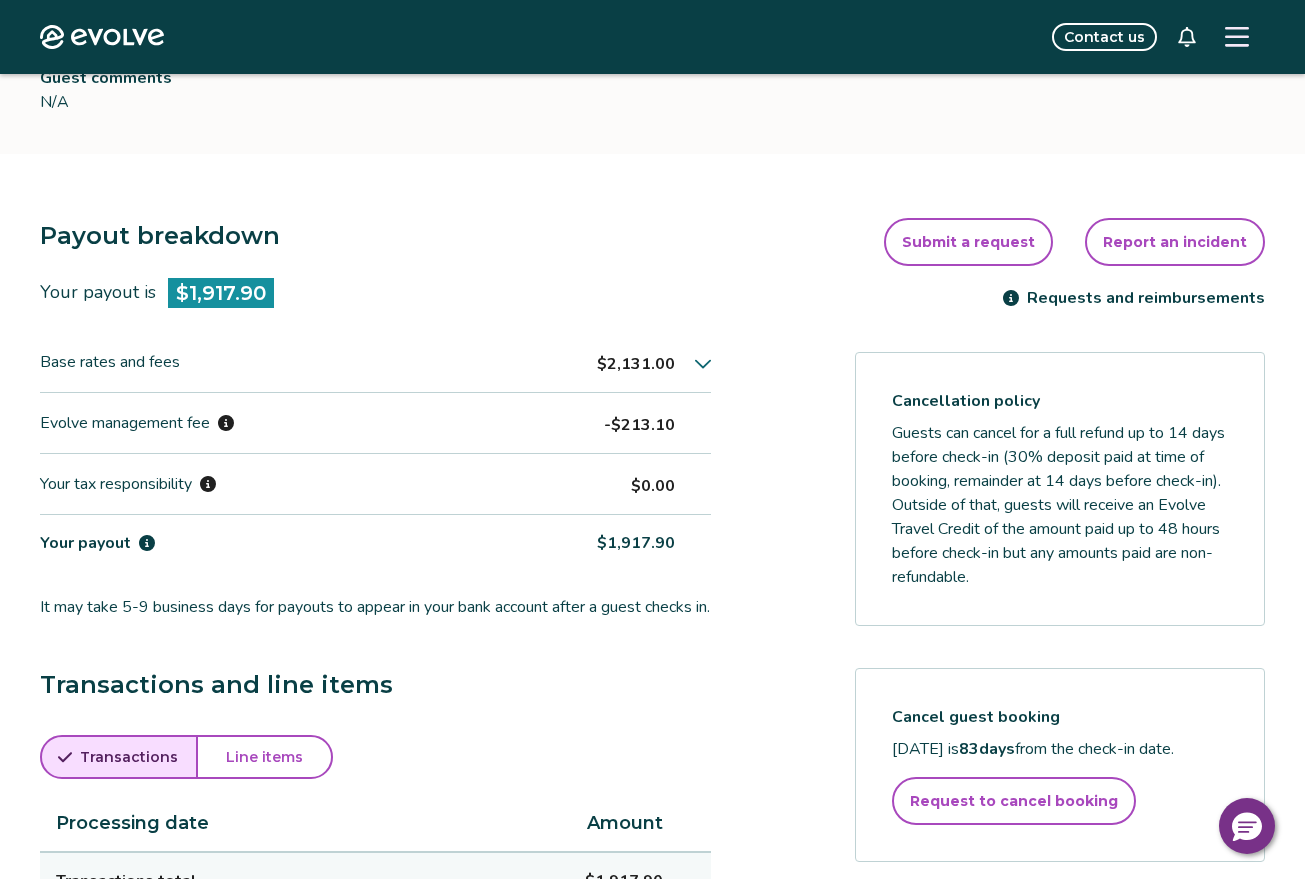 click 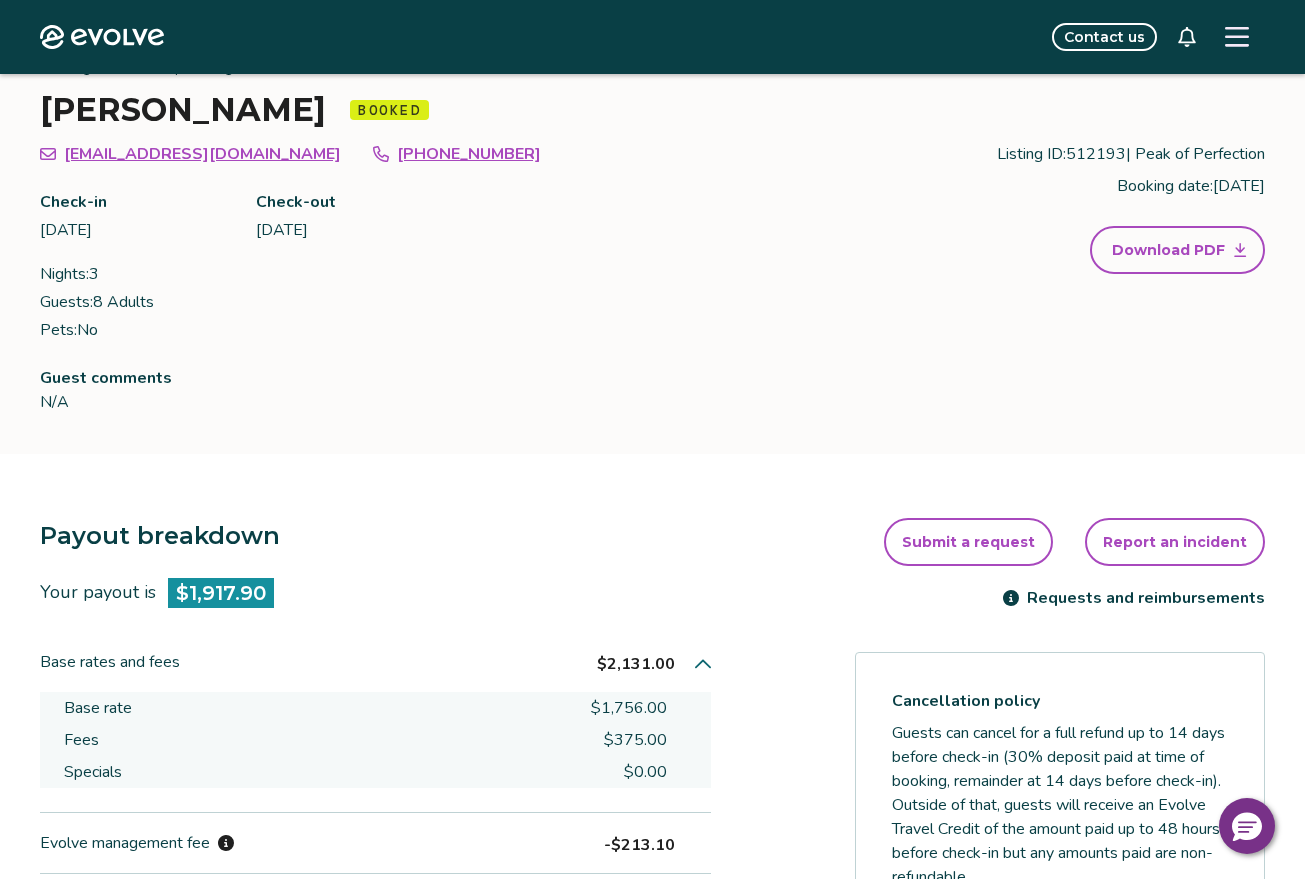 scroll, scrollTop: 0, scrollLeft: 0, axis: both 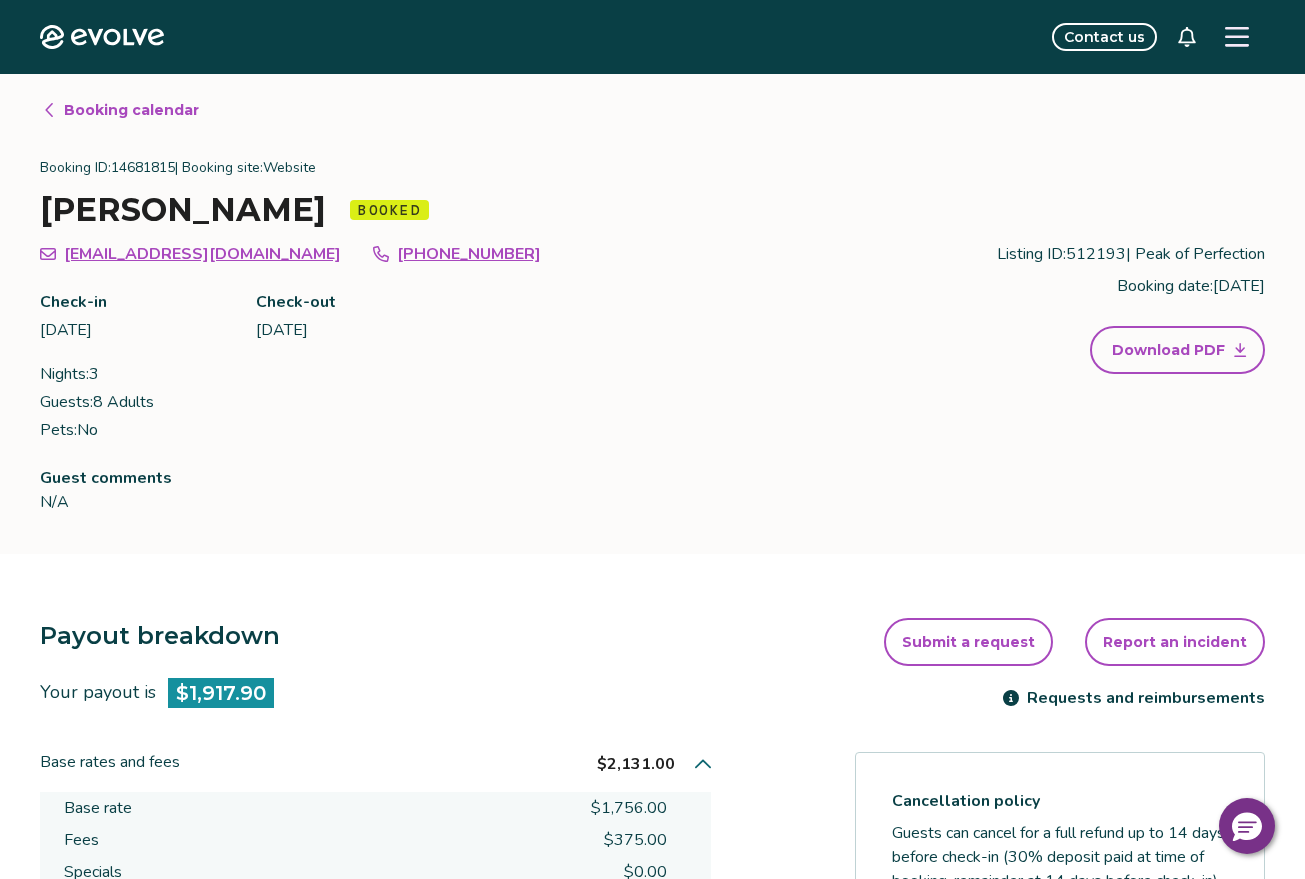 click on "Booking calendar" at bounding box center (131, 110) 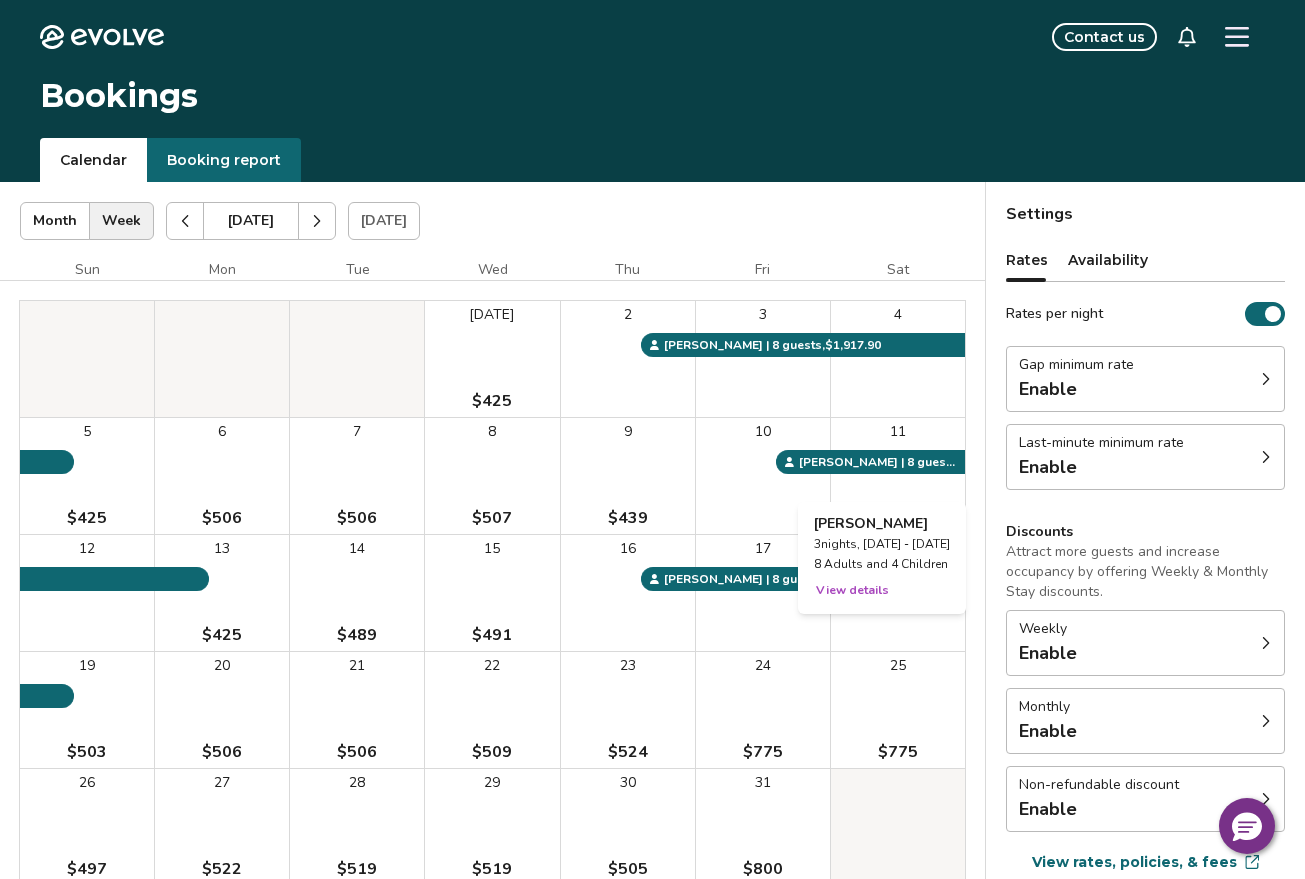 click on "11" at bounding box center (898, 476) 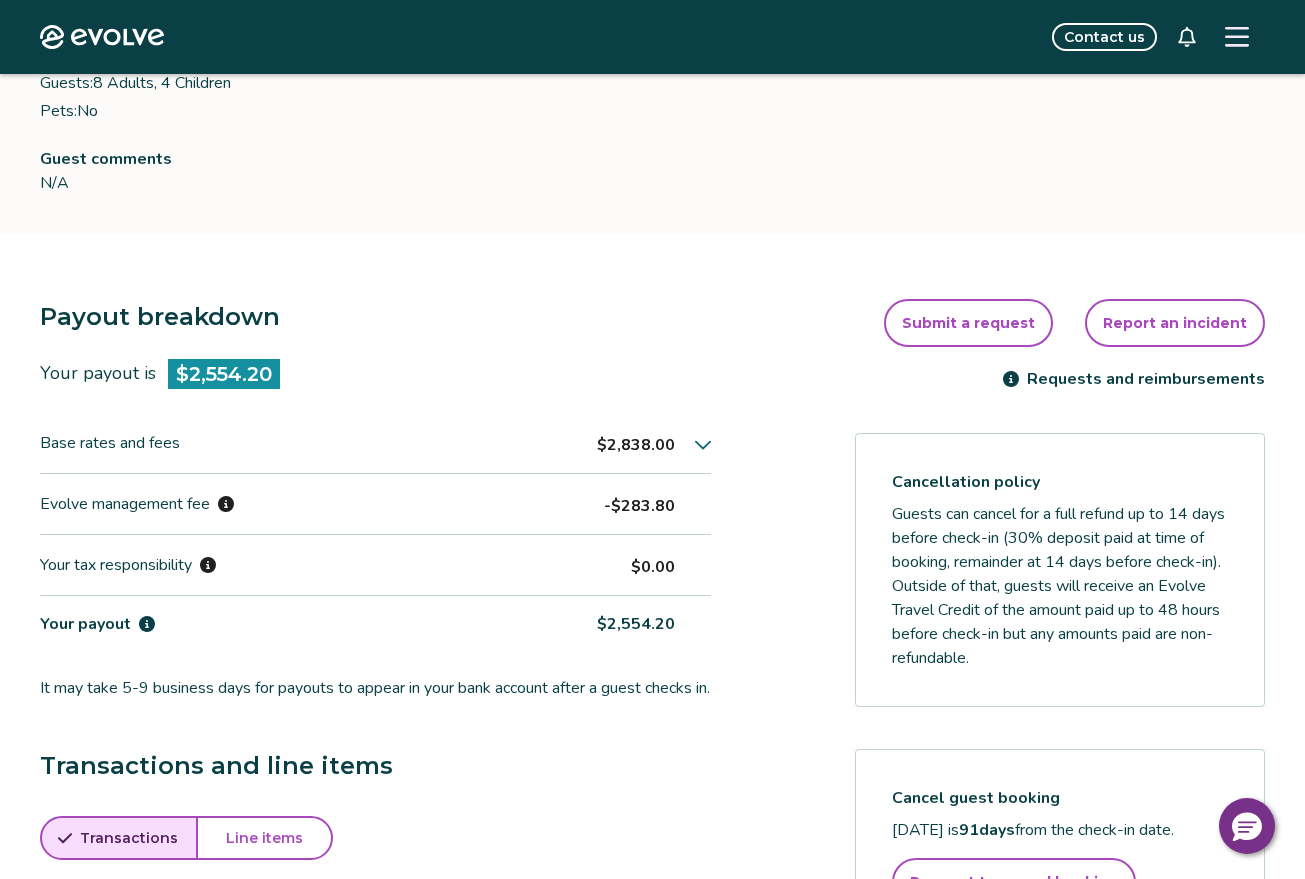 scroll, scrollTop: 400, scrollLeft: 0, axis: vertical 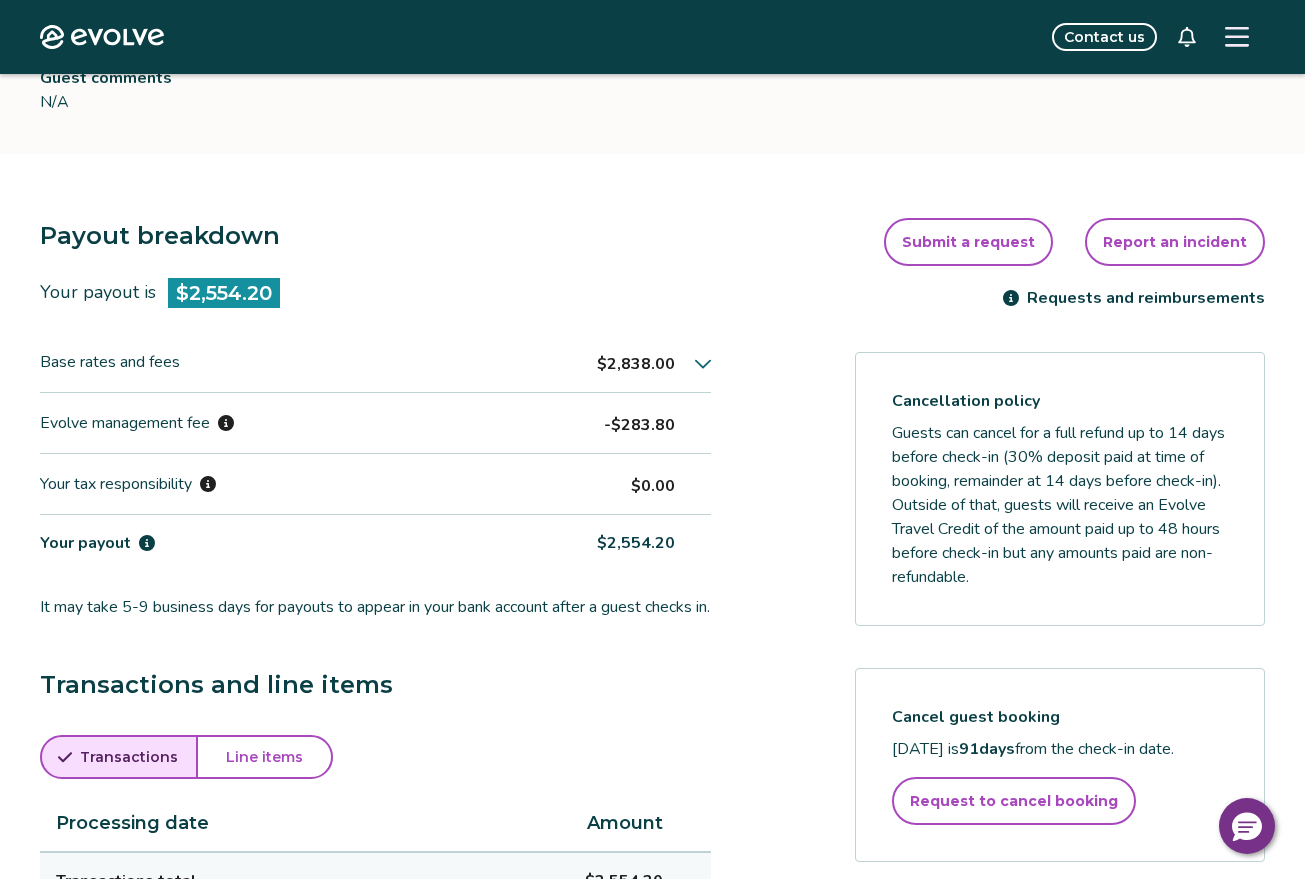 click 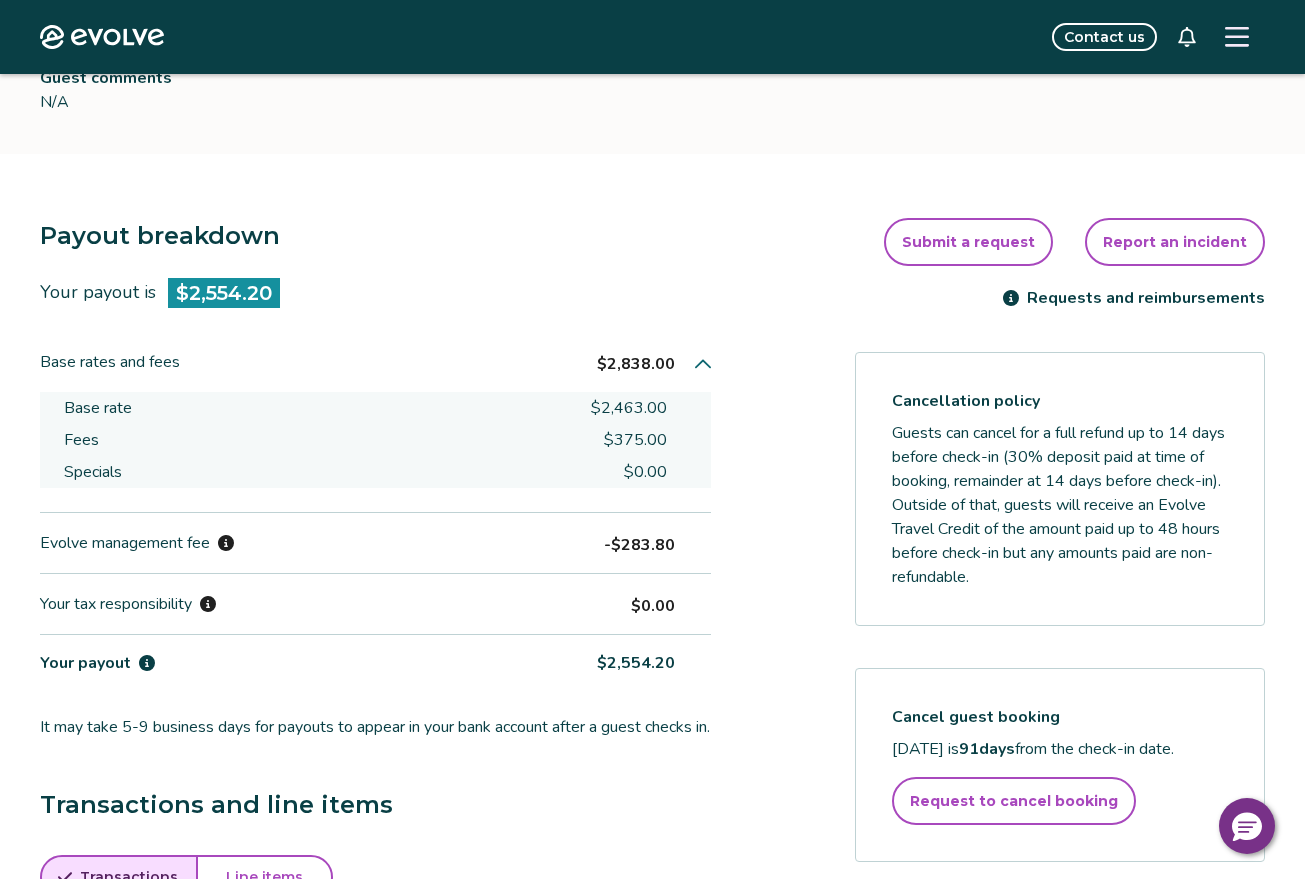 click 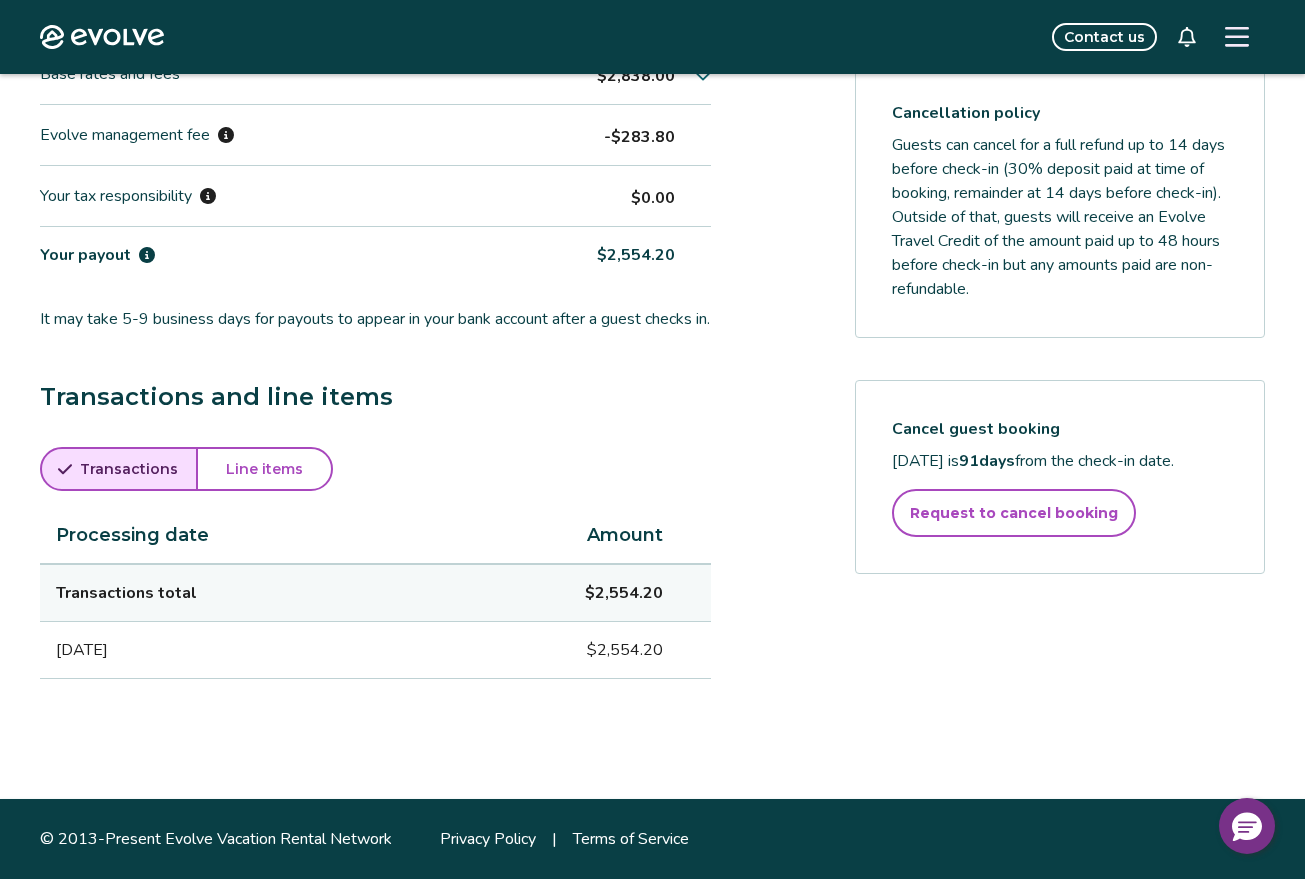 scroll, scrollTop: 712, scrollLeft: 0, axis: vertical 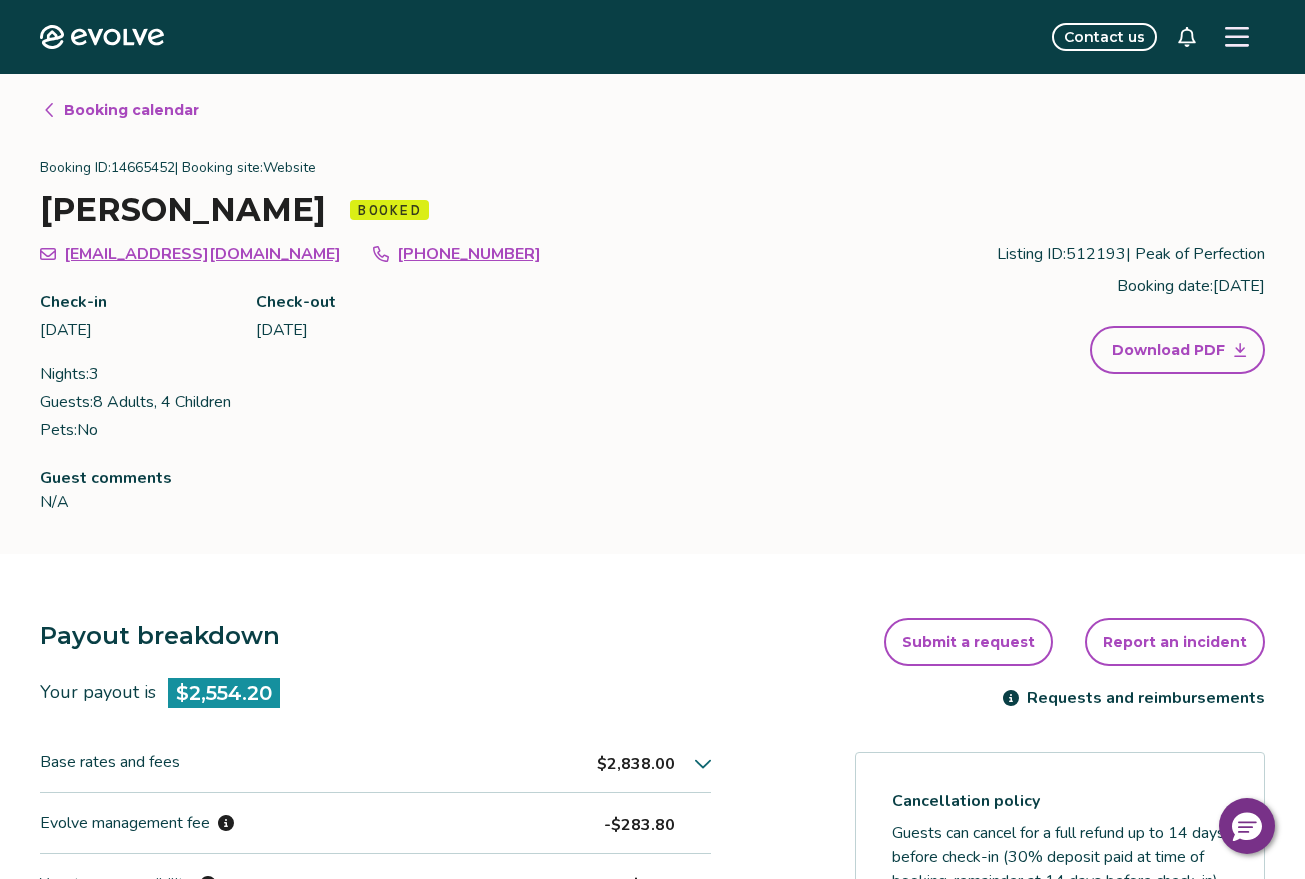 click on "Booking calendar" at bounding box center (131, 110) 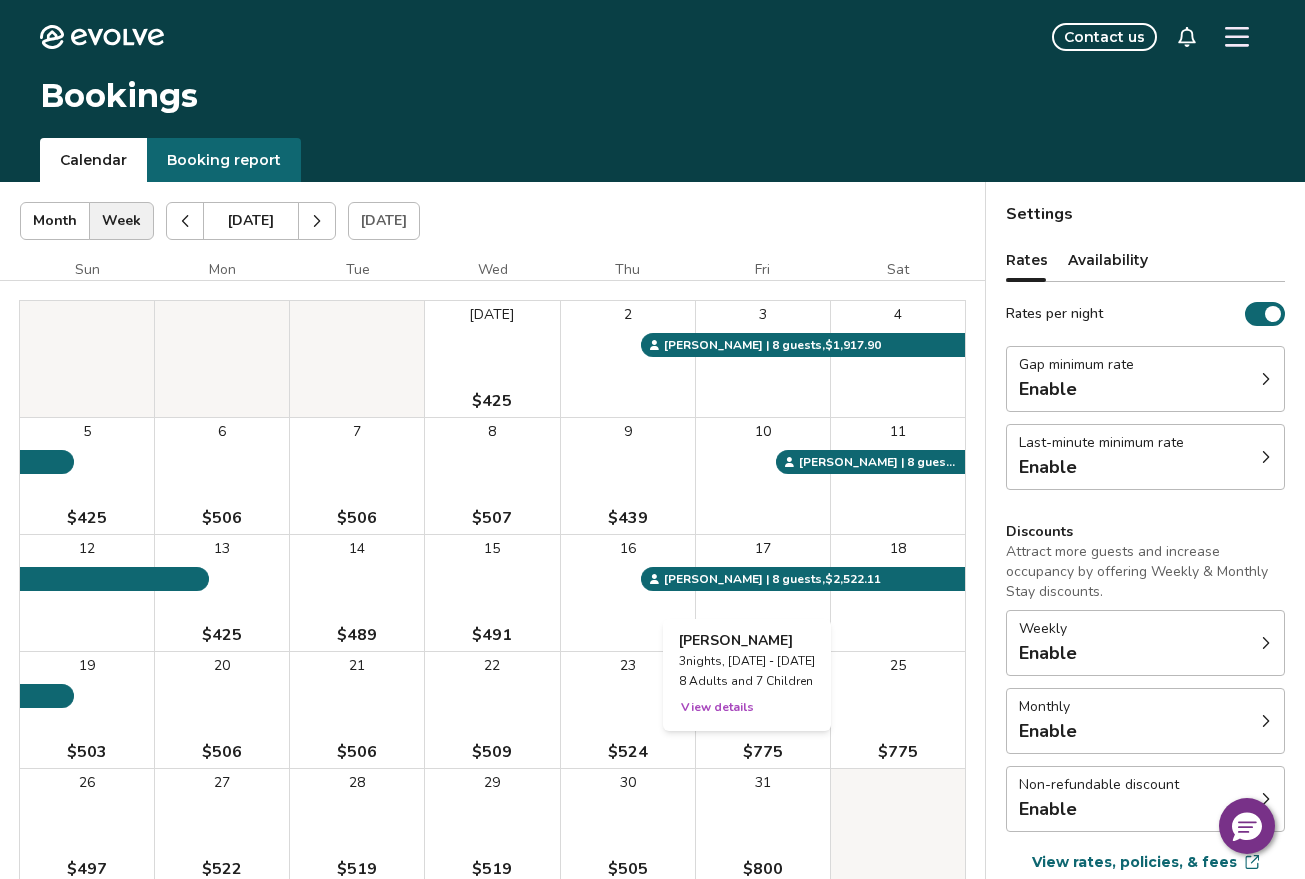 click on "17" at bounding box center (763, 593) 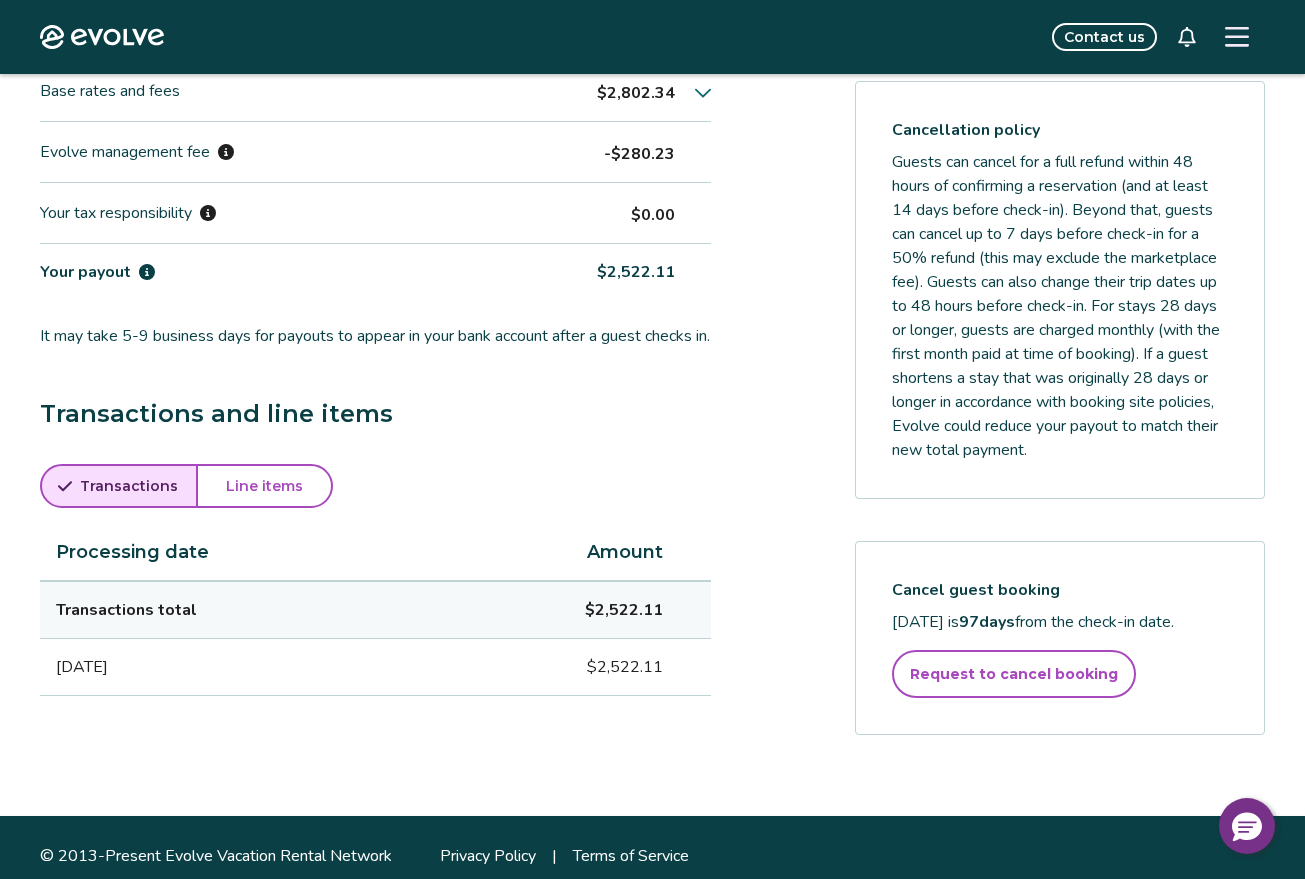 scroll, scrollTop: 700, scrollLeft: 0, axis: vertical 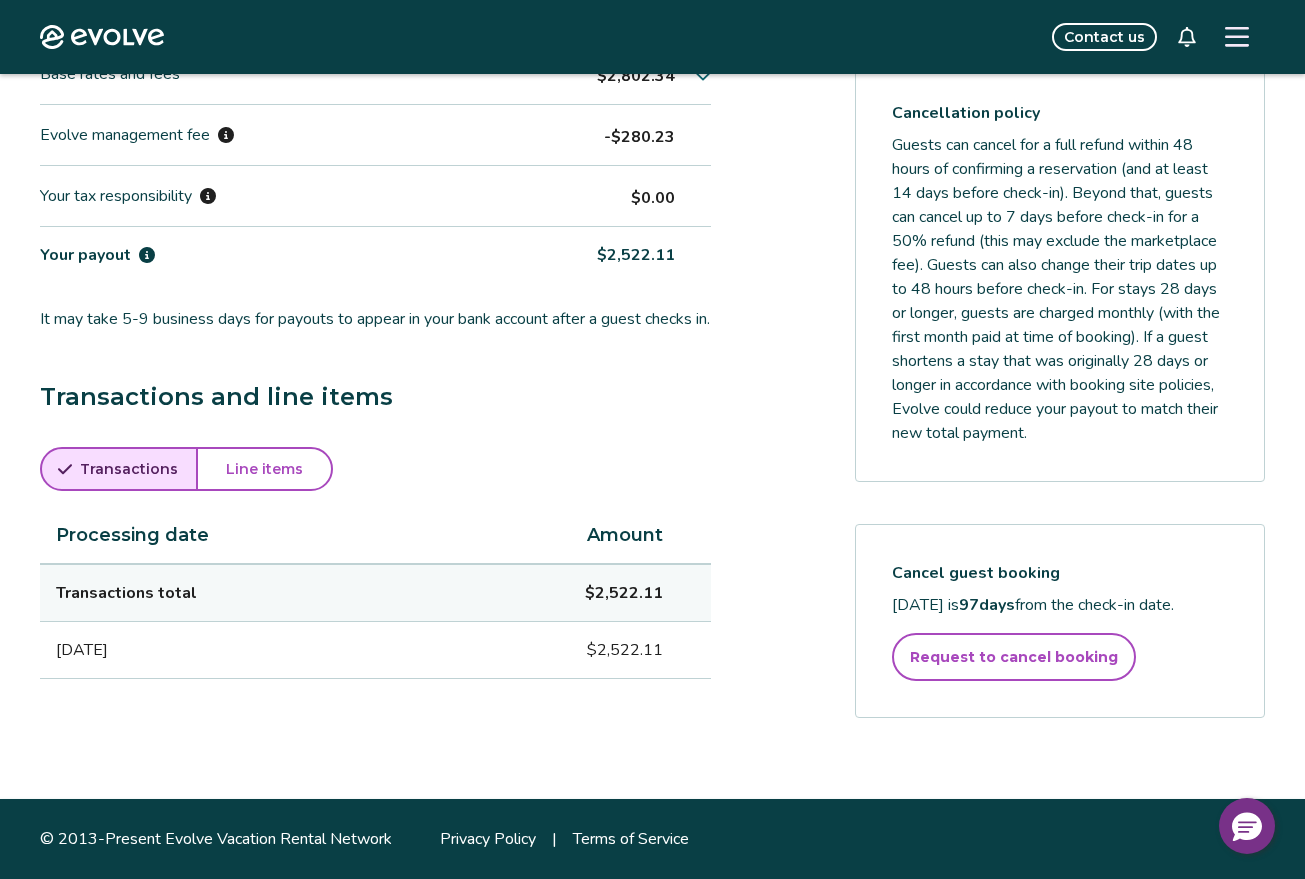 click on "Line items" at bounding box center [264, 469] 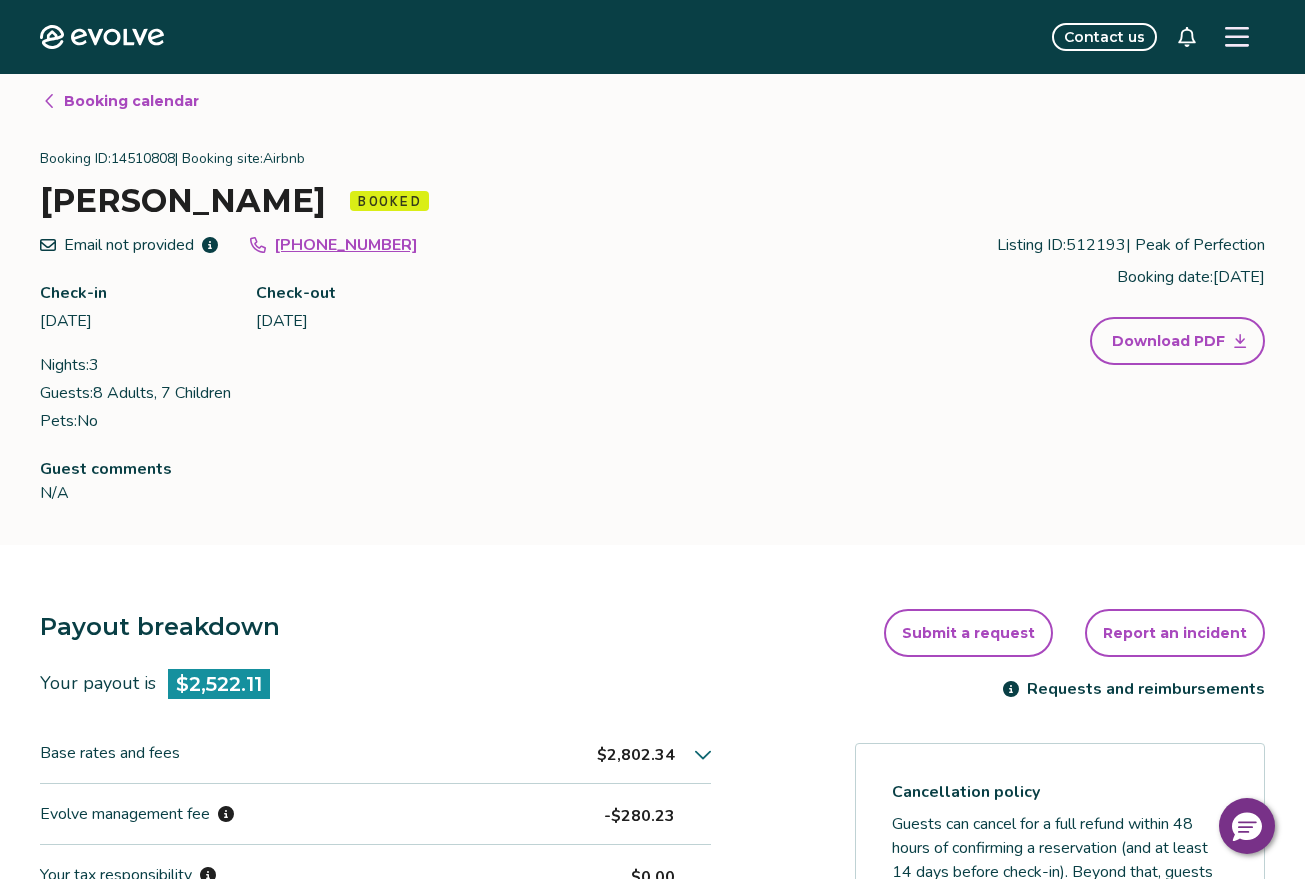 scroll, scrollTop: 0, scrollLeft: 0, axis: both 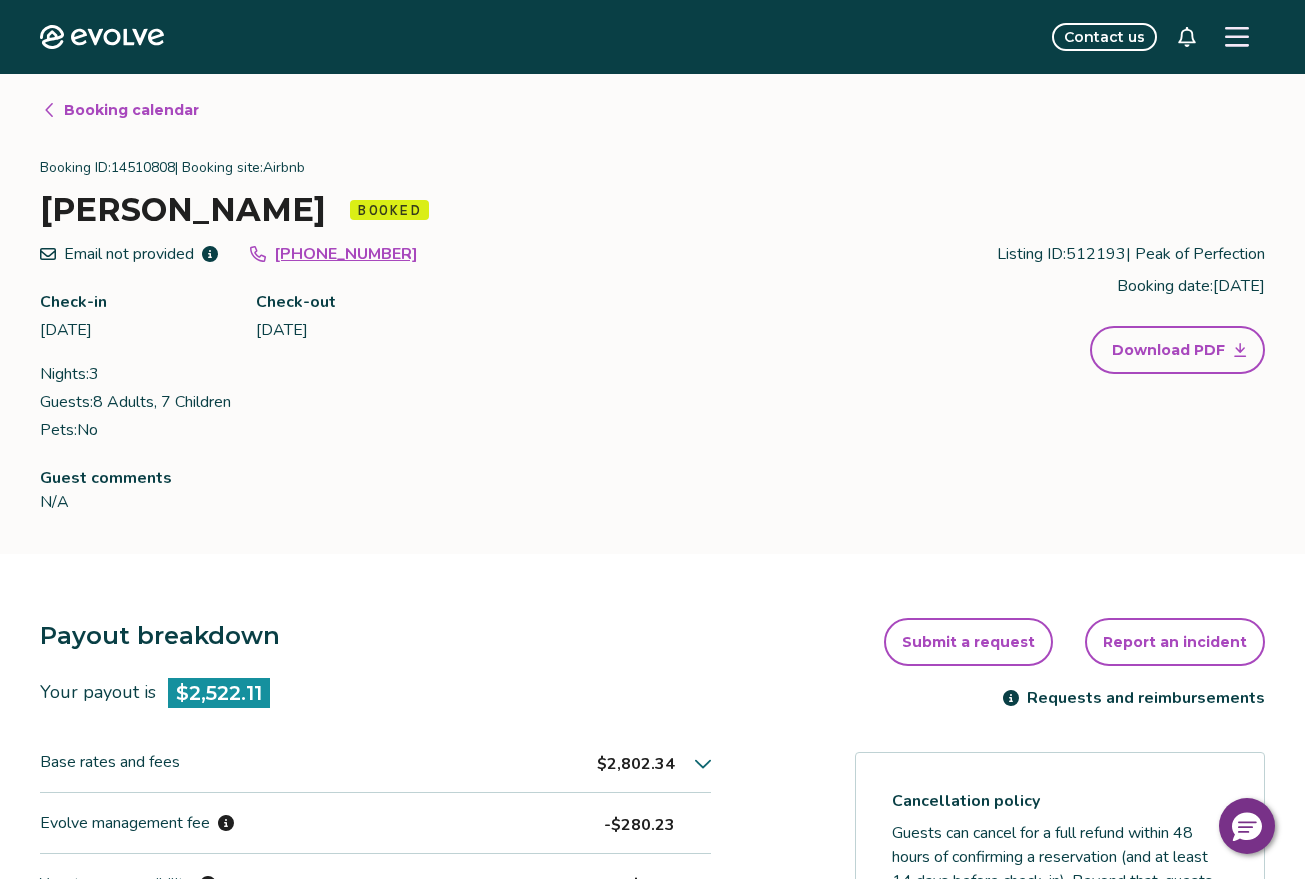 click on "Booking calendar" at bounding box center (131, 110) 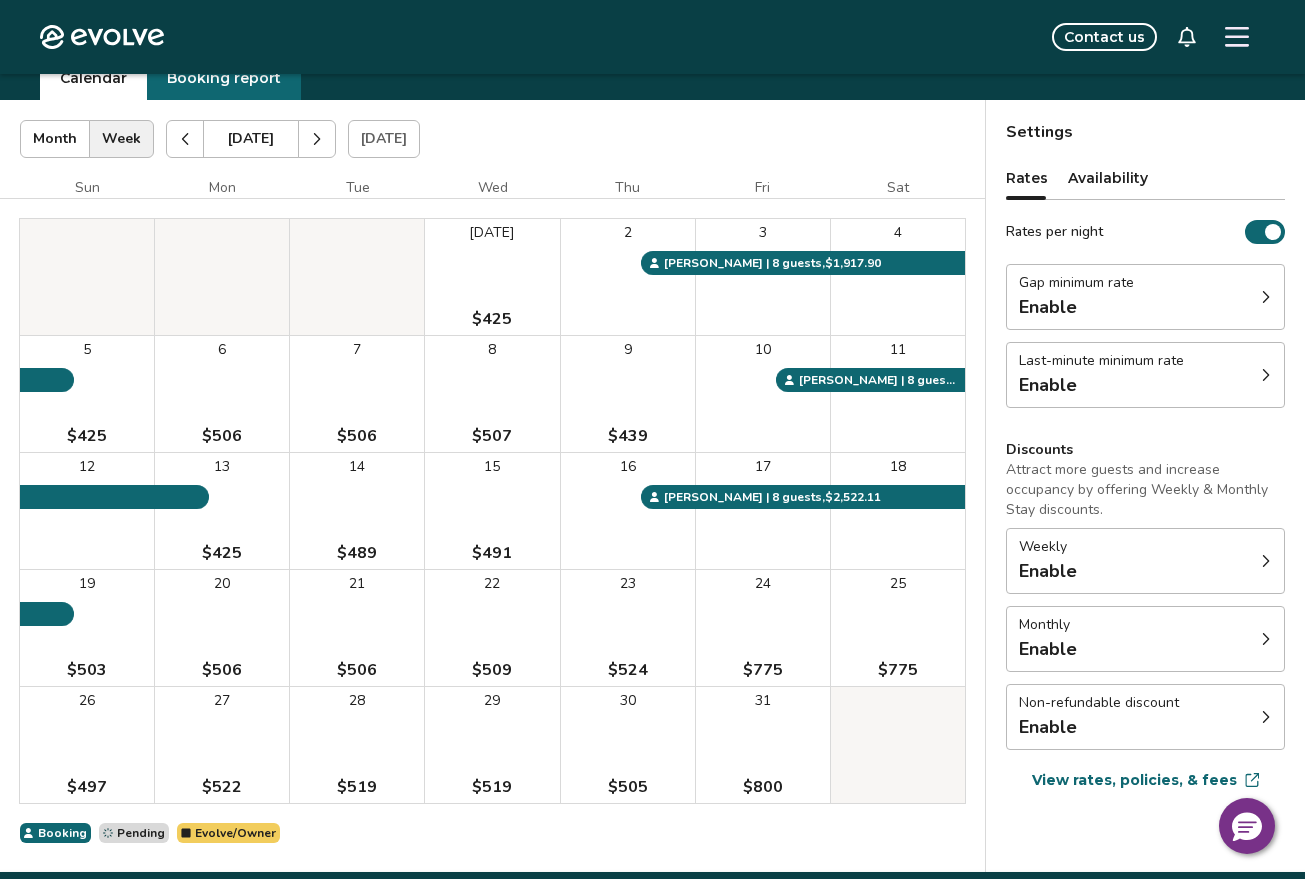 scroll, scrollTop: 0, scrollLeft: 0, axis: both 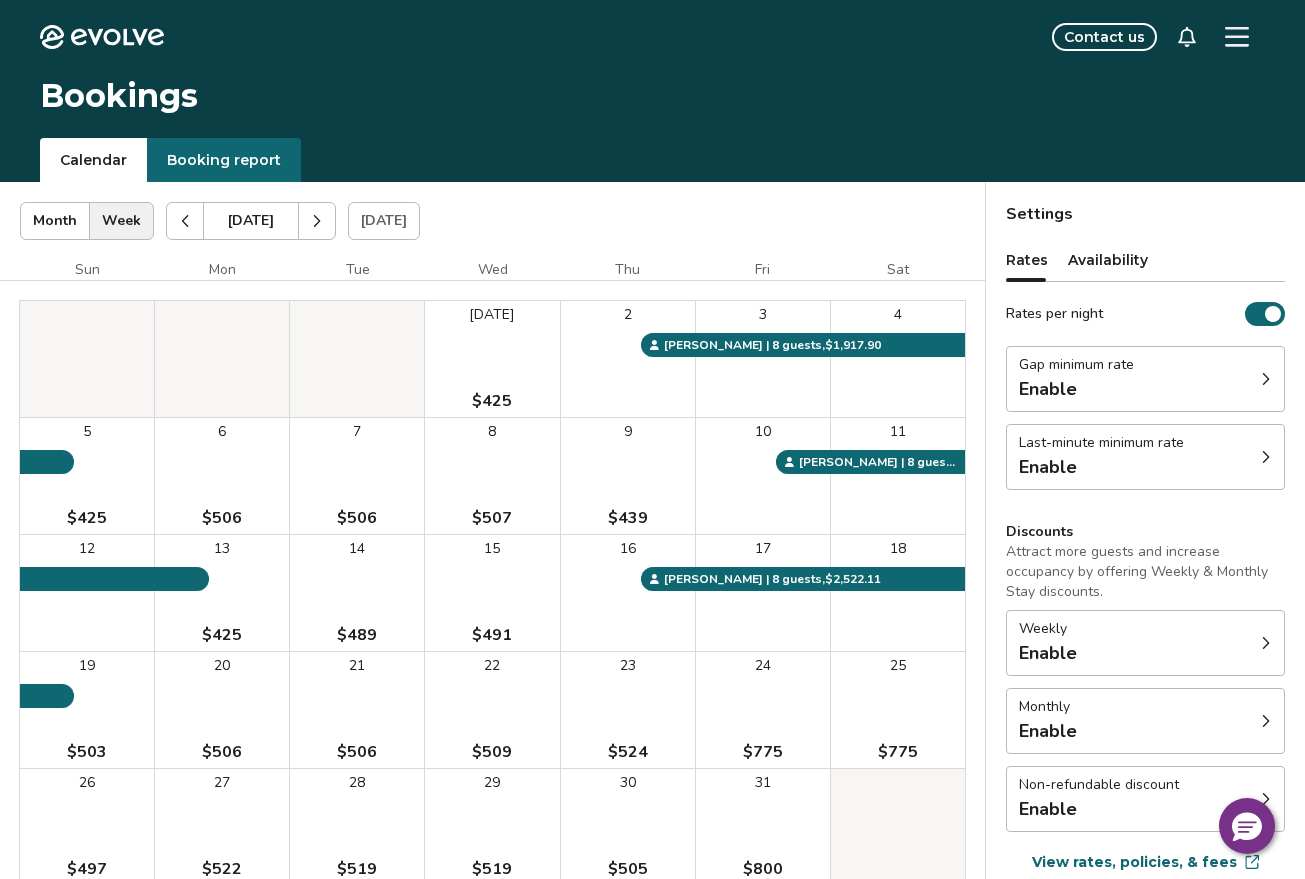 click 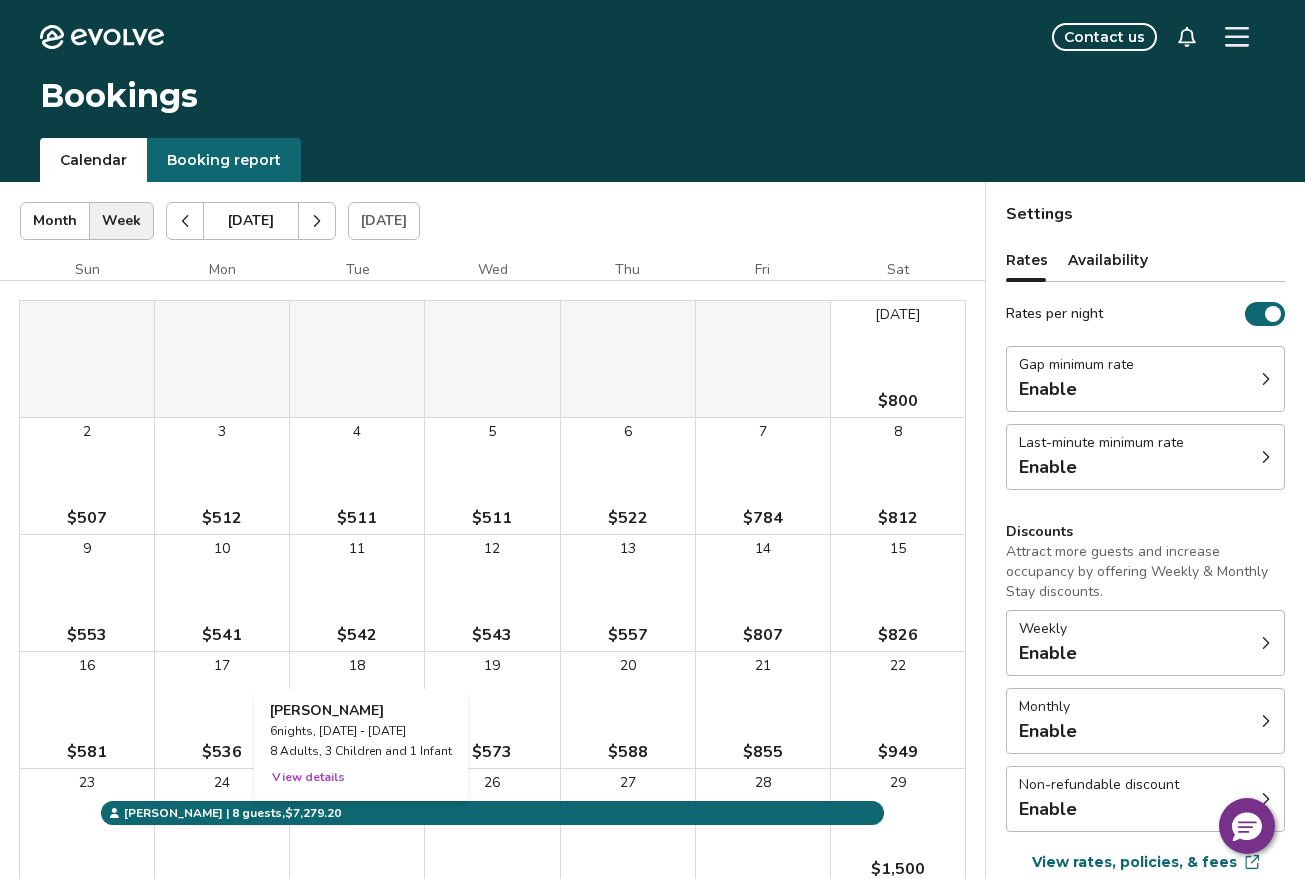 click on "25" at bounding box center (357, 827) 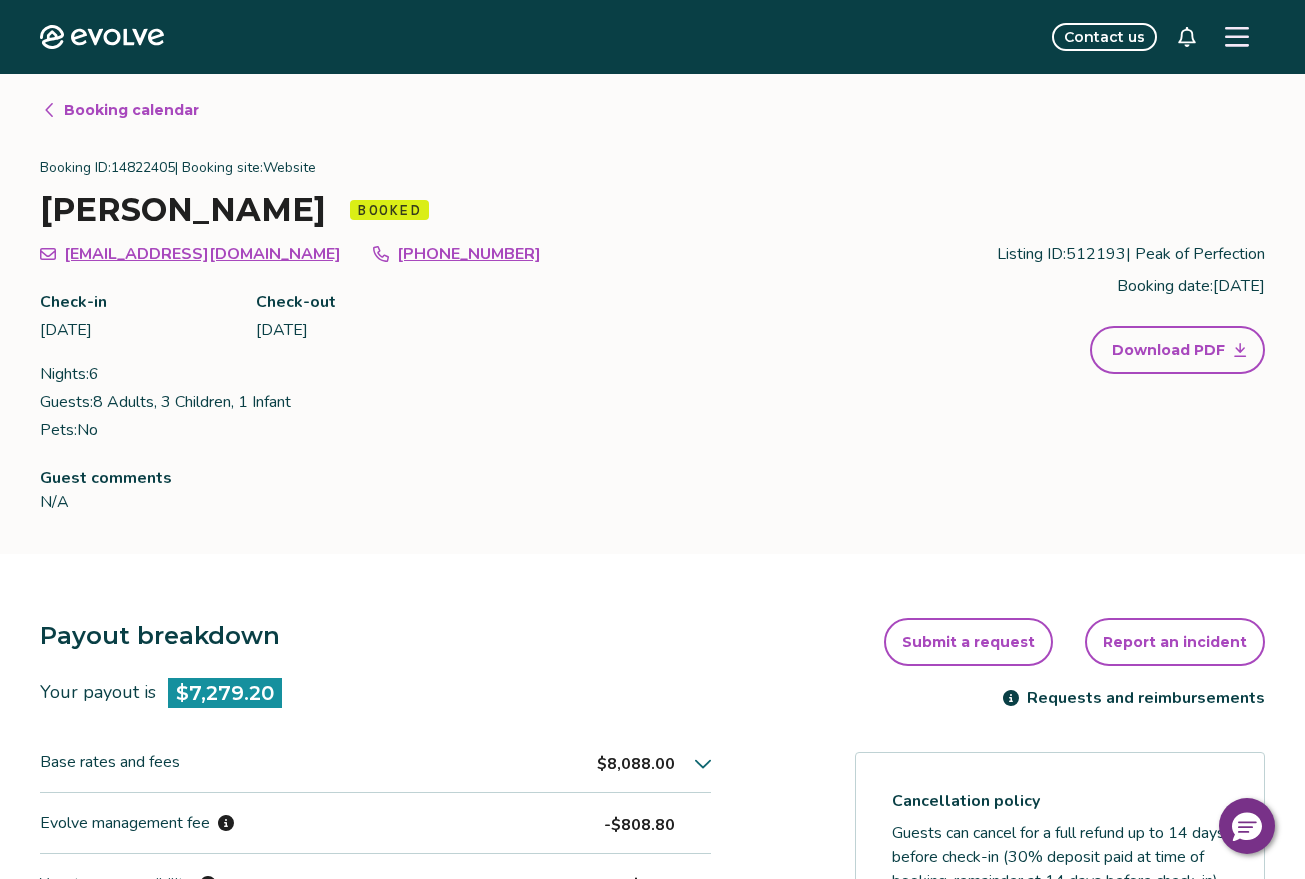 click on "Booking calendar" at bounding box center (131, 110) 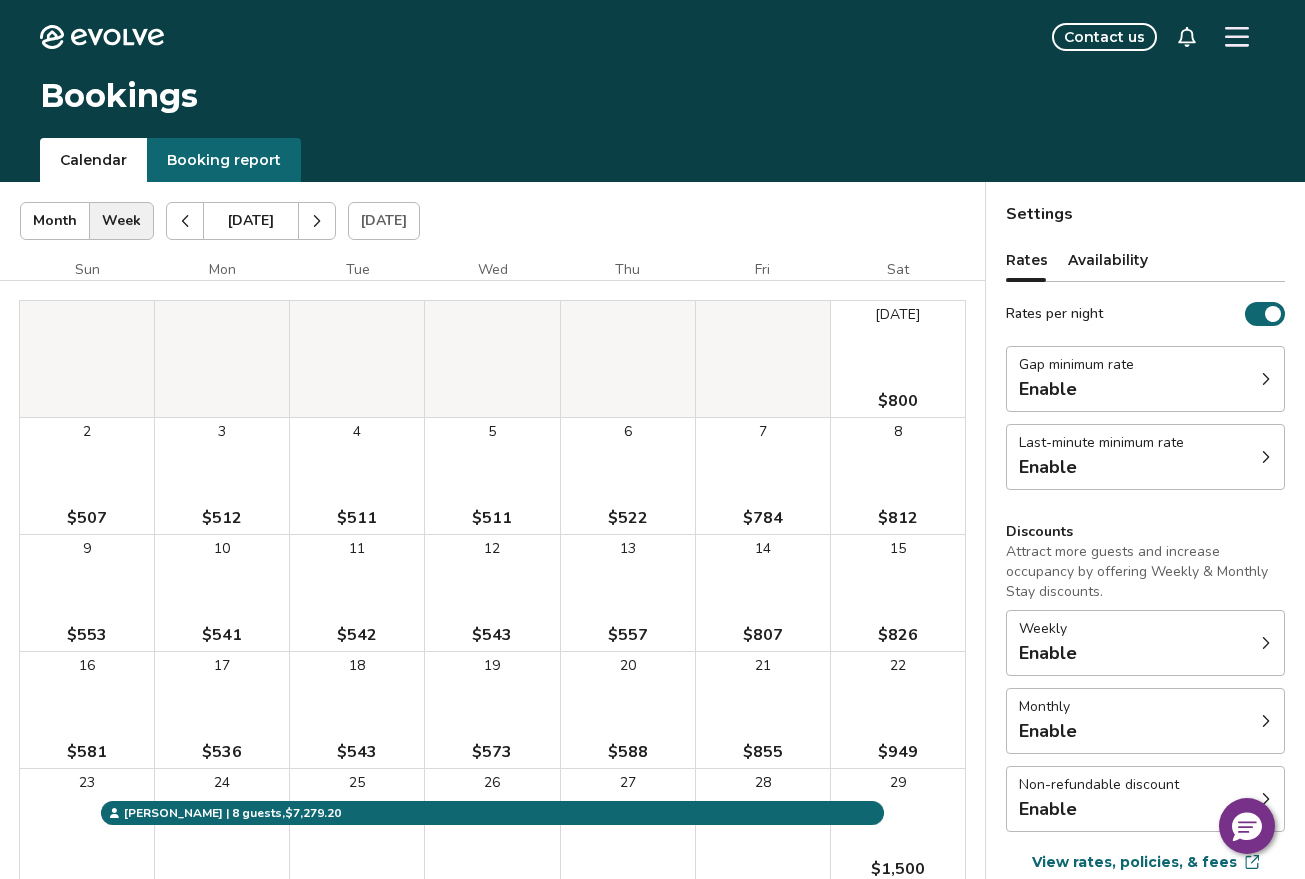 click 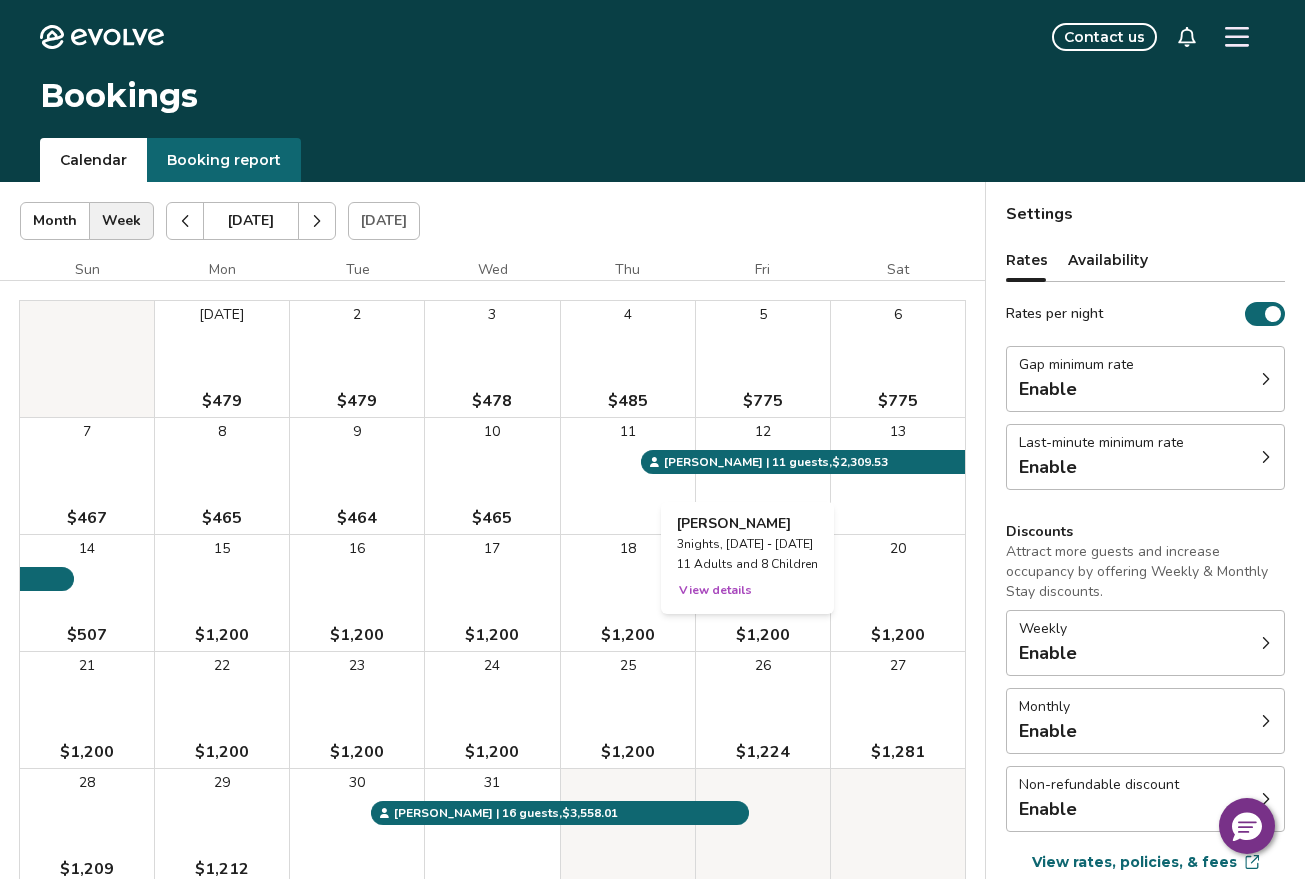 click on "12" at bounding box center (763, 476) 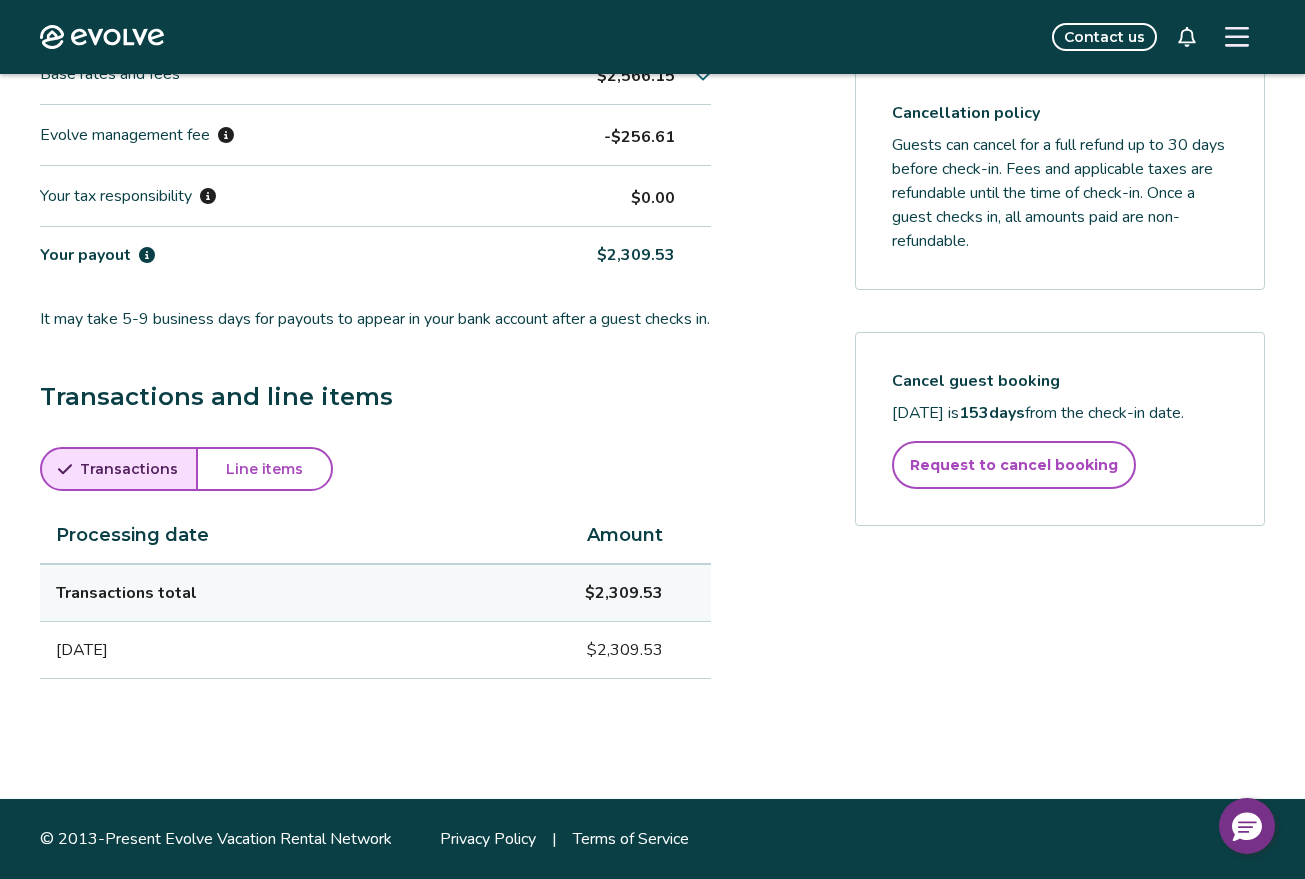 scroll, scrollTop: 712, scrollLeft: 0, axis: vertical 